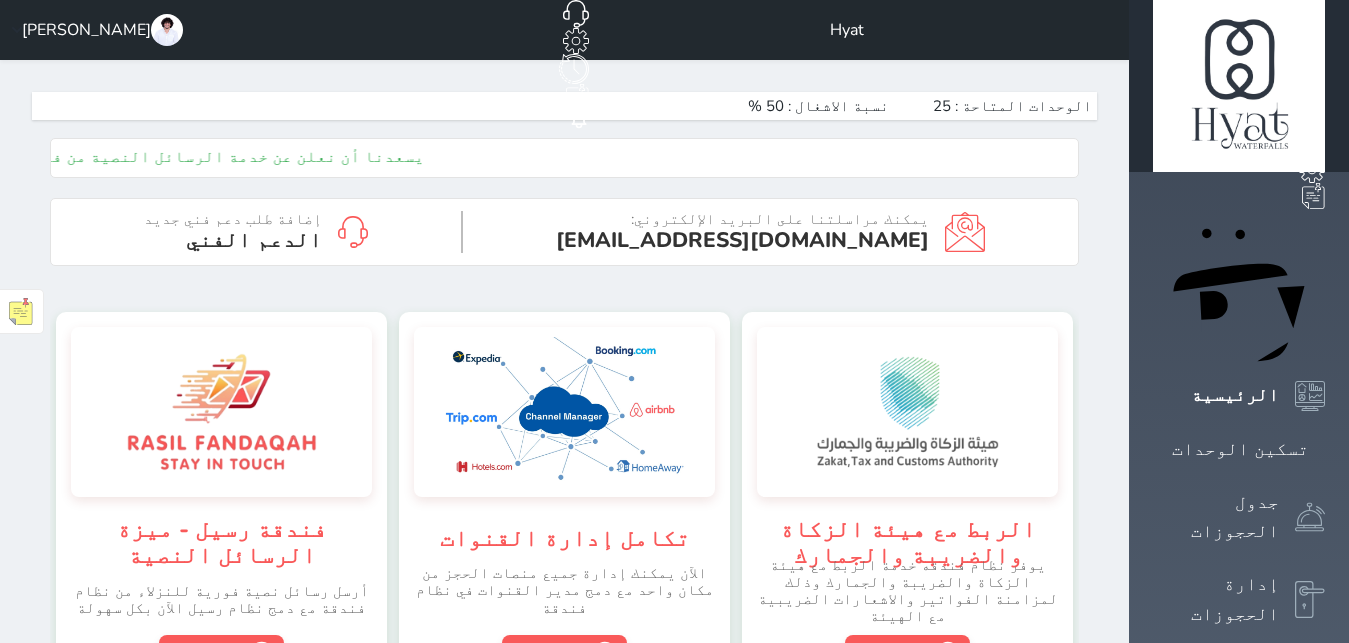 scroll, scrollTop: 0, scrollLeft: 0, axis: both 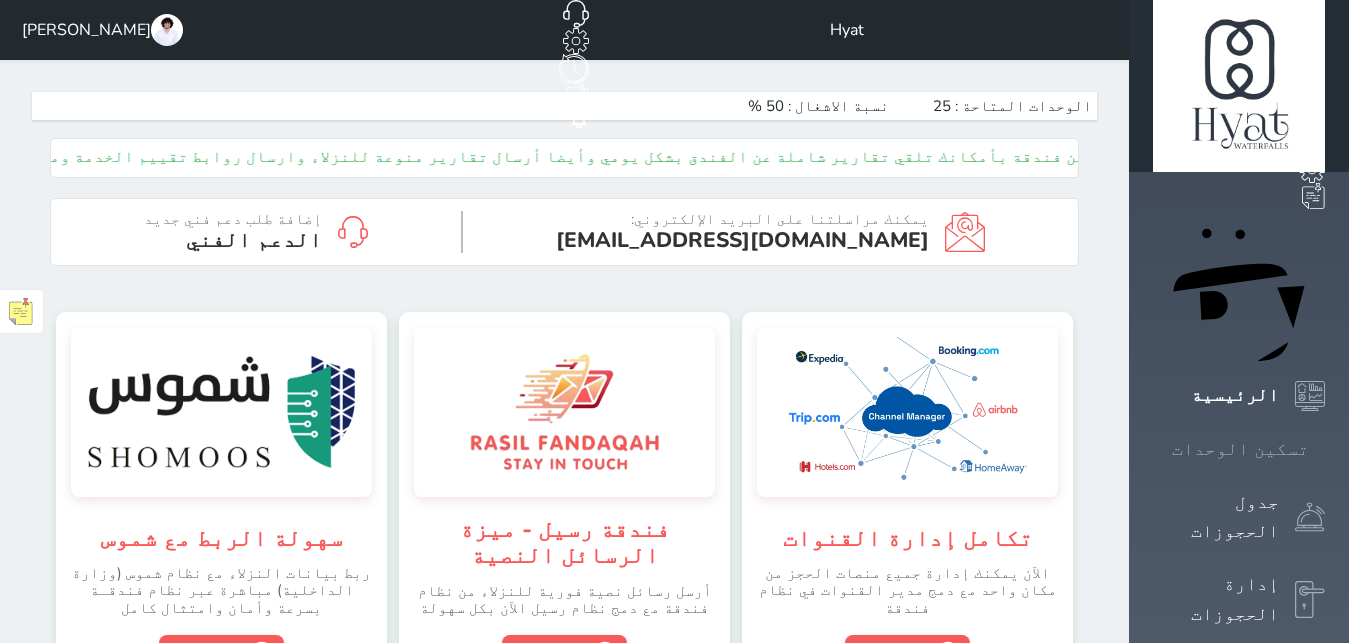 click on "تسكين الوحدات" at bounding box center [1240, 449] 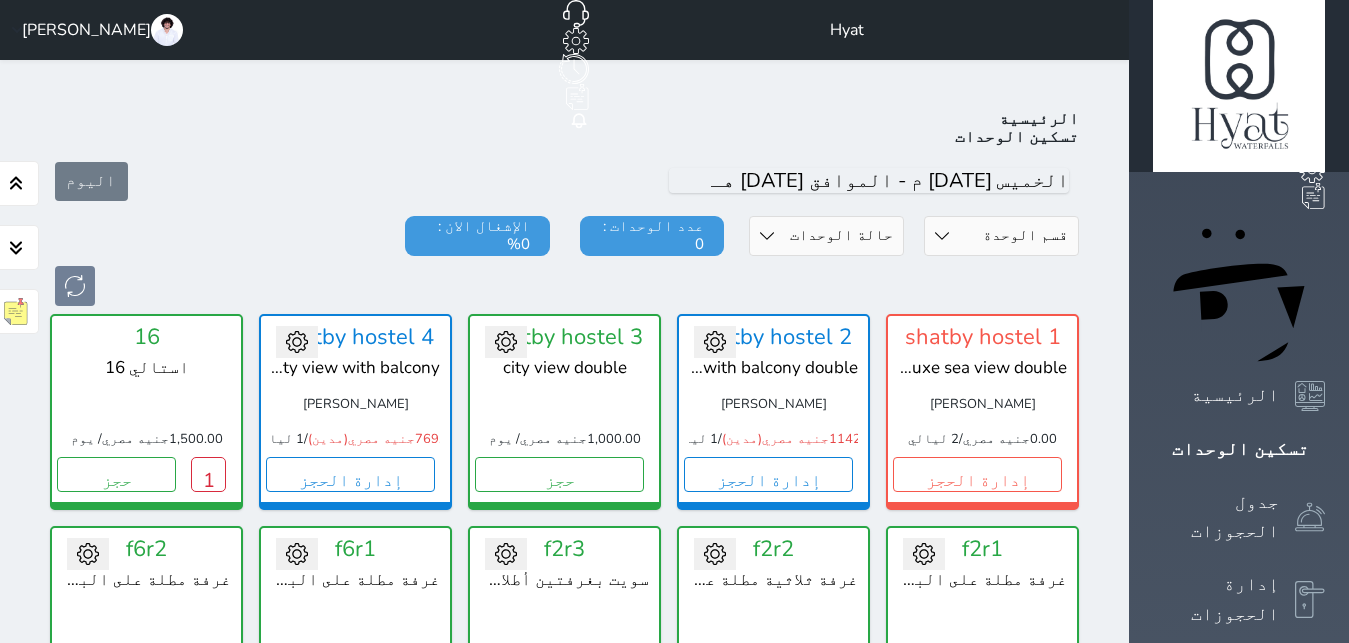 scroll, scrollTop: 78, scrollLeft: 0, axis: vertical 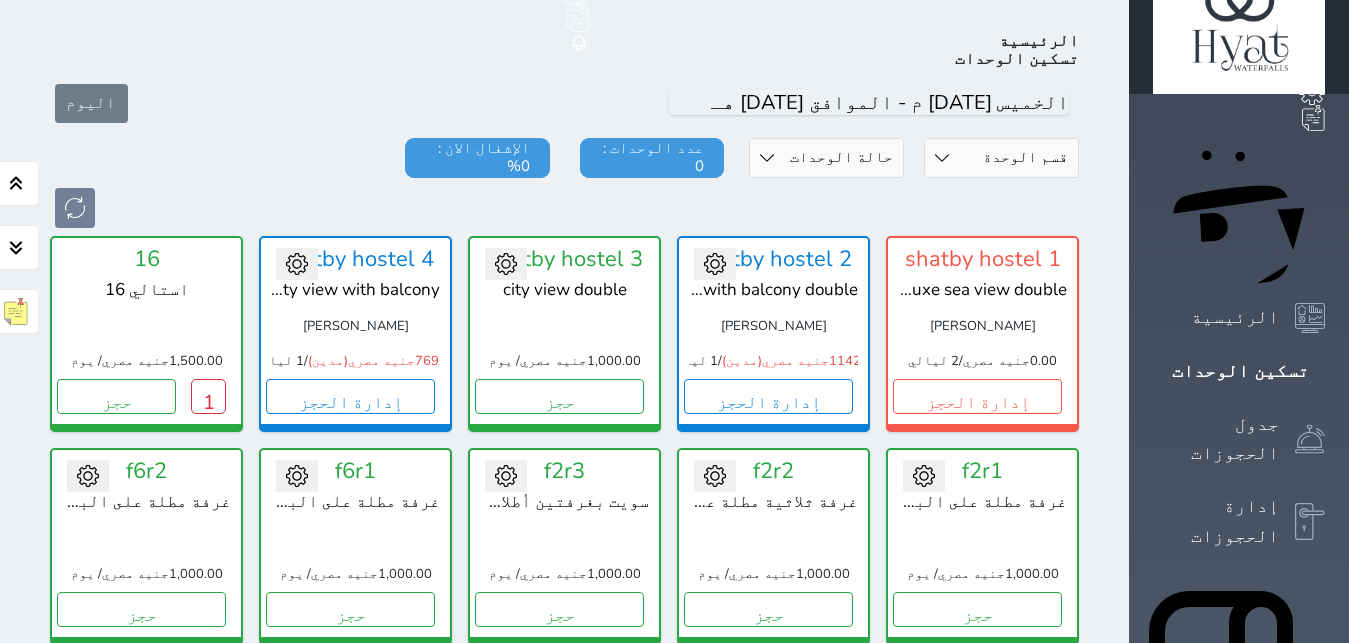 click on "قسم الوحدة   Shatby شقق فندقية Alex Inn Hostle Water falls   حالة الوحدات متاح تحت التنظيف تحت الصيانة سجل دخول  لم يتم تسجيل الدخول   عدد الوحدات : 0   الإشغال الان : 0%" at bounding box center (564, 183) 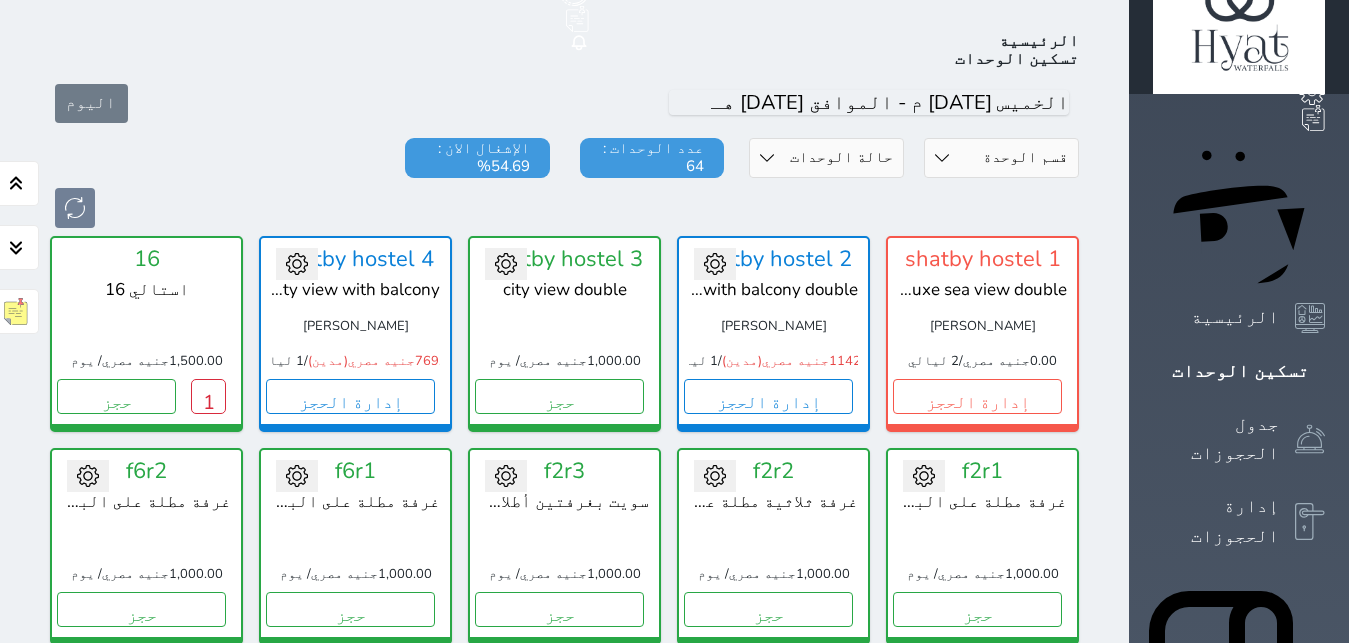 select on "39145213" 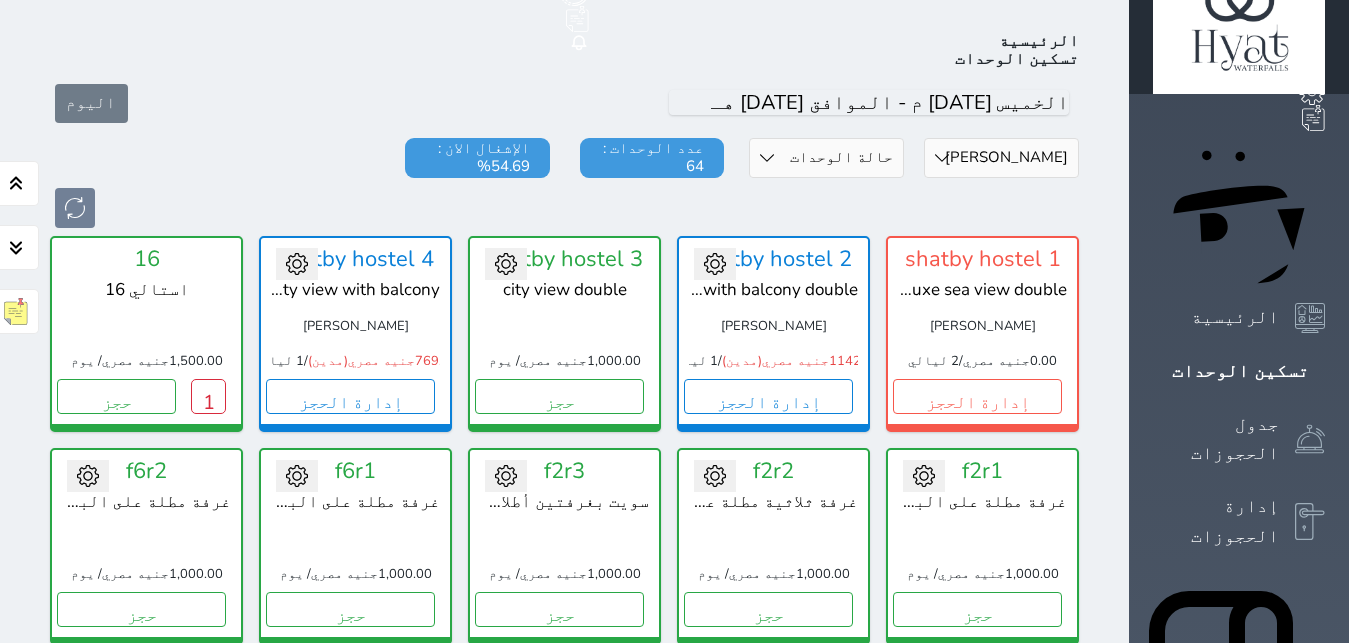 click on "Alex Inn" at bounding box center [0, 0] 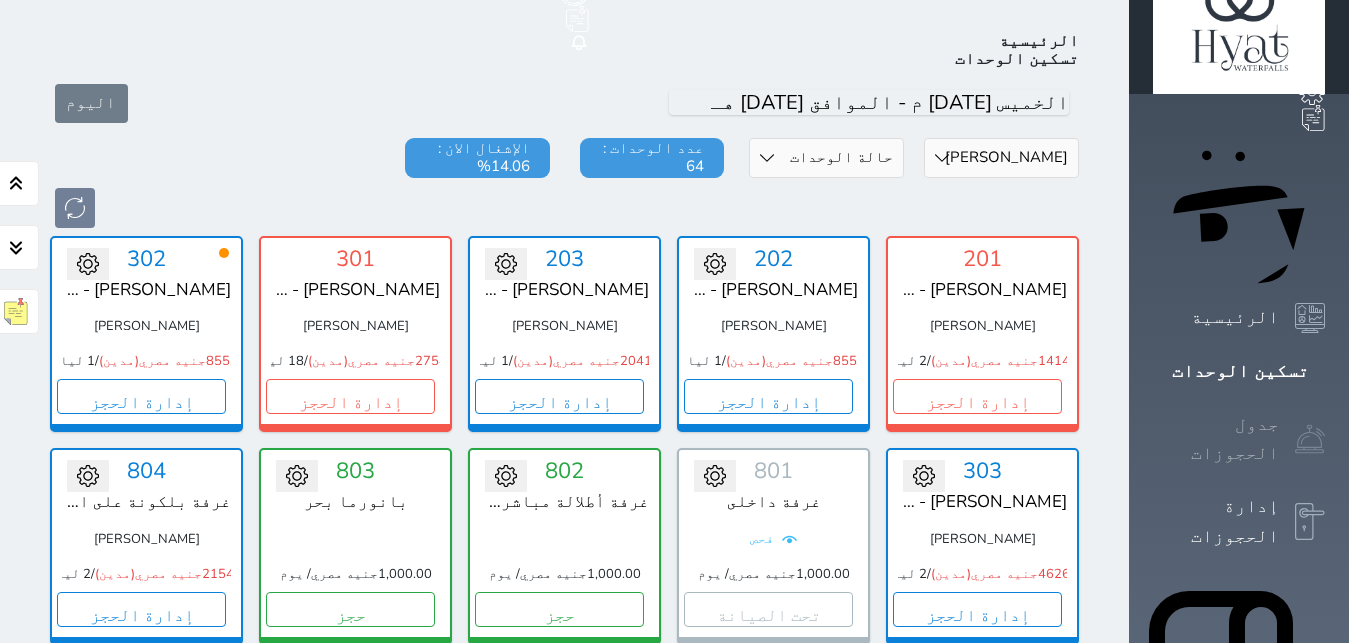 click on "جدول الحجوزات" at bounding box center [1216, 439] 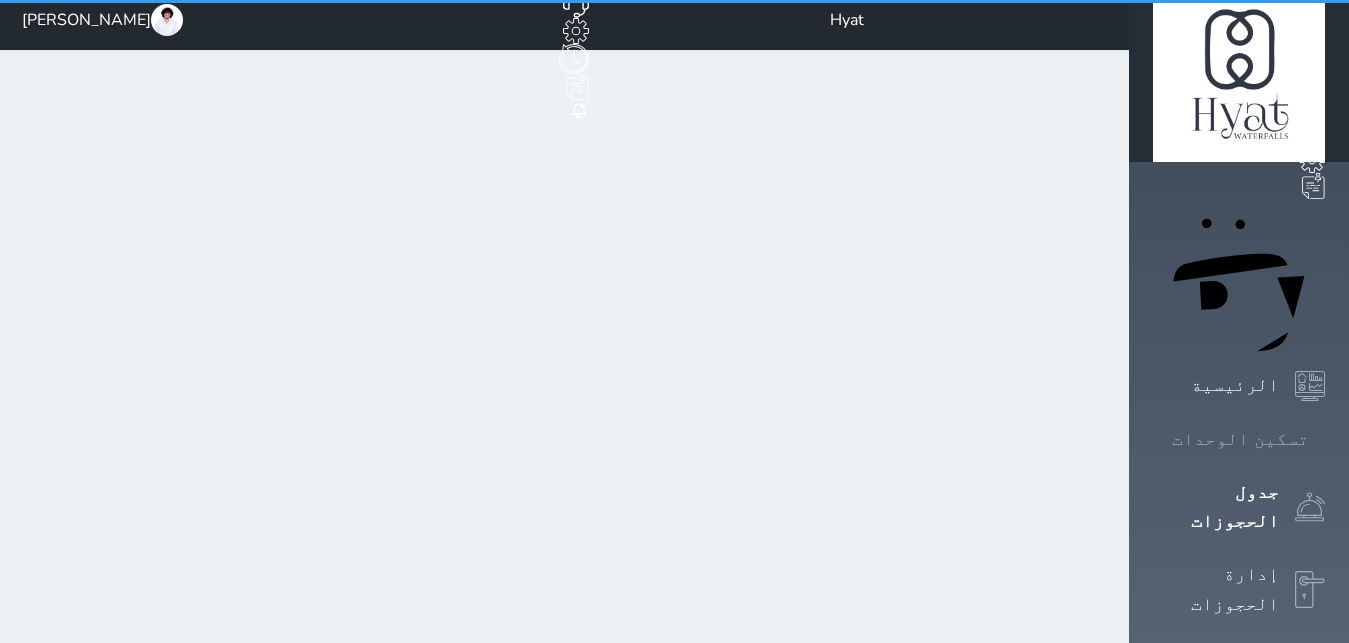scroll, scrollTop: 0, scrollLeft: 0, axis: both 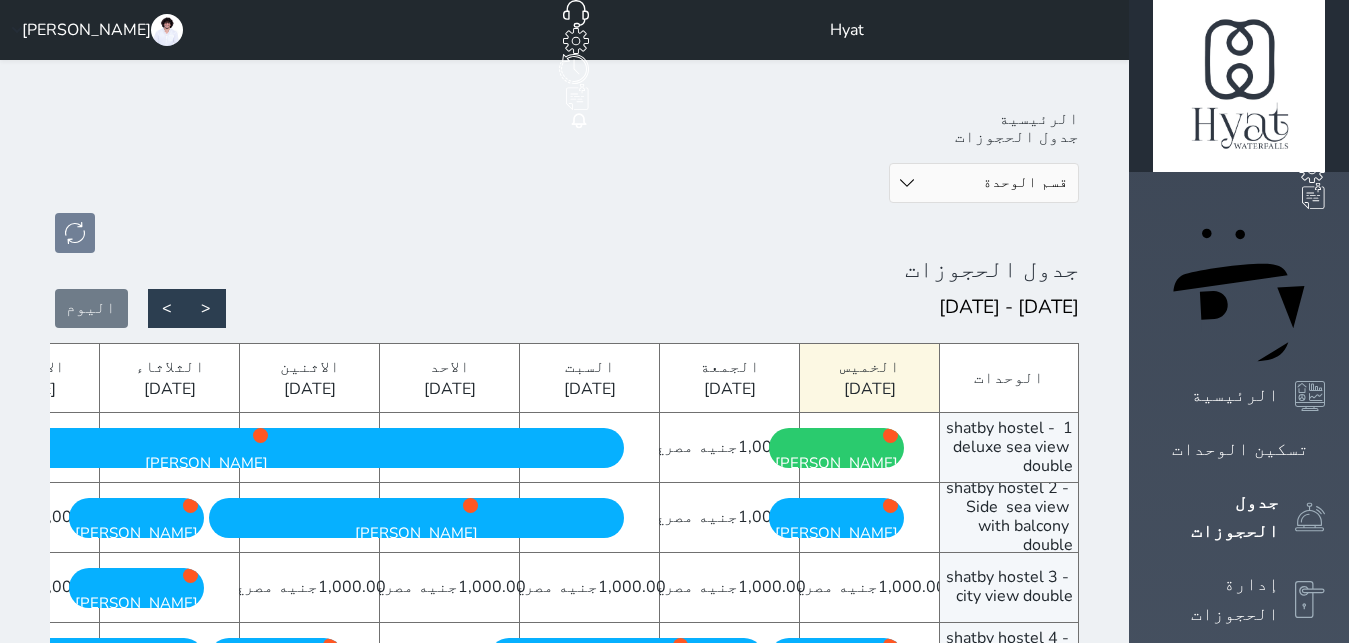 click on "قسم الوحدة
شقق فندقية
Water falls
Hostle
Alex Inn
Shatby" at bounding box center [984, 183] 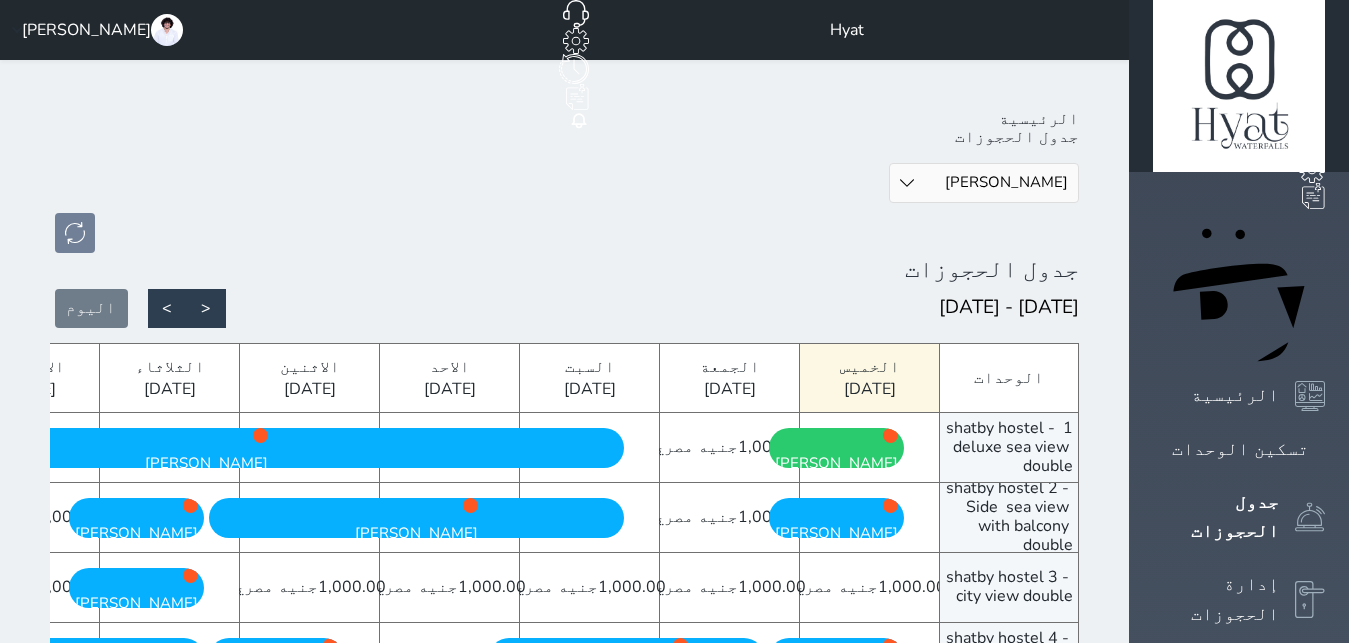 click on "Alex Inn" at bounding box center [0, 0] 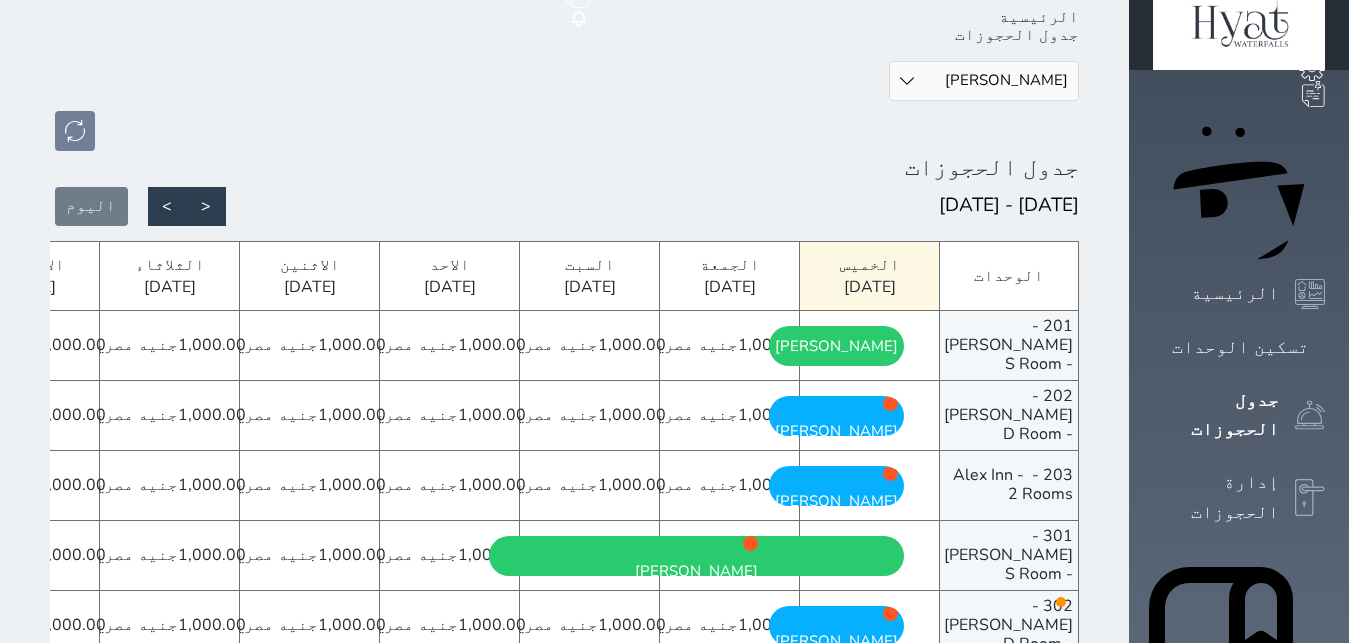 scroll, scrollTop: 204, scrollLeft: 0, axis: vertical 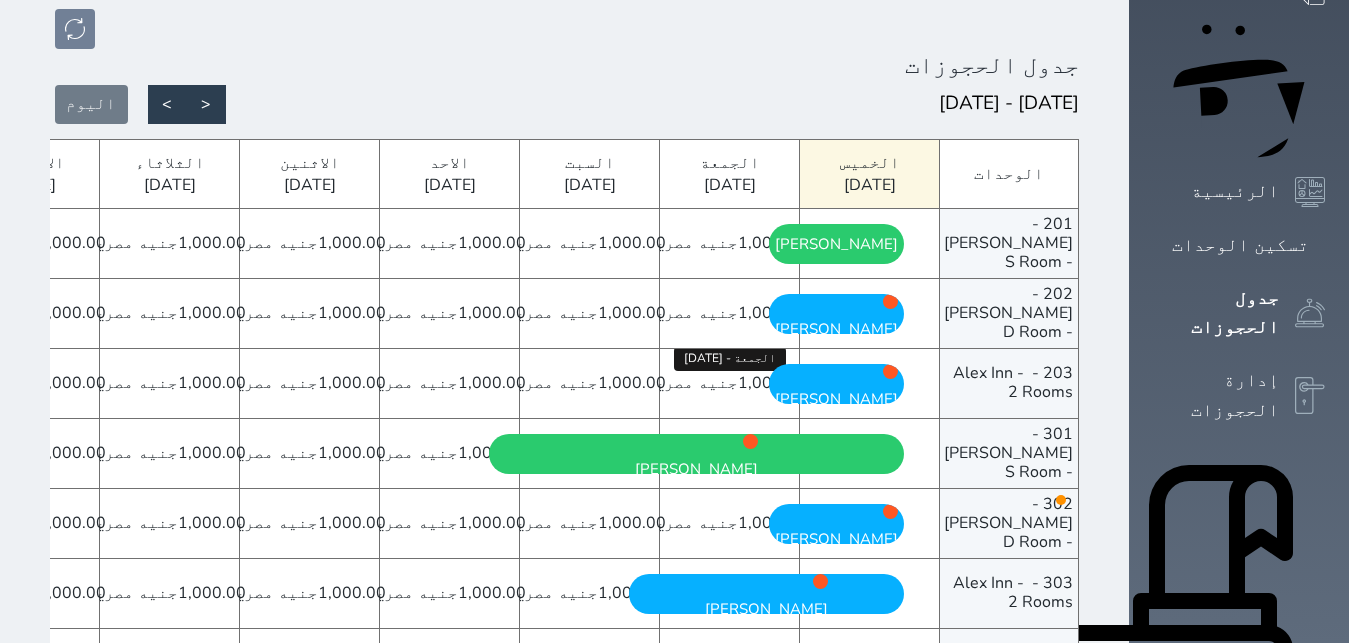 click on "جنيه مصري" at bounding box center (696, 383) 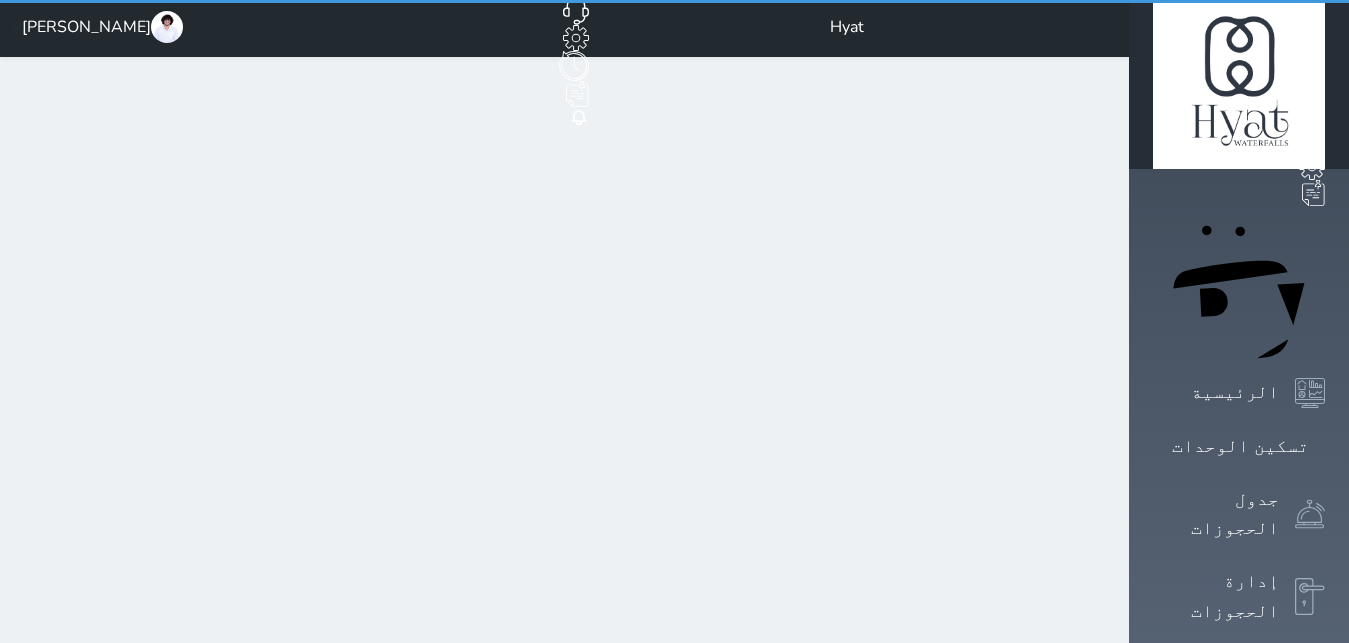 scroll, scrollTop: 0, scrollLeft: 0, axis: both 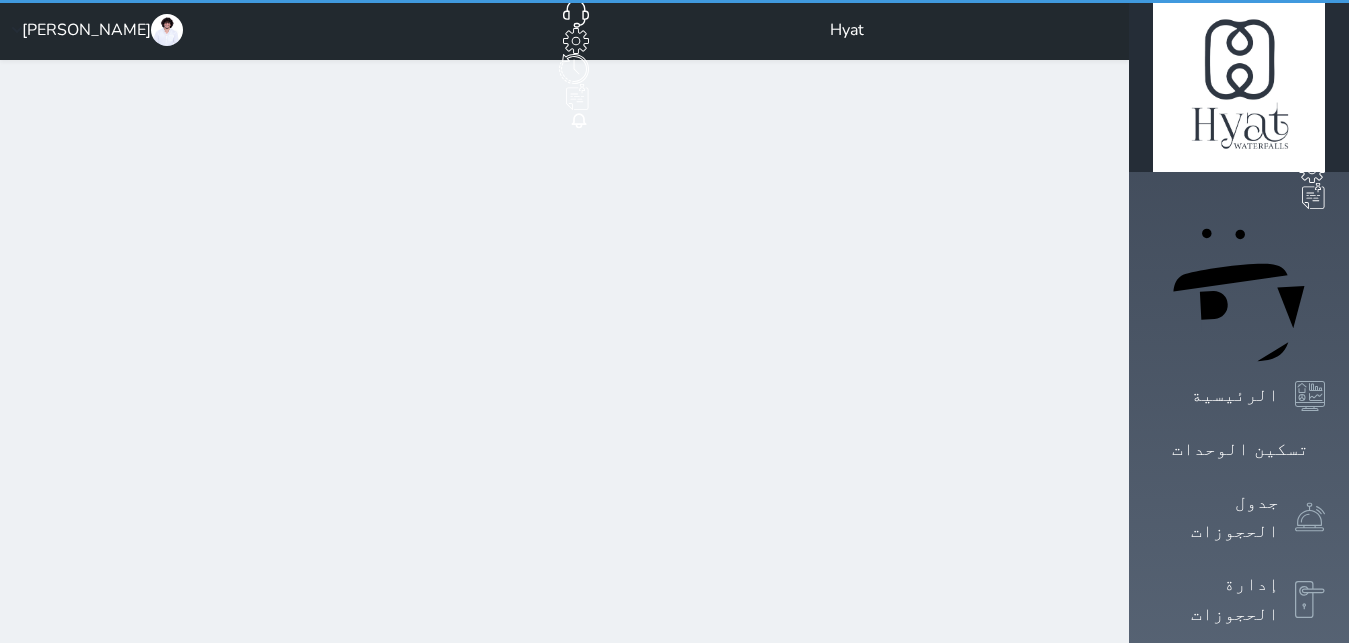 select on "1" 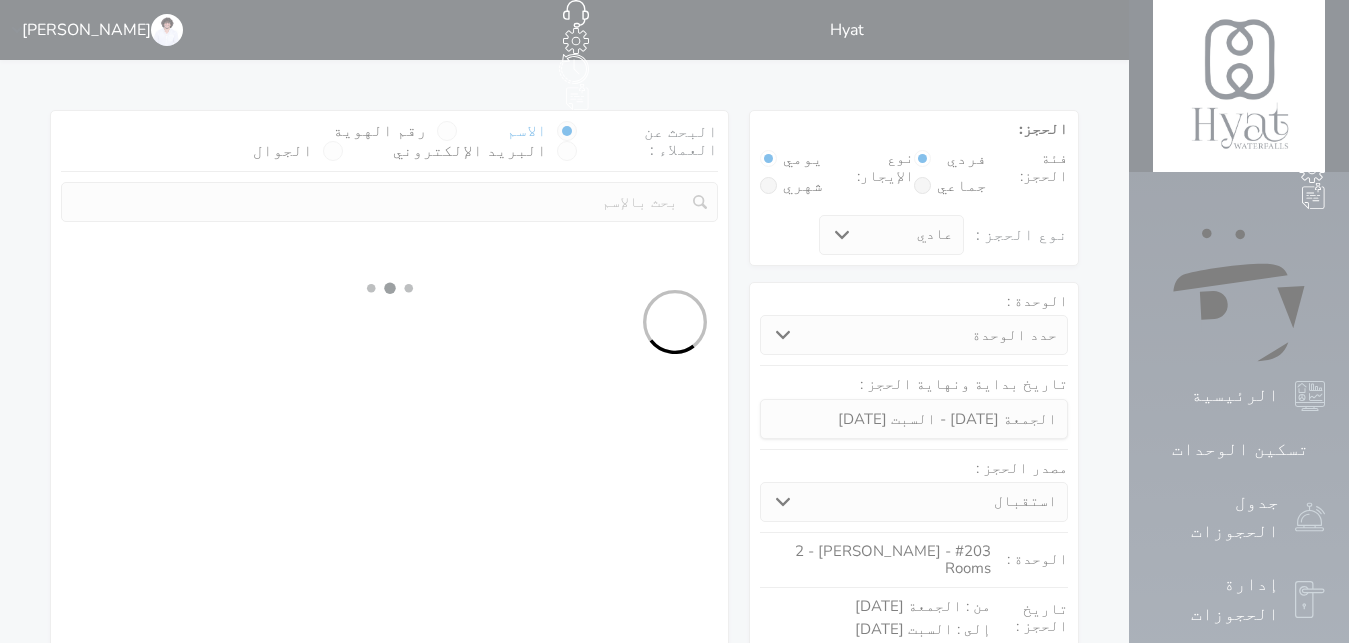 select 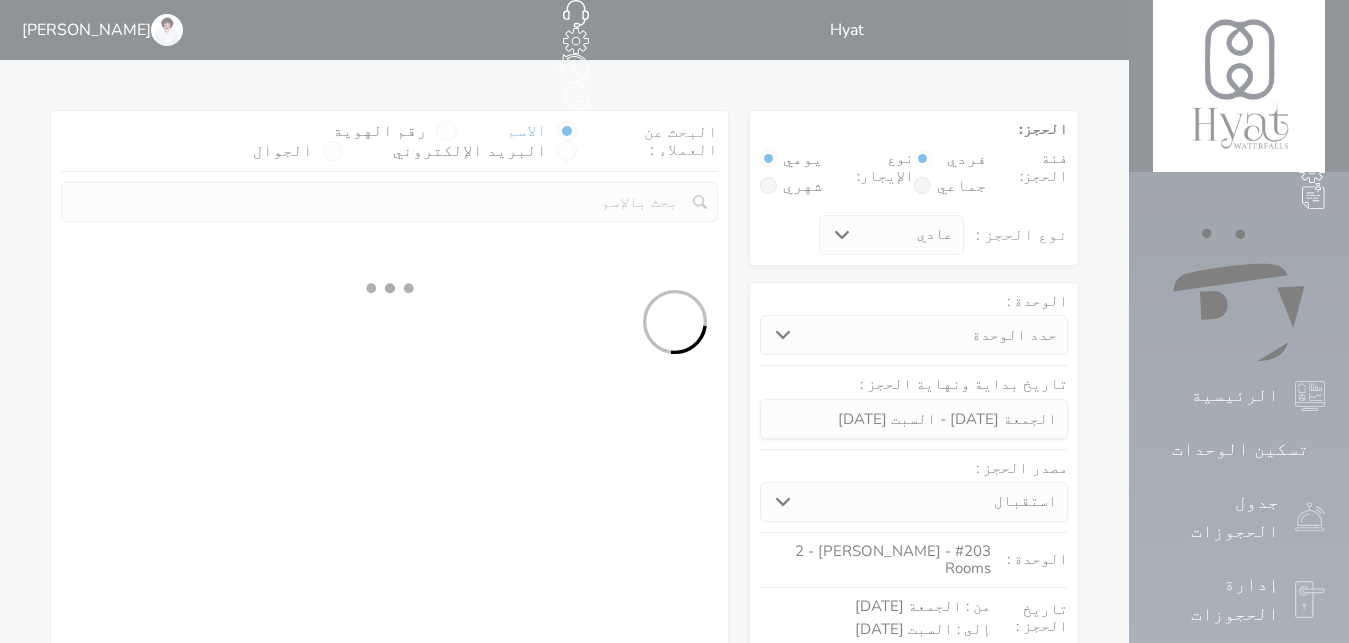 select on "1" 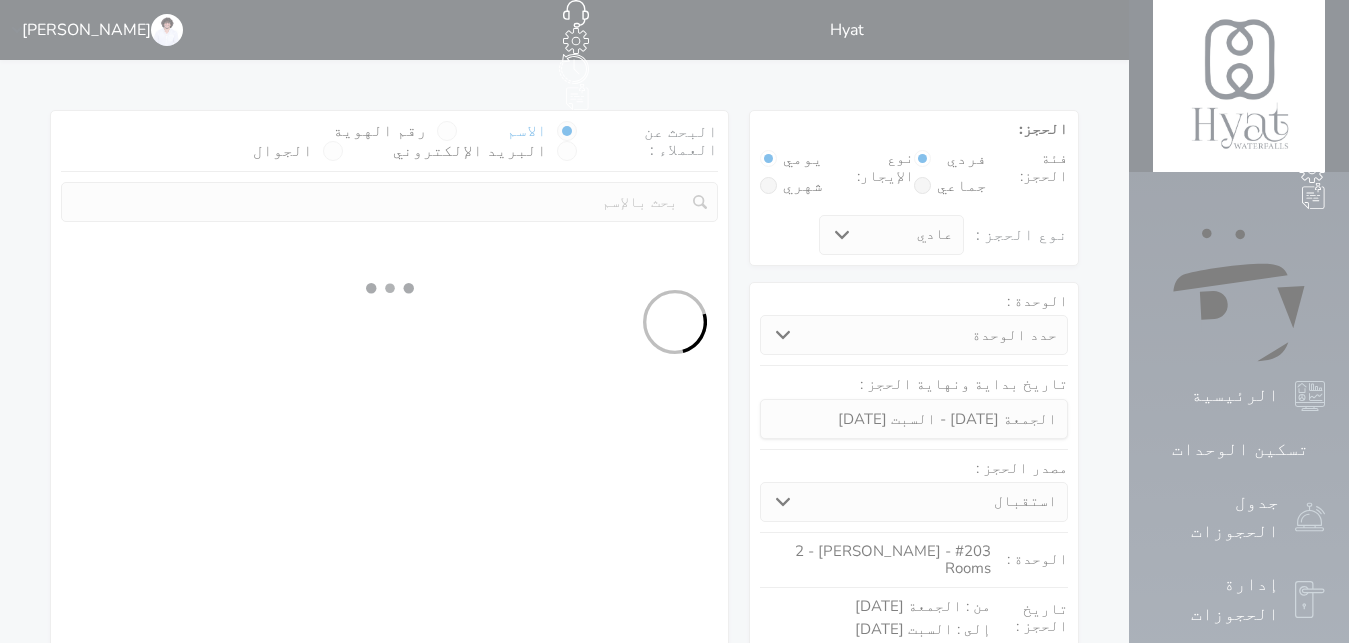 select 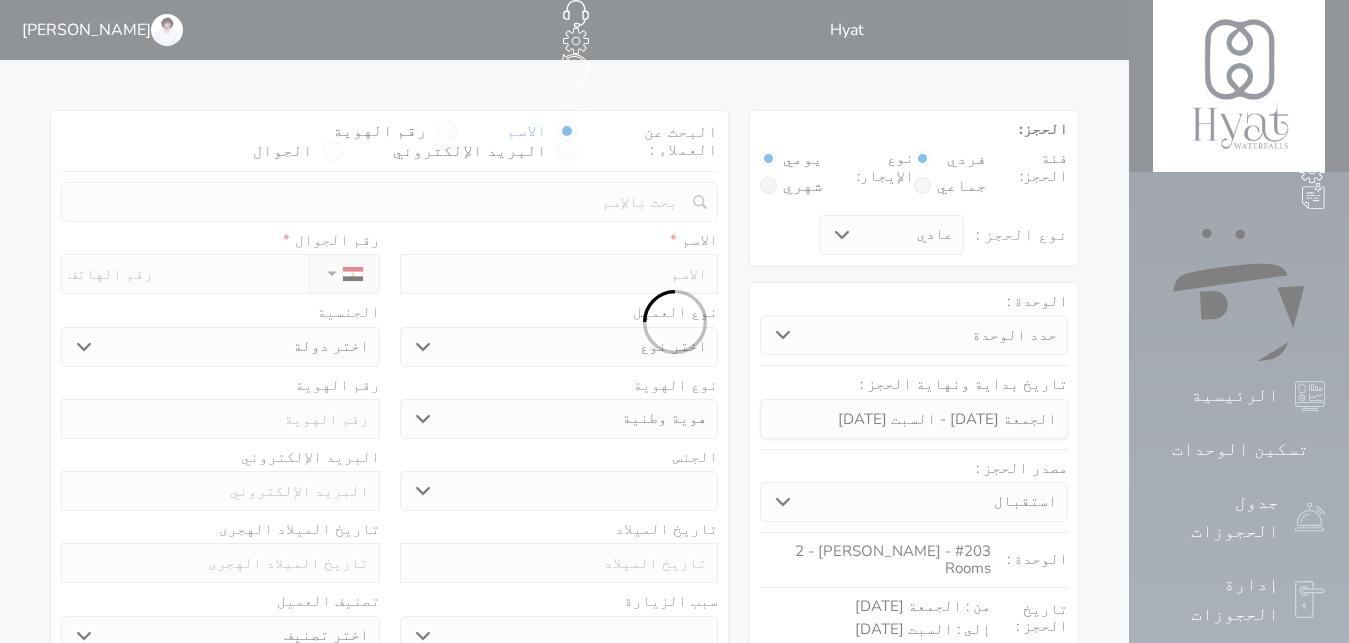 select 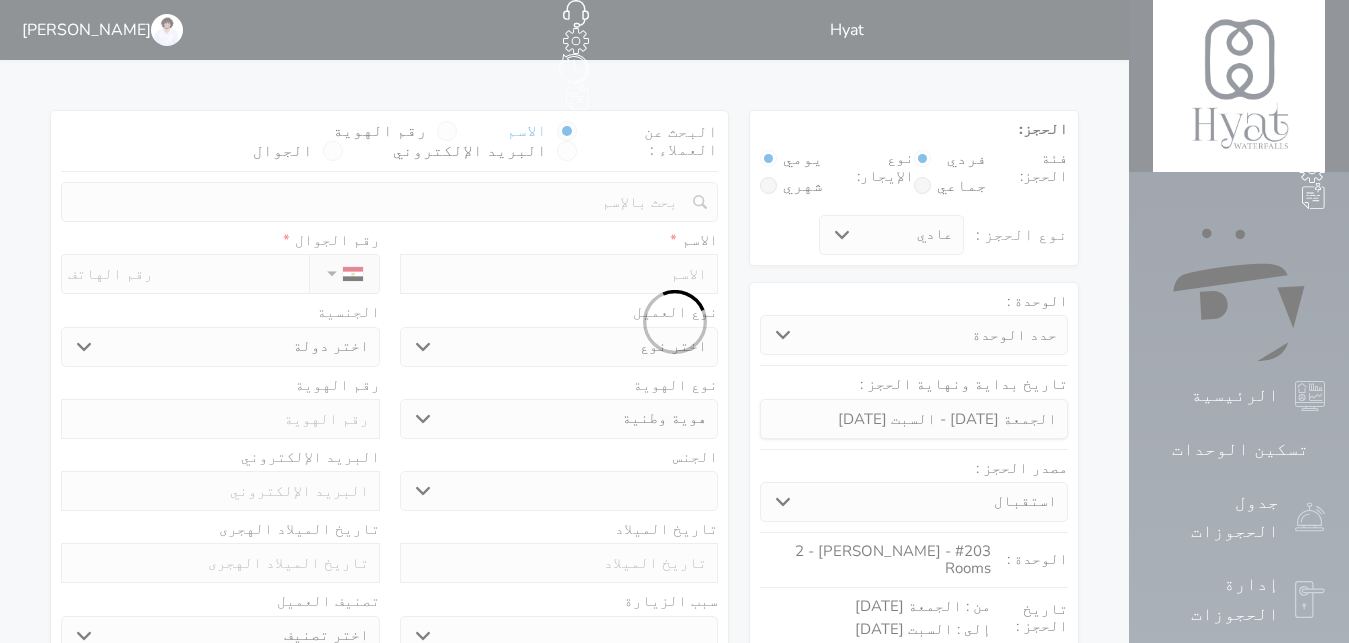 select 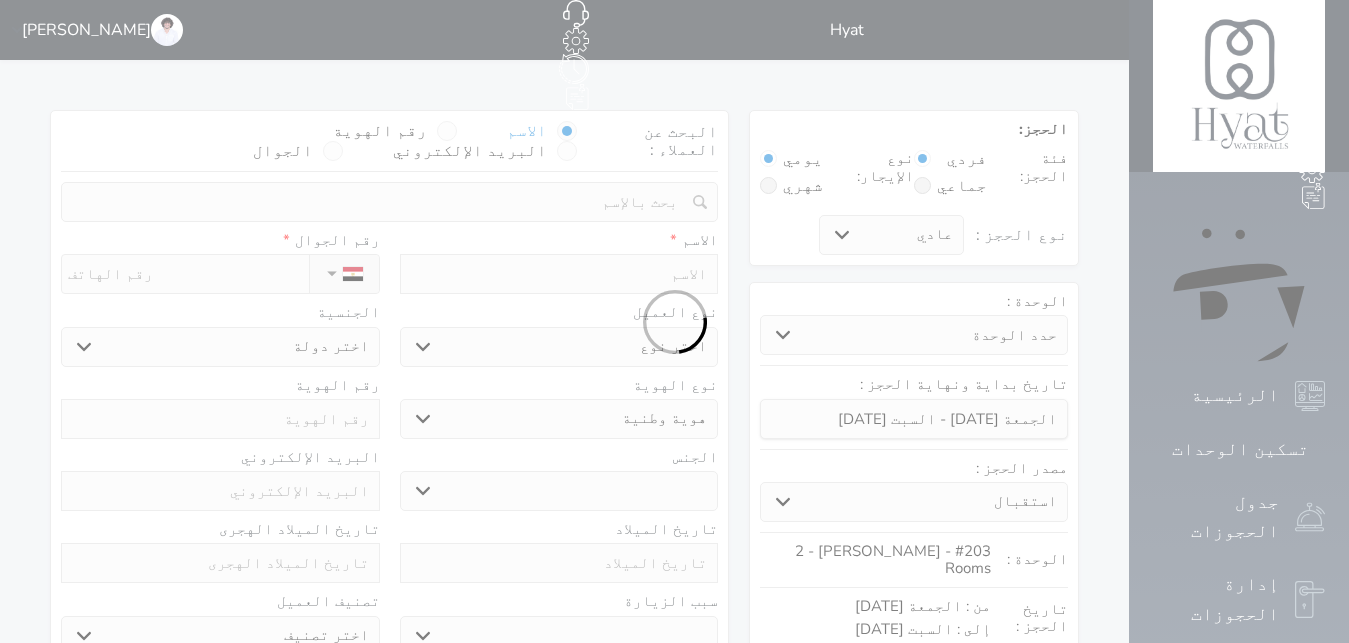 select 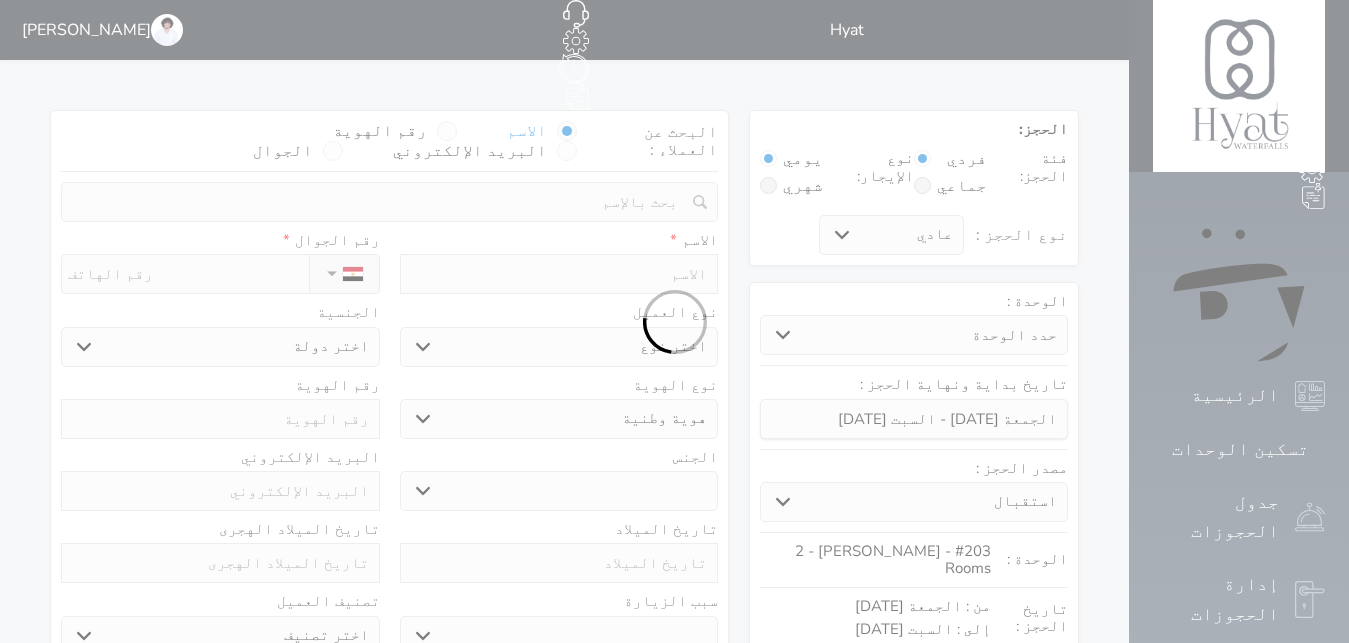 select 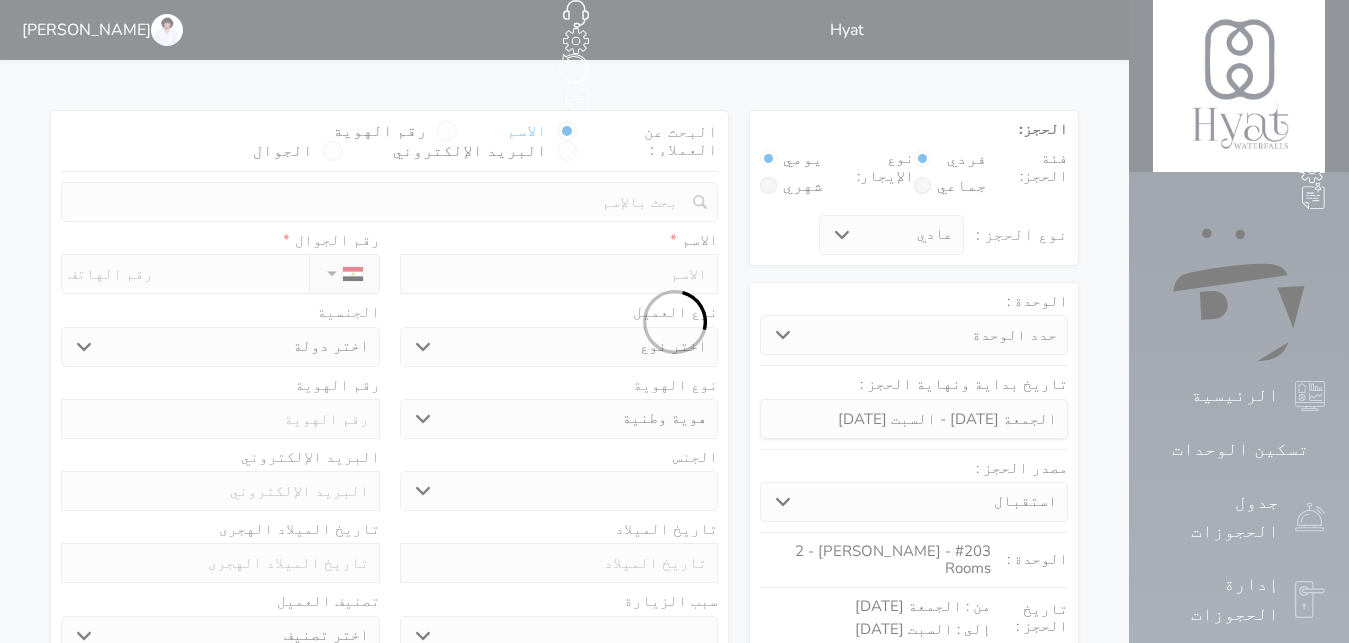 select 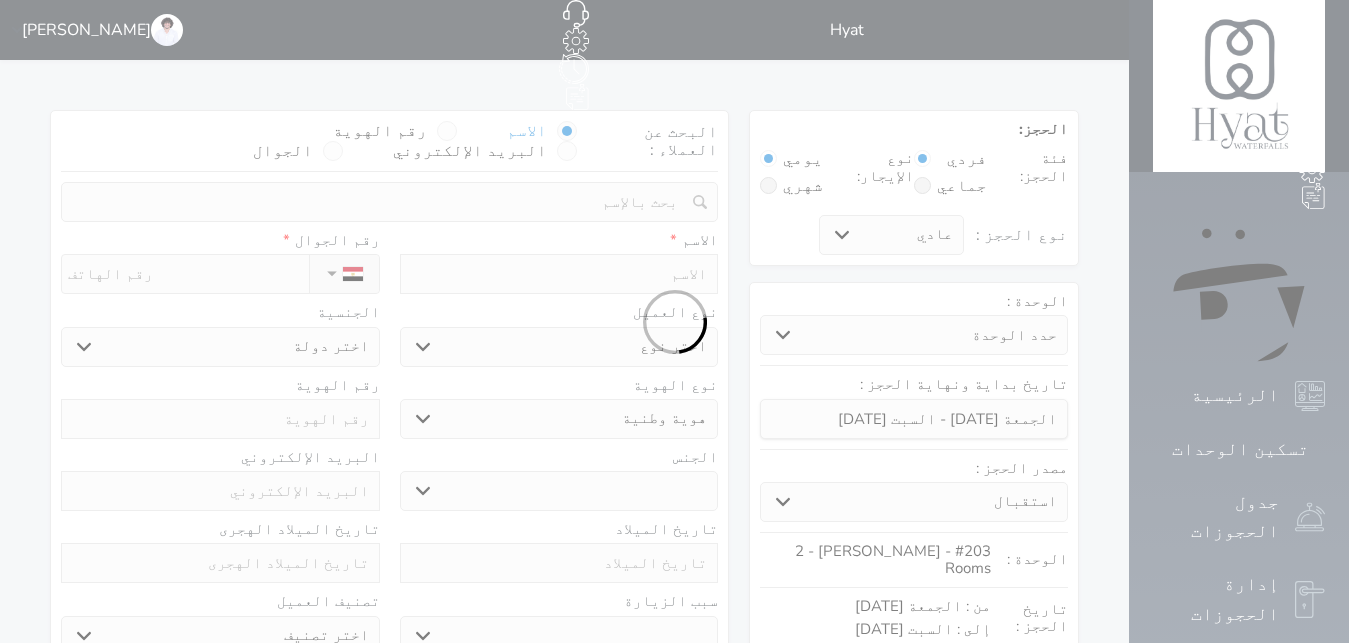 select 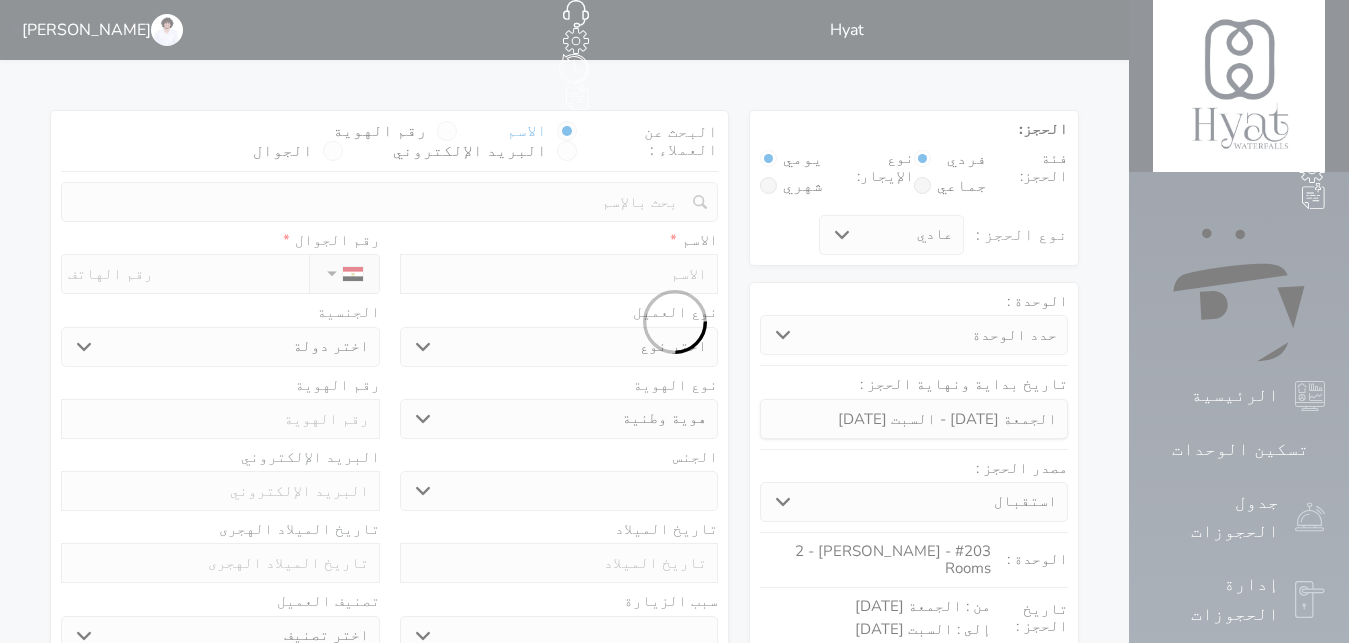 select on "1" 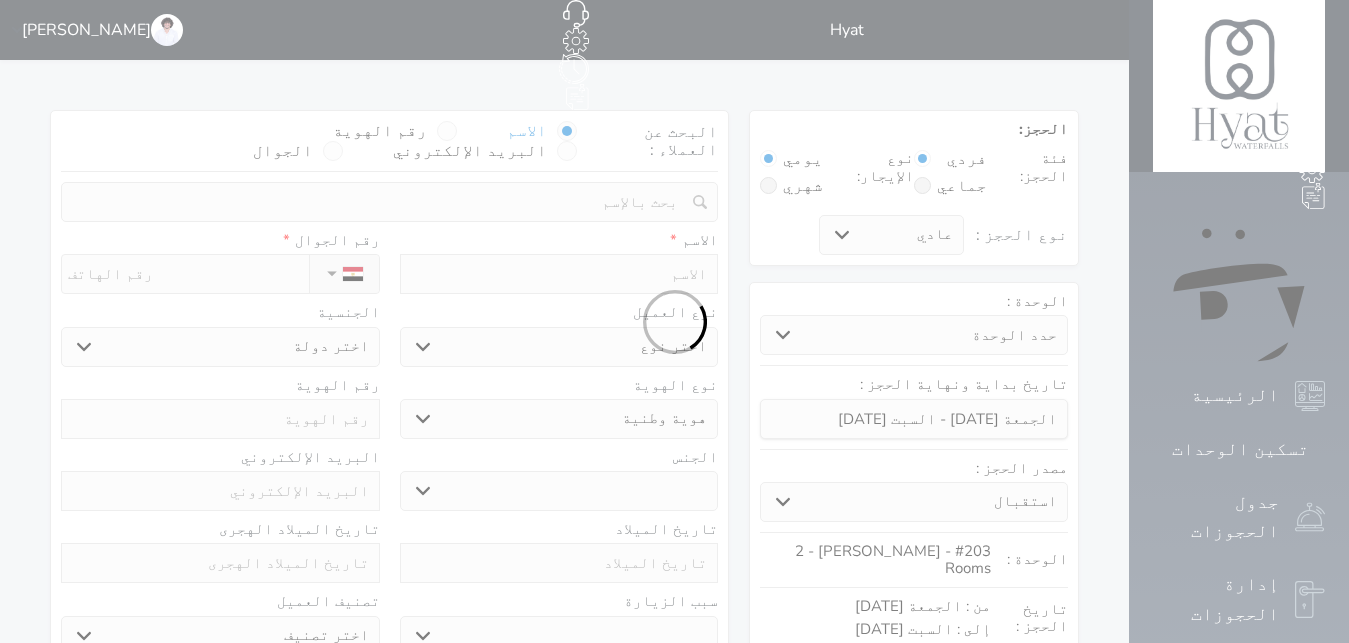 select on "7" 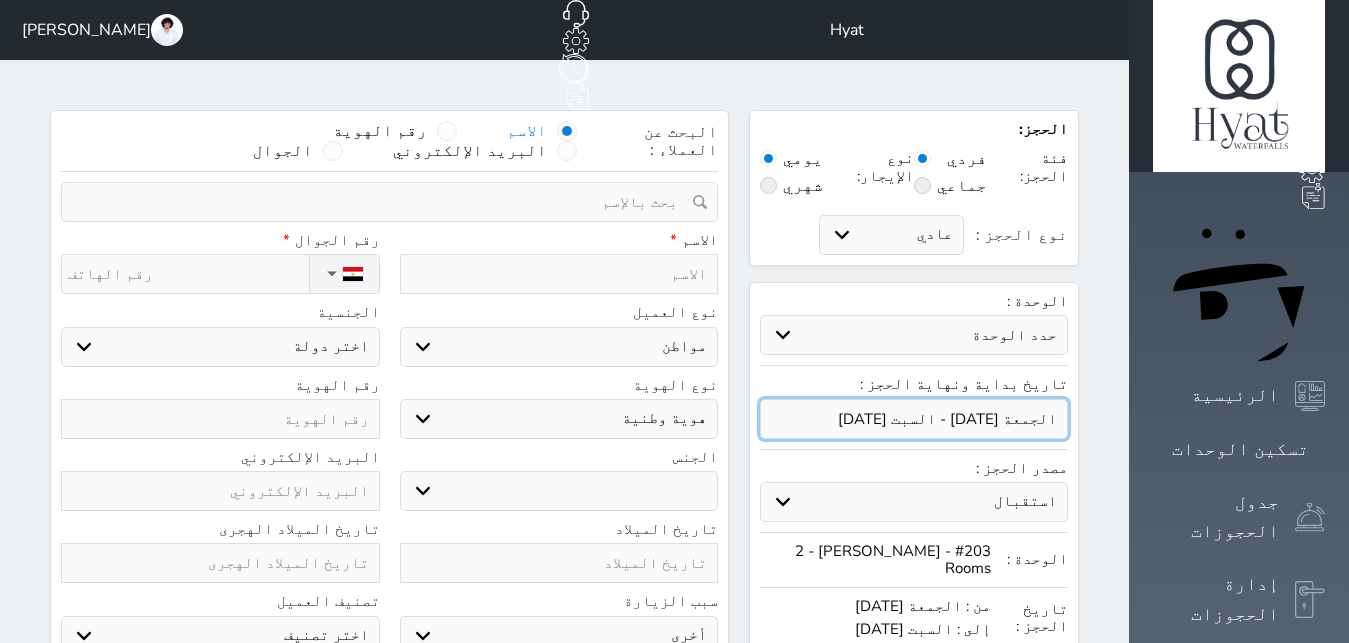 select 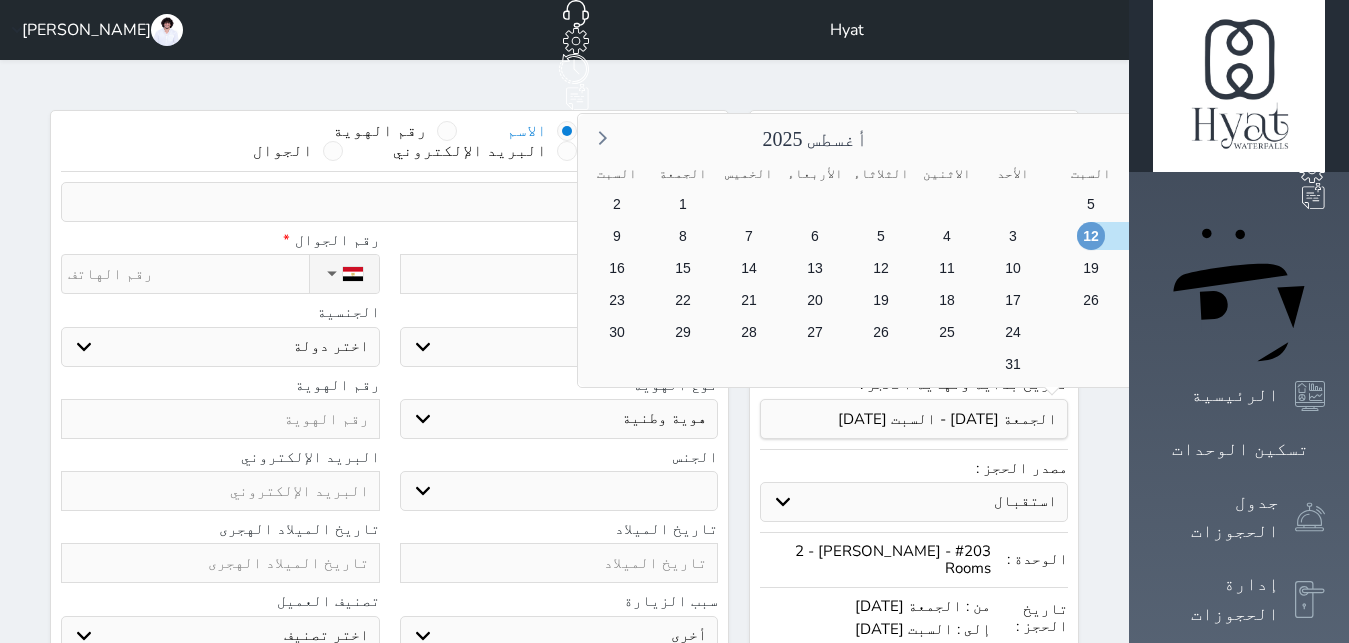 click on "12" at bounding box center (1091, 236) 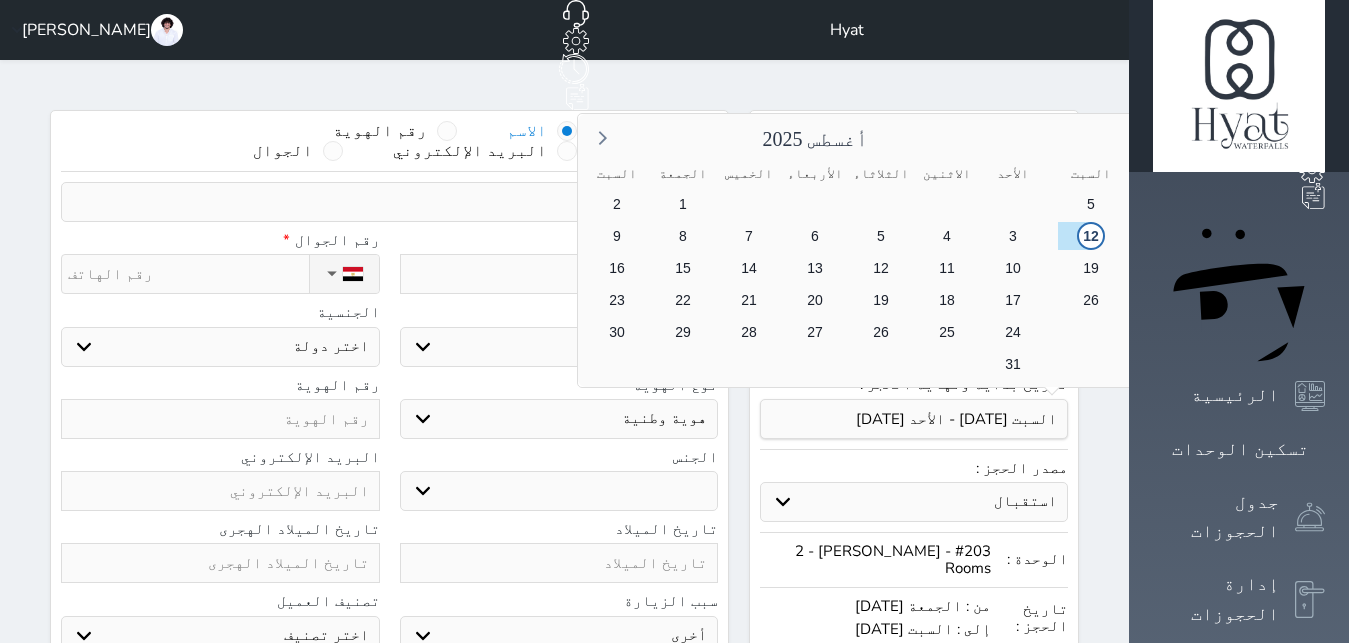 click on "13" at bounding box center (1487, 268) 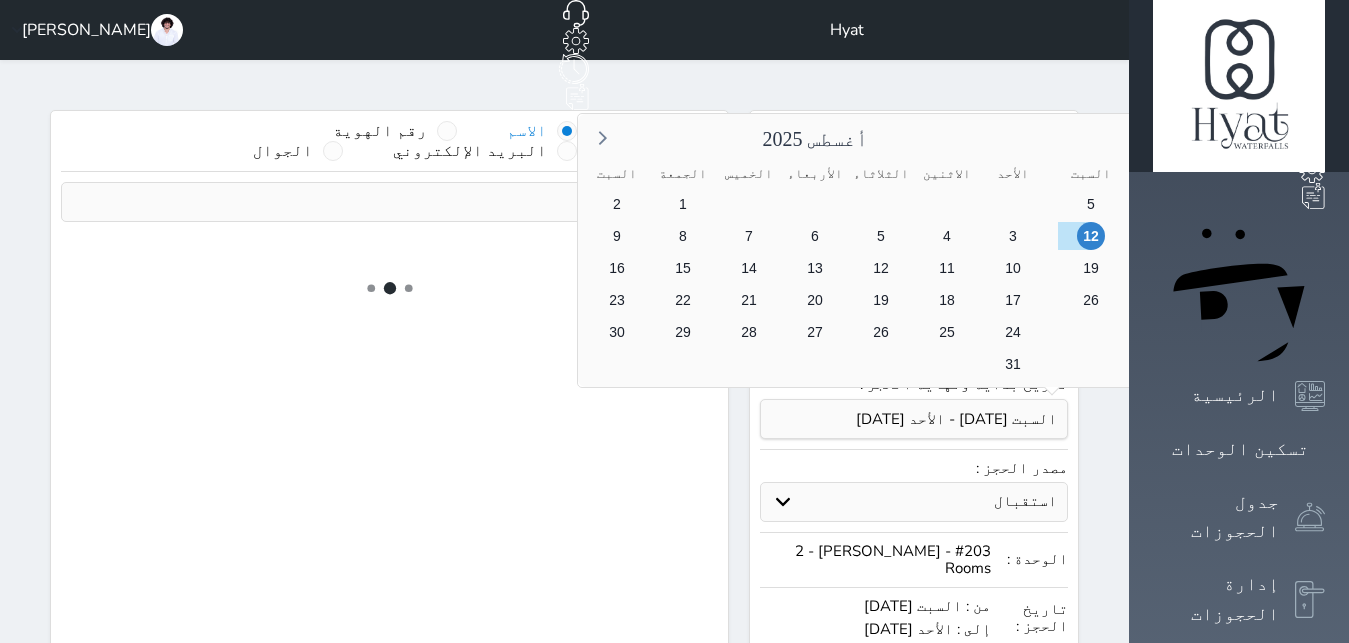 select on "1" 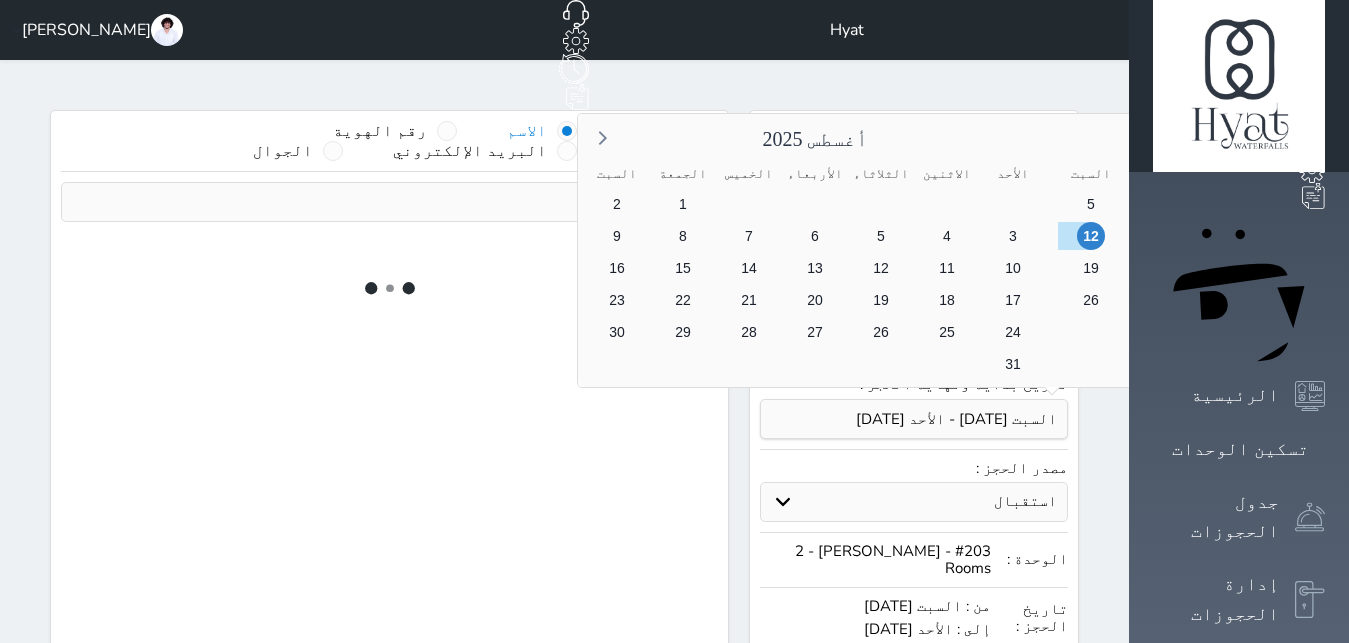 select on "1" 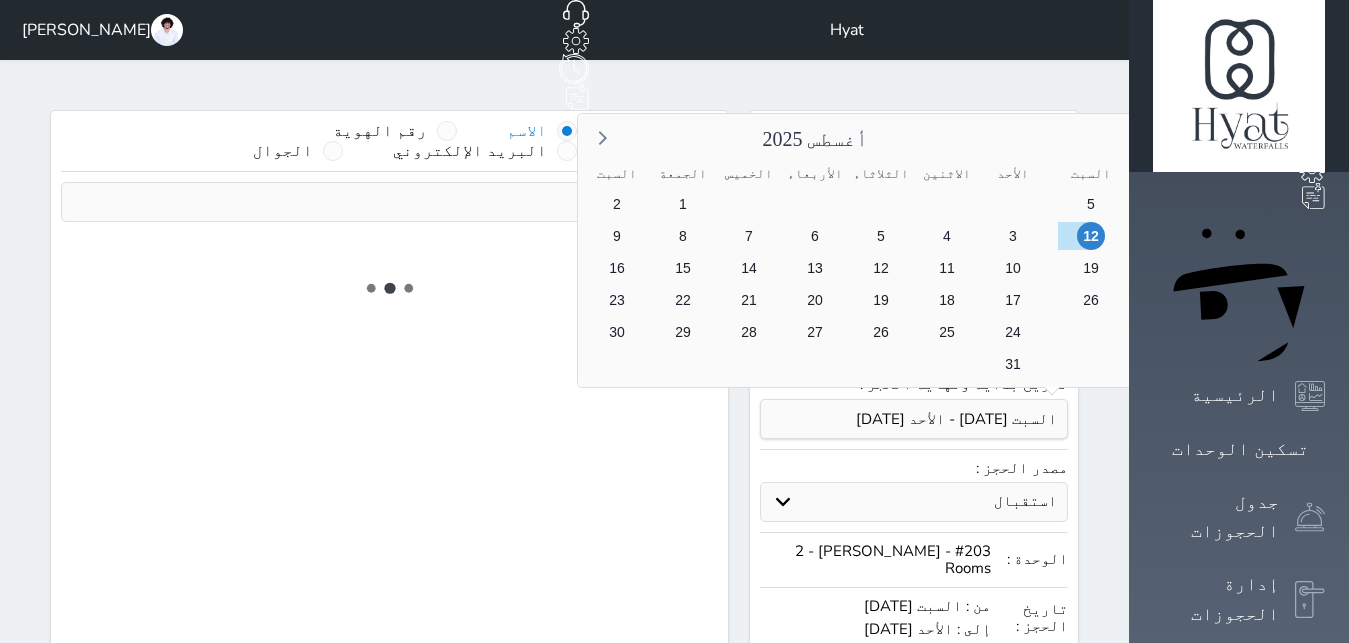 select 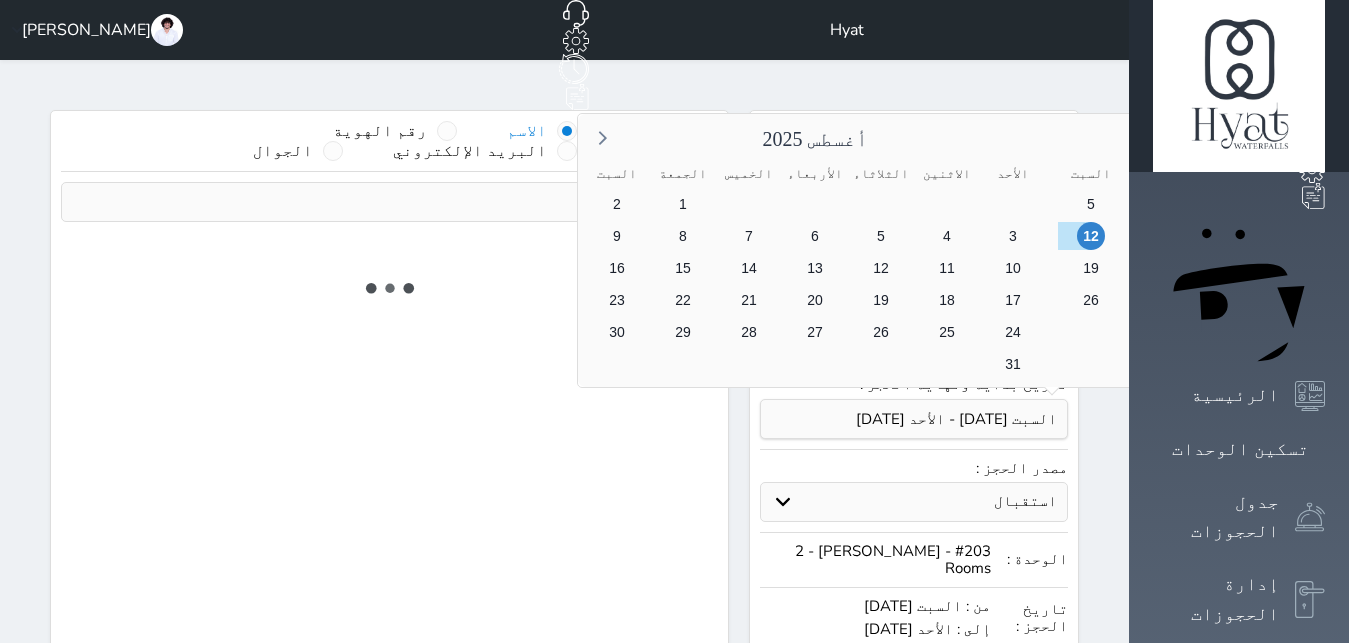 select on "7" 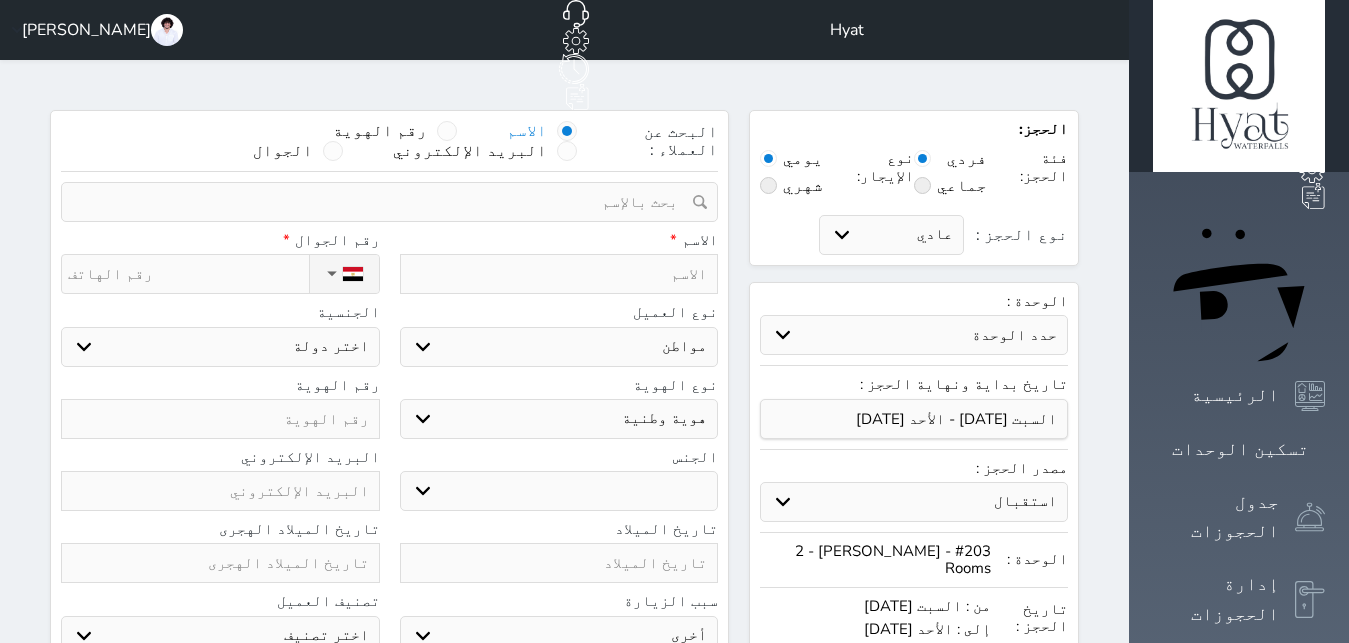 select 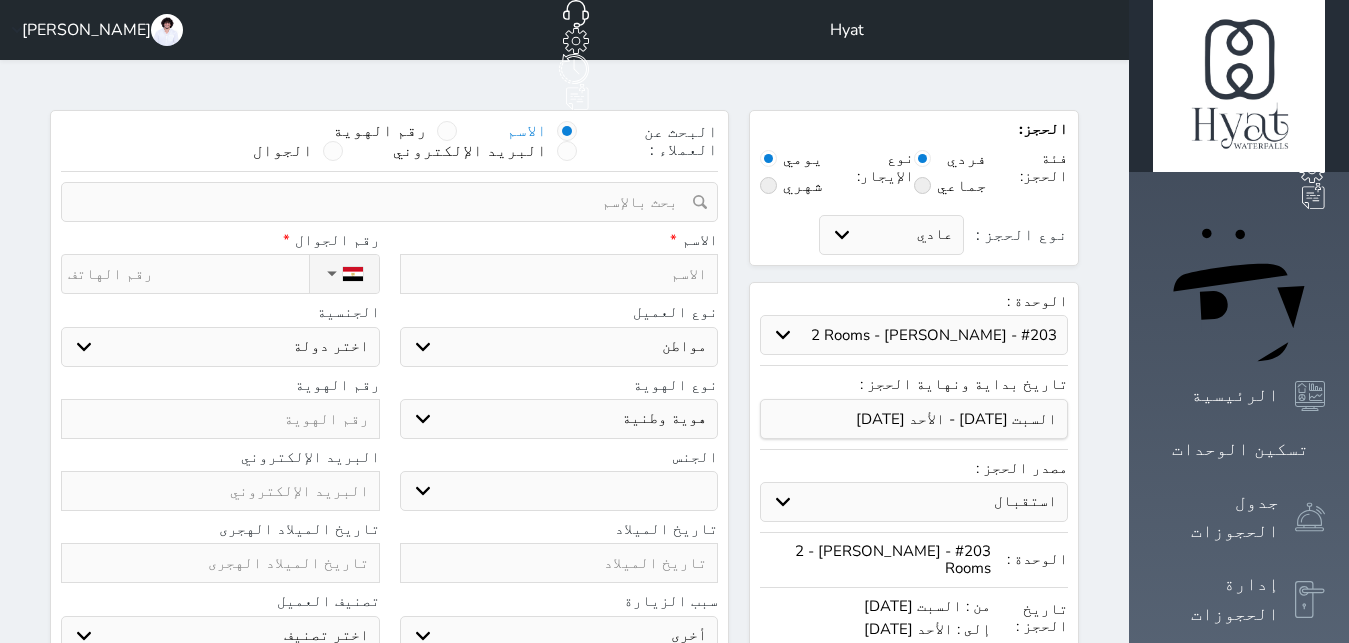select 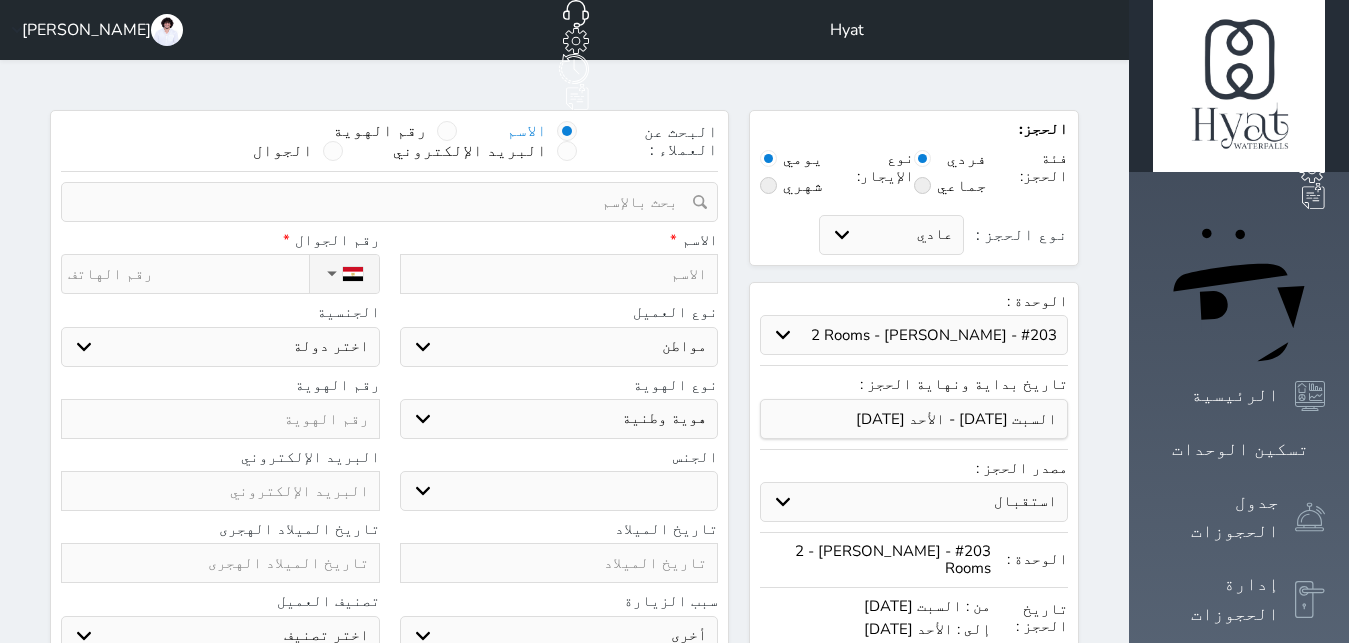 click at bounding box center [559, 274] 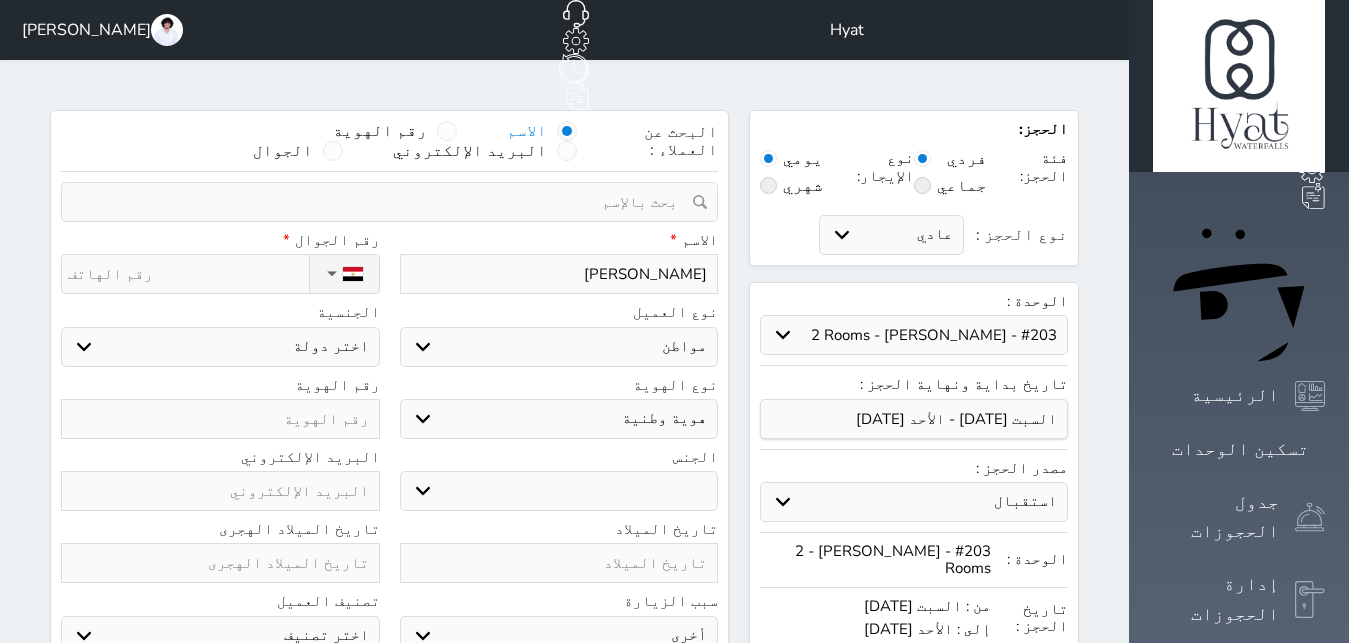 select 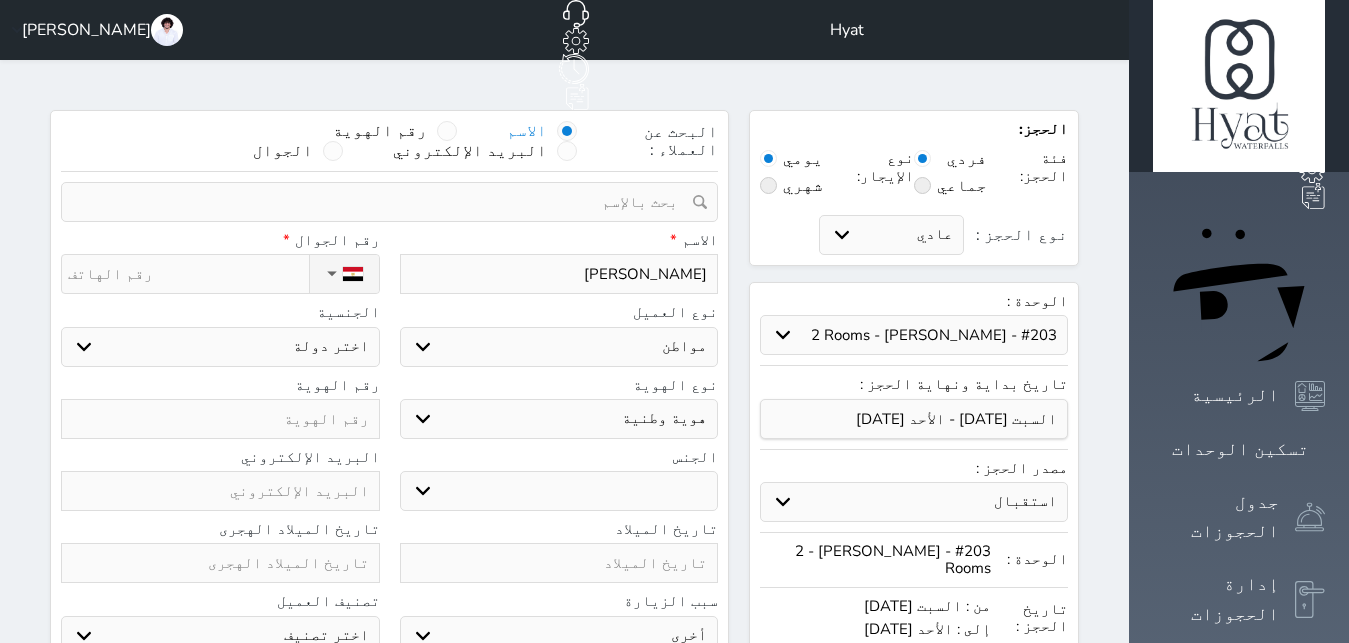 type on "[PERSON_NAME]" 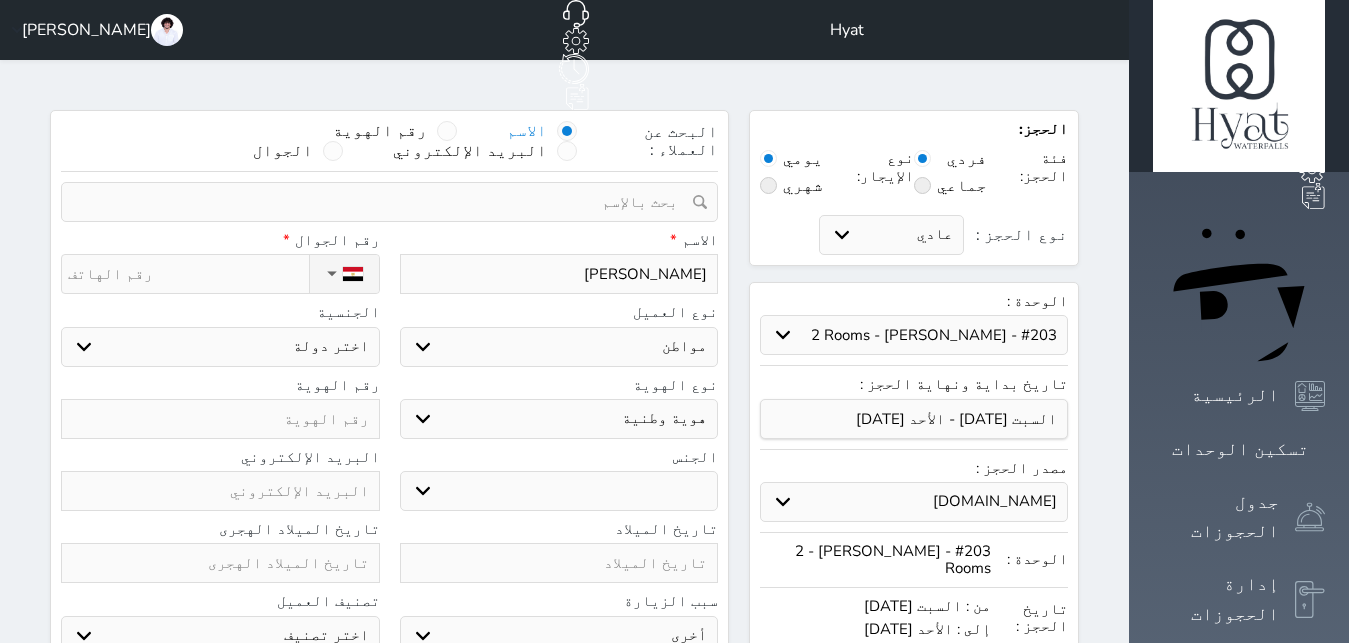 click on "[DOMAIN_NAME]" at bounding box center (0, 0) 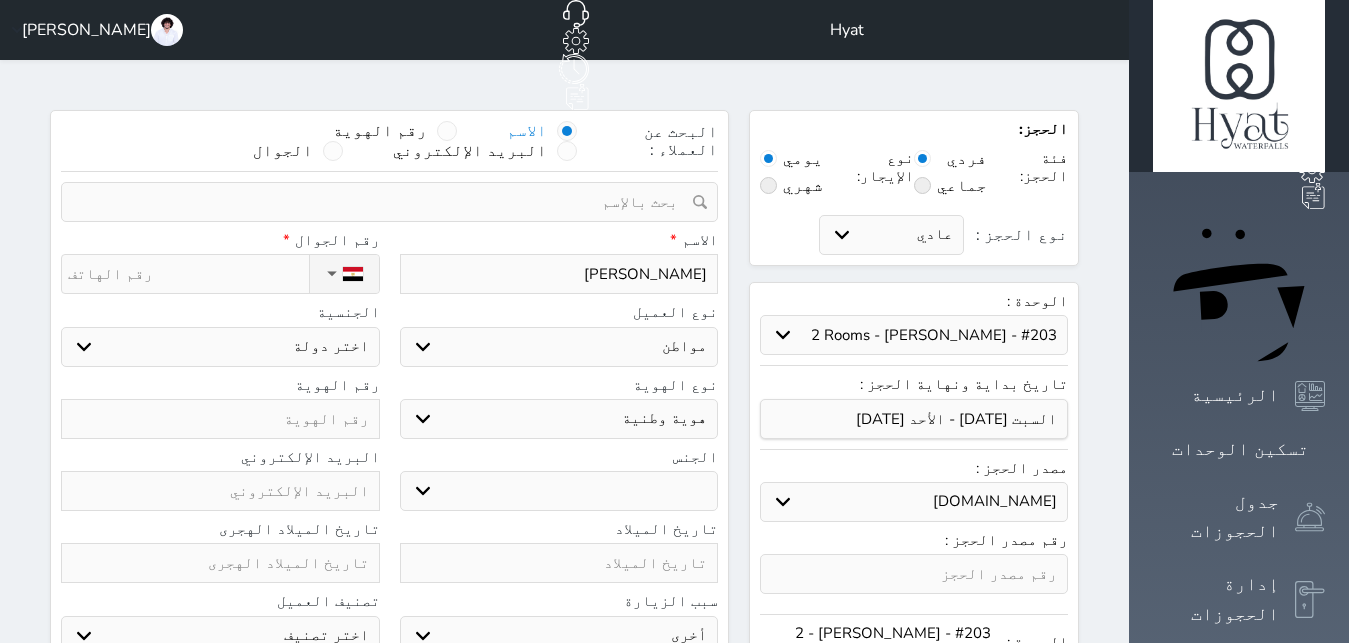 click at bounding box center (914, 574) 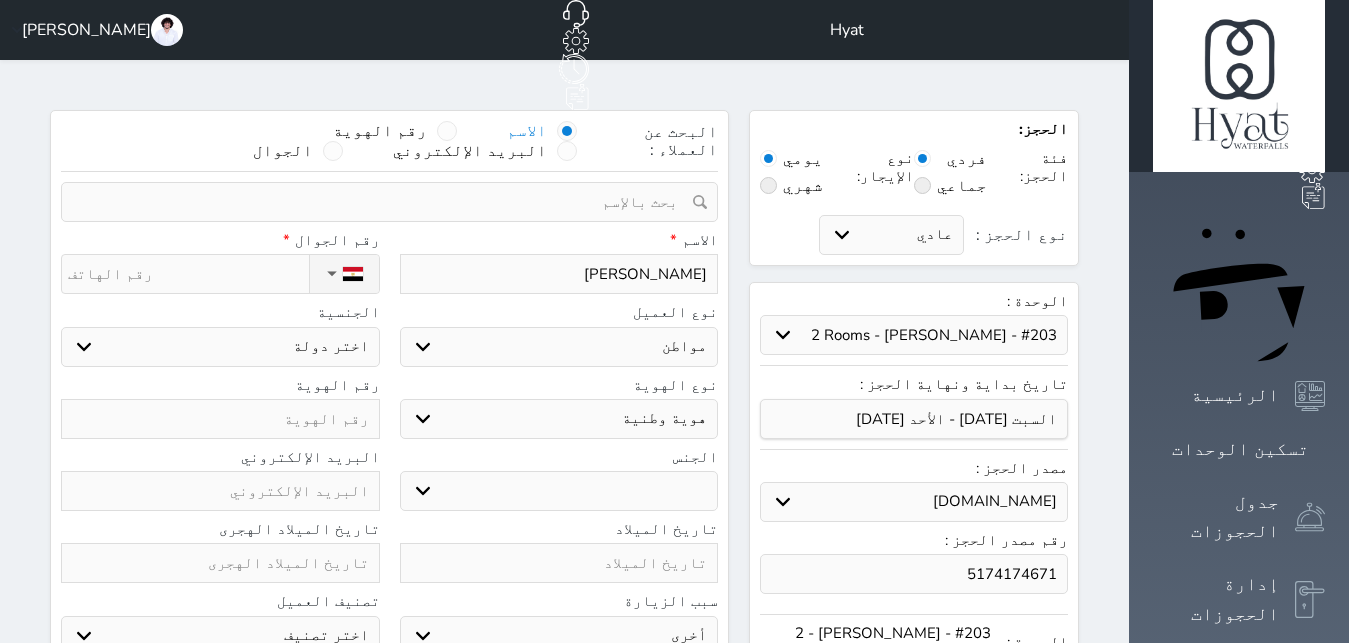 type on "5174174671" 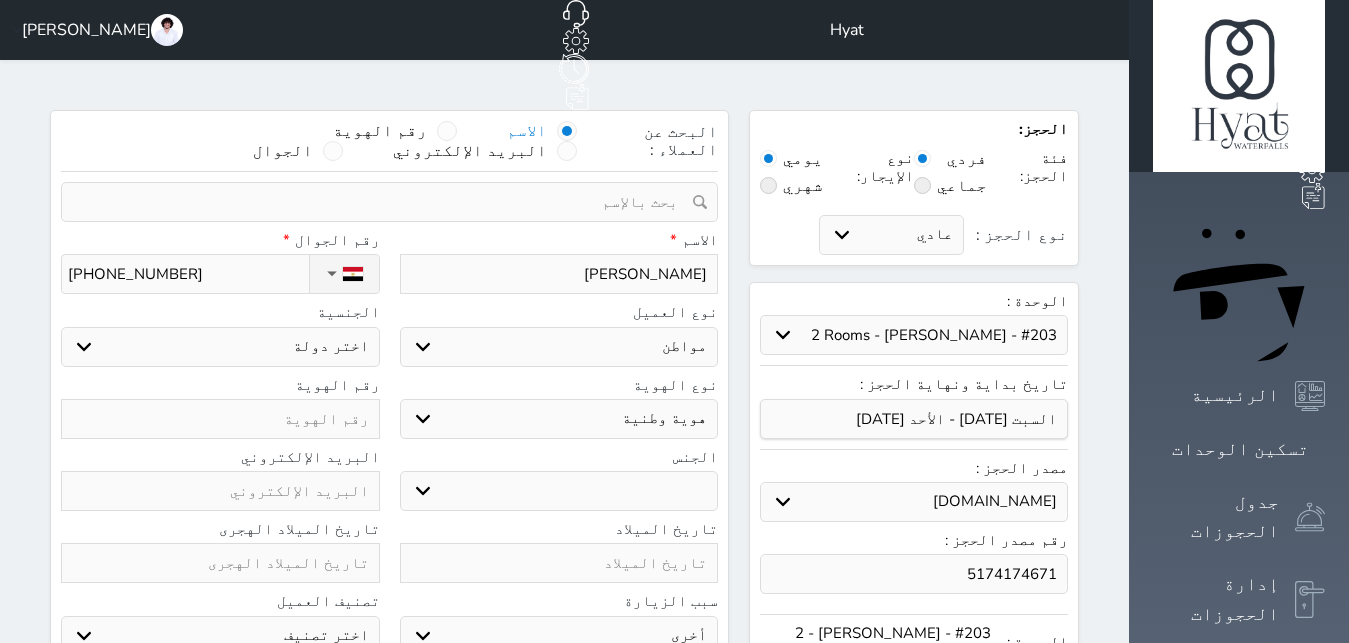 type on "[PHONE_NUMBER]" 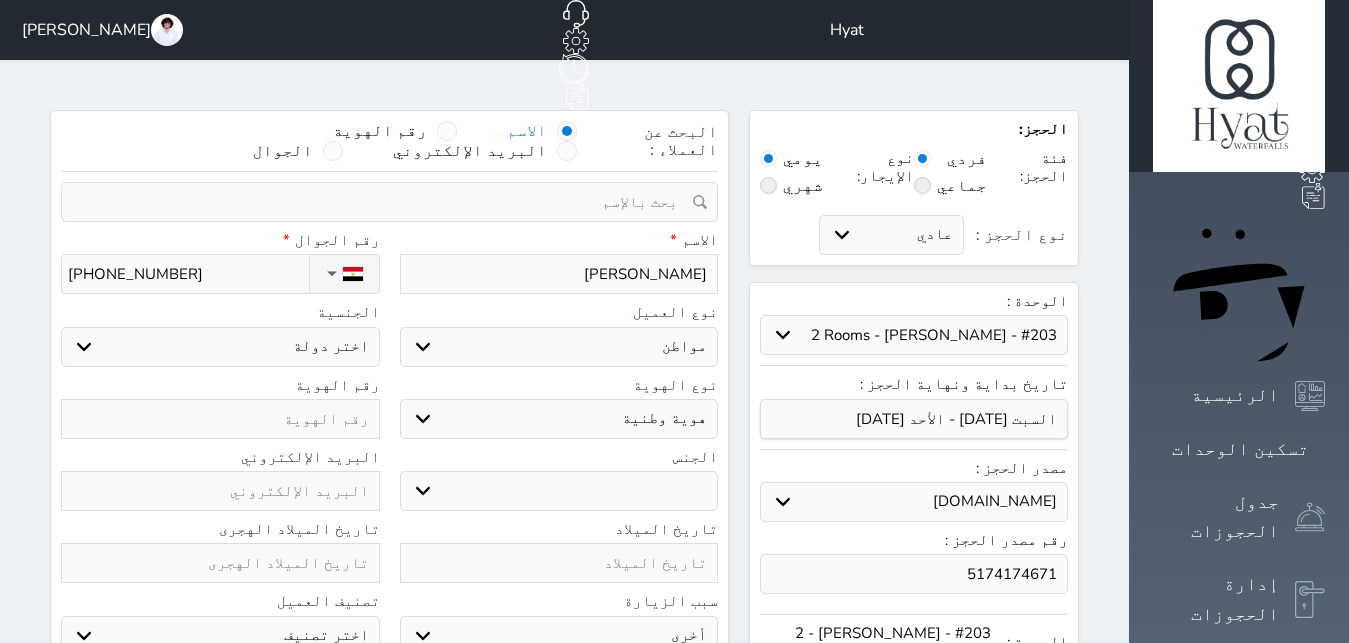 click on "اختر دولة
مصر" at bounding box center [220, 347] 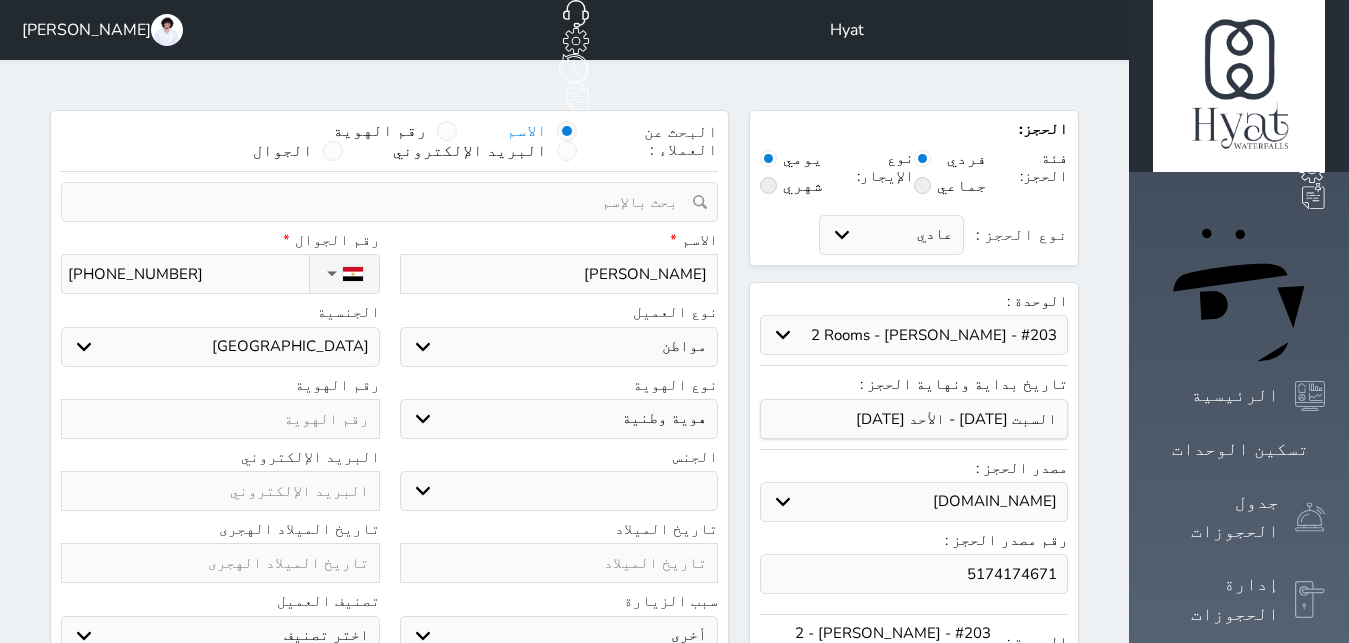click on "اختر نوع   هوية وطنية هوية عائلية جواز السفر" at bounding box center [559, 419] 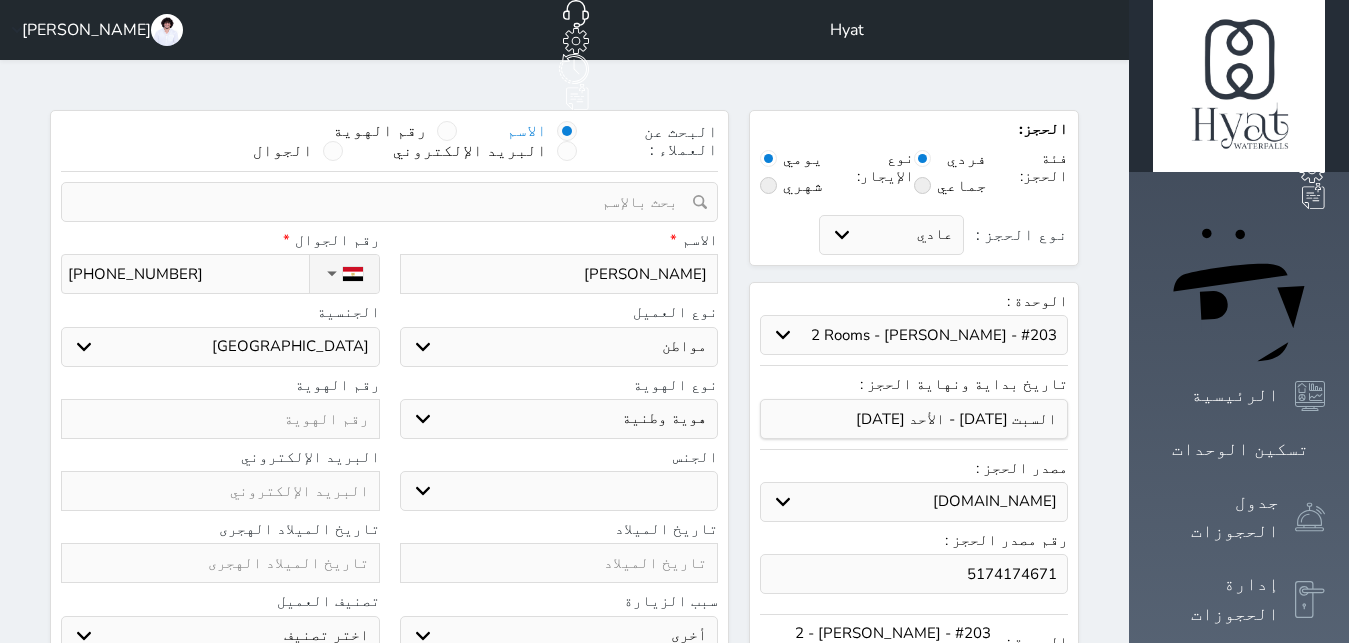 click on "هوية وطنية" at bounding box center (0, 0) 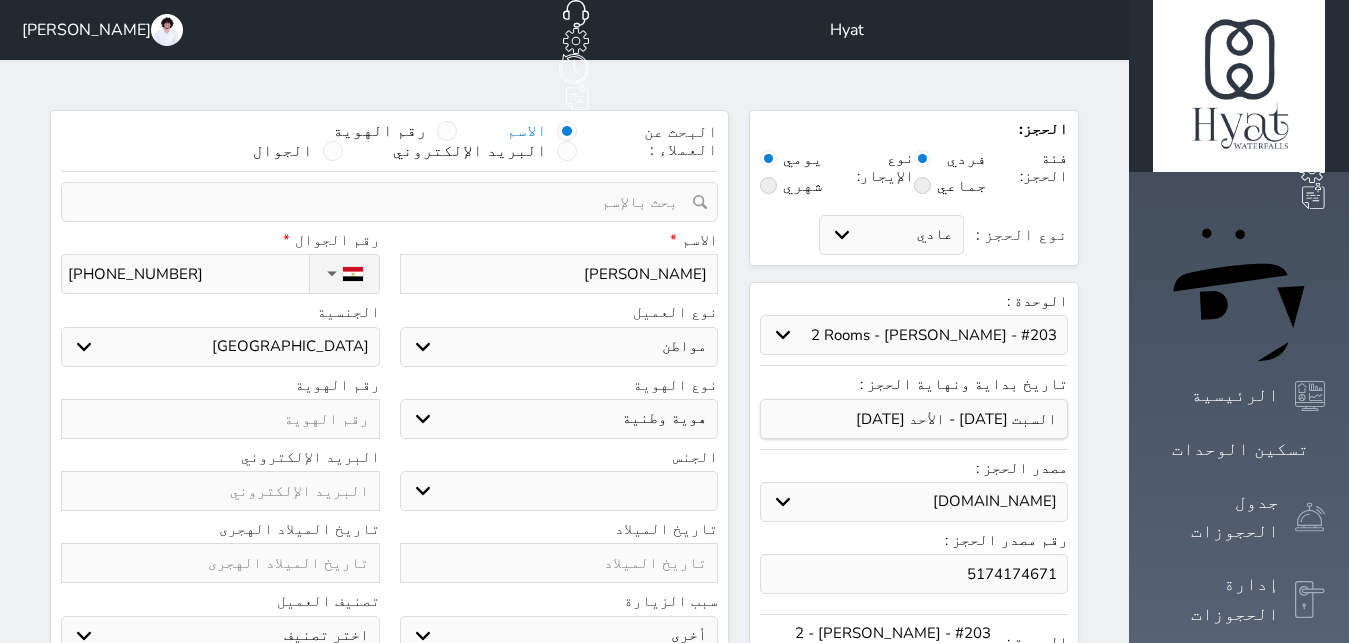 click on "الجنس
ذكر   انثى   البريد الإلكتروني" at bounding box center (389, 485) 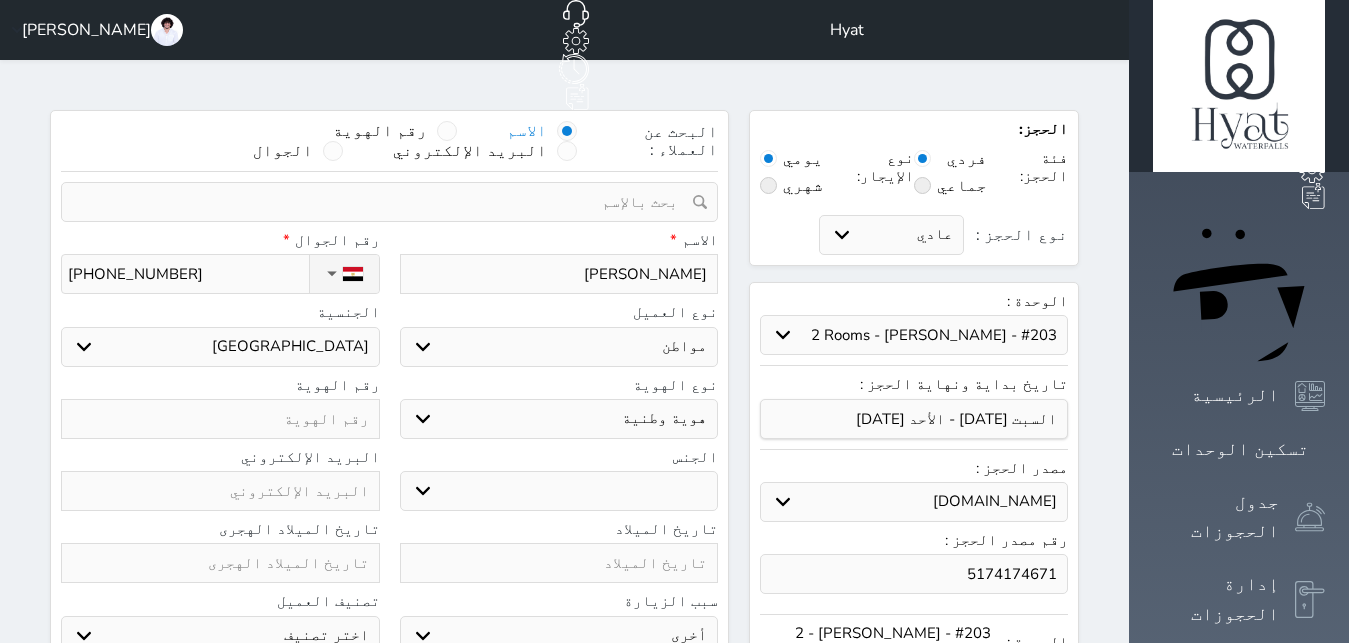 click on "ذكر   انثى" at bounding box center [559, 491] 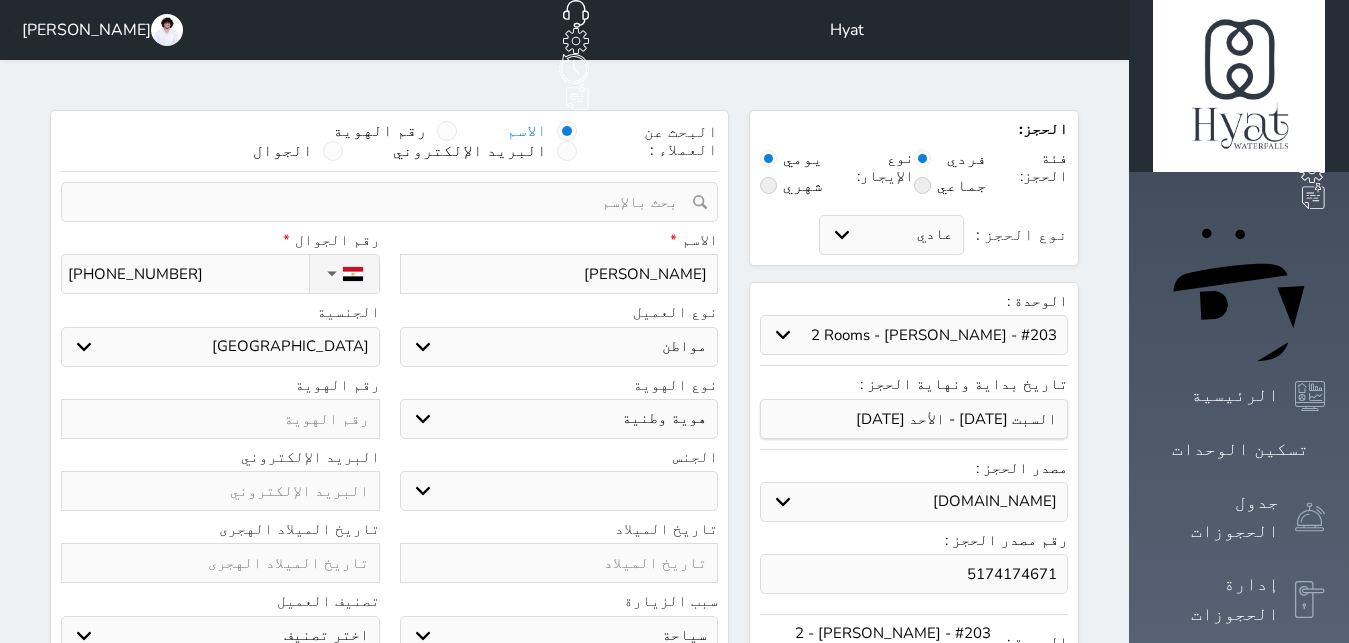 click on "سياحة" at bounding box center [0, 0] 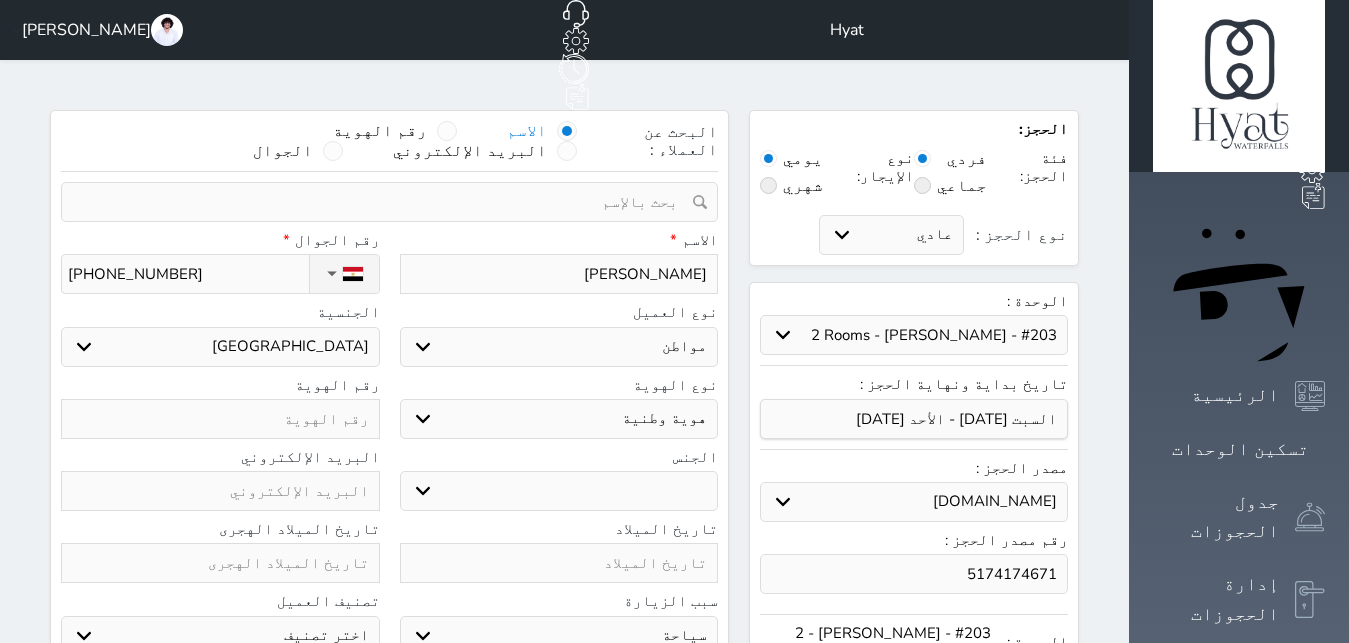 click on "اختر تصنيف
عادي
بوكينج
مميز
Loyal - 20%
غير مرغوب فيه" at bounding box center (220, 636) 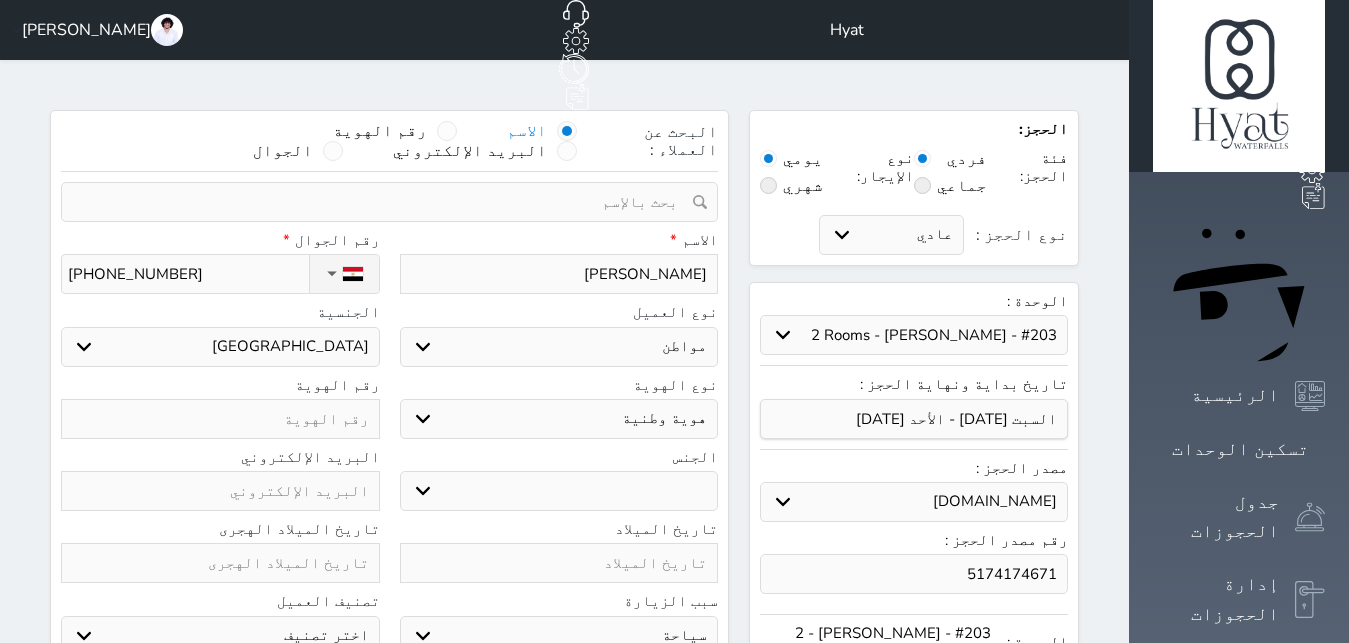 select on "11331" 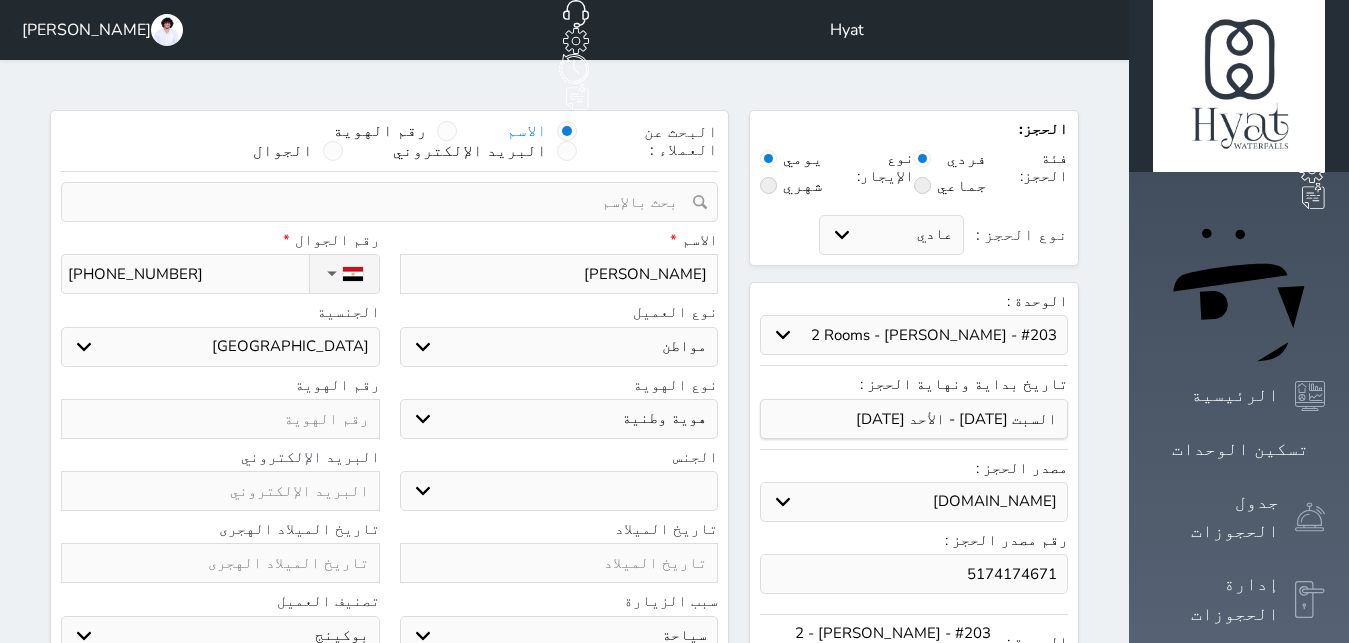 click on "بوكينج" at bounding box center (0, 0) 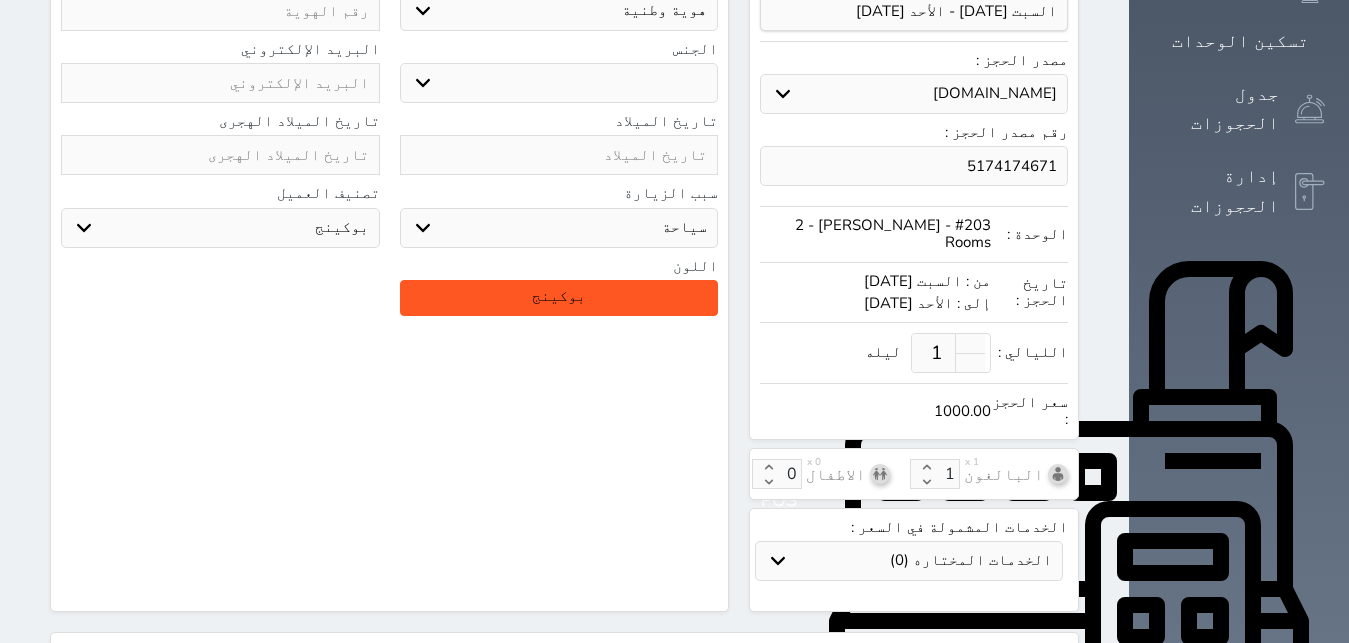 scroll, scrollTop: 510, scrollLeft: 0, axis: vertical 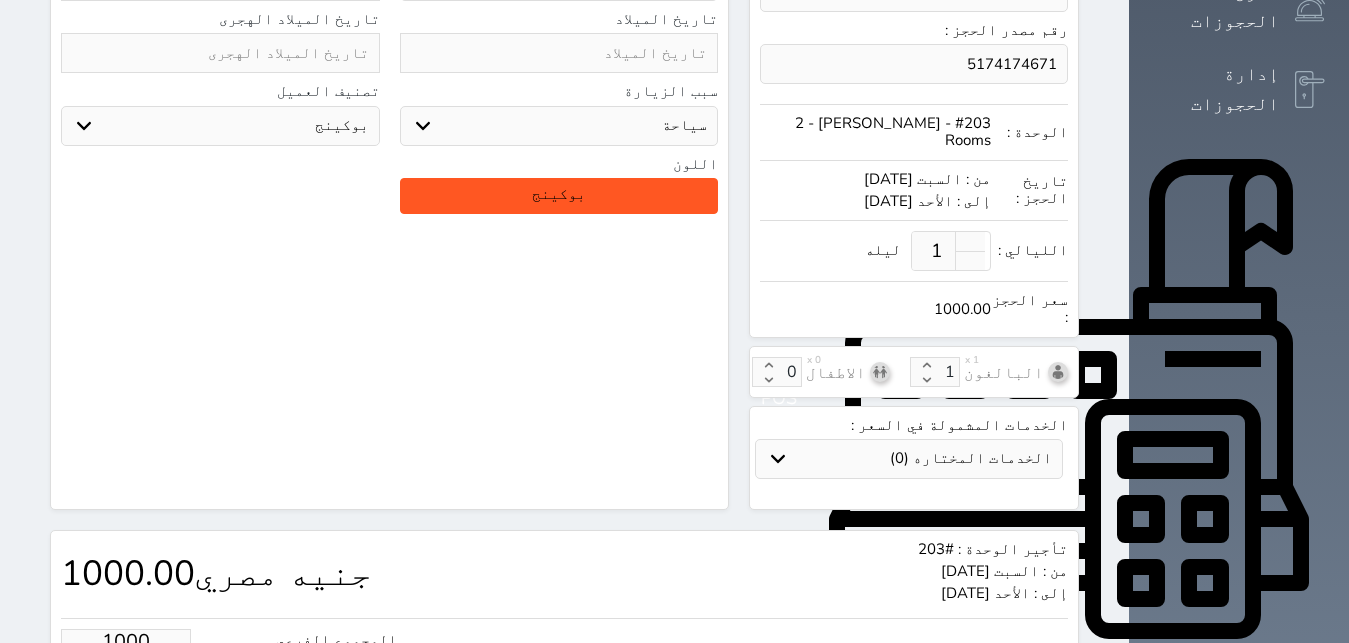 click on "1000" at bounding box center [126, 641] 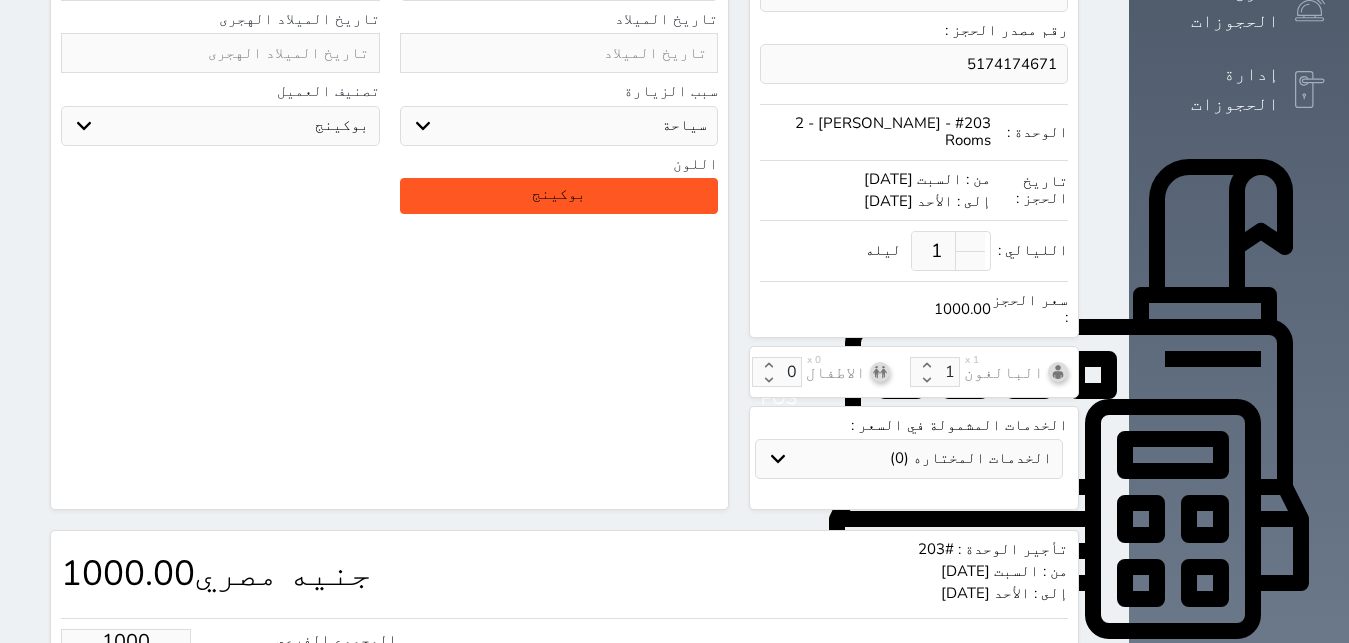scroll, scrollTop: 606, scrollLeft: 0, axis: vertical 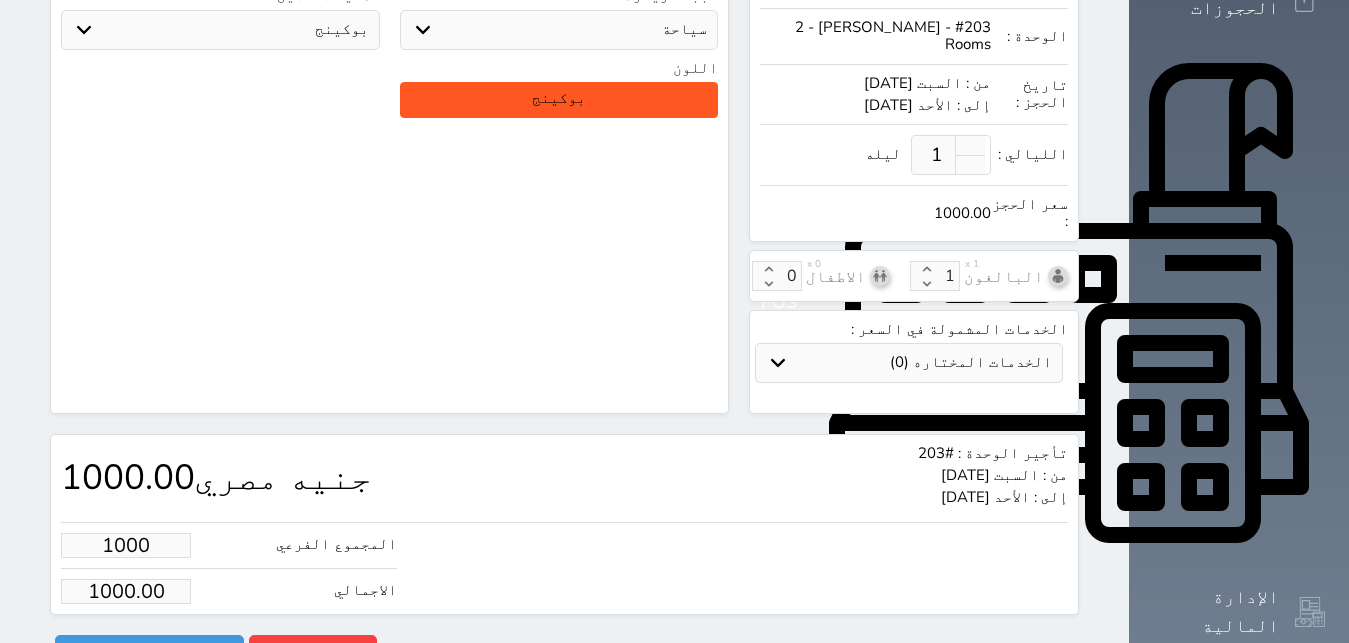 click on "1000" at bounding box center (126, 545) 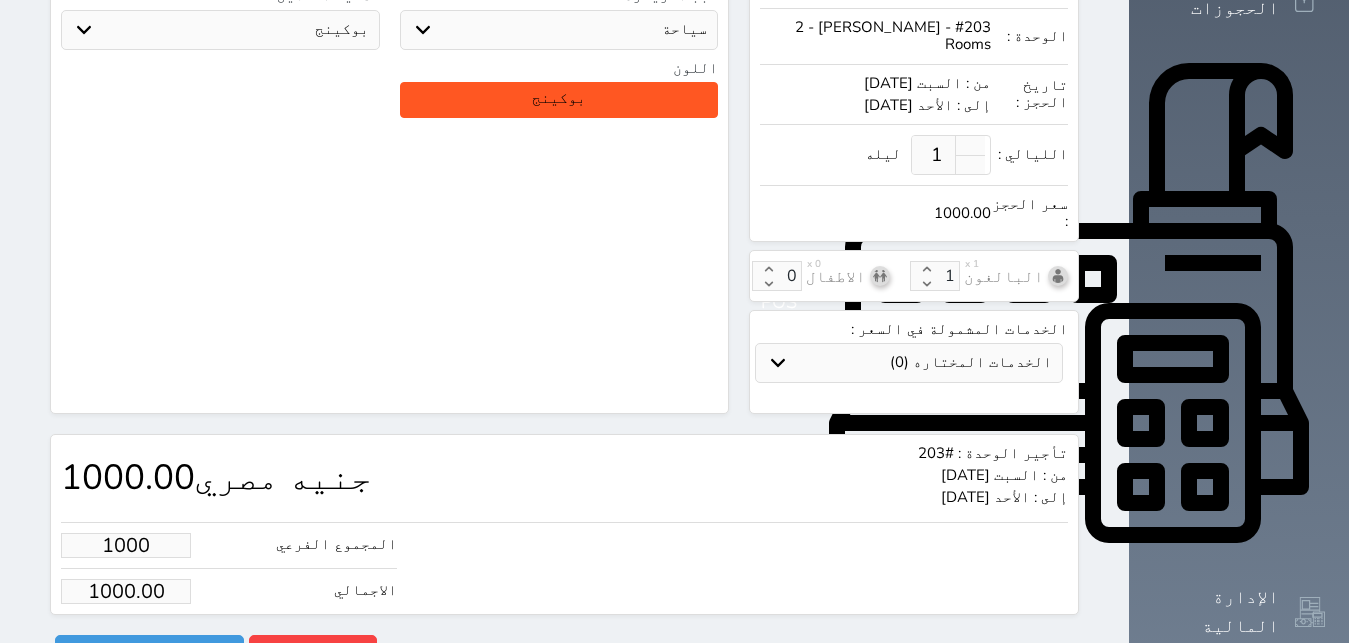 type on "2" 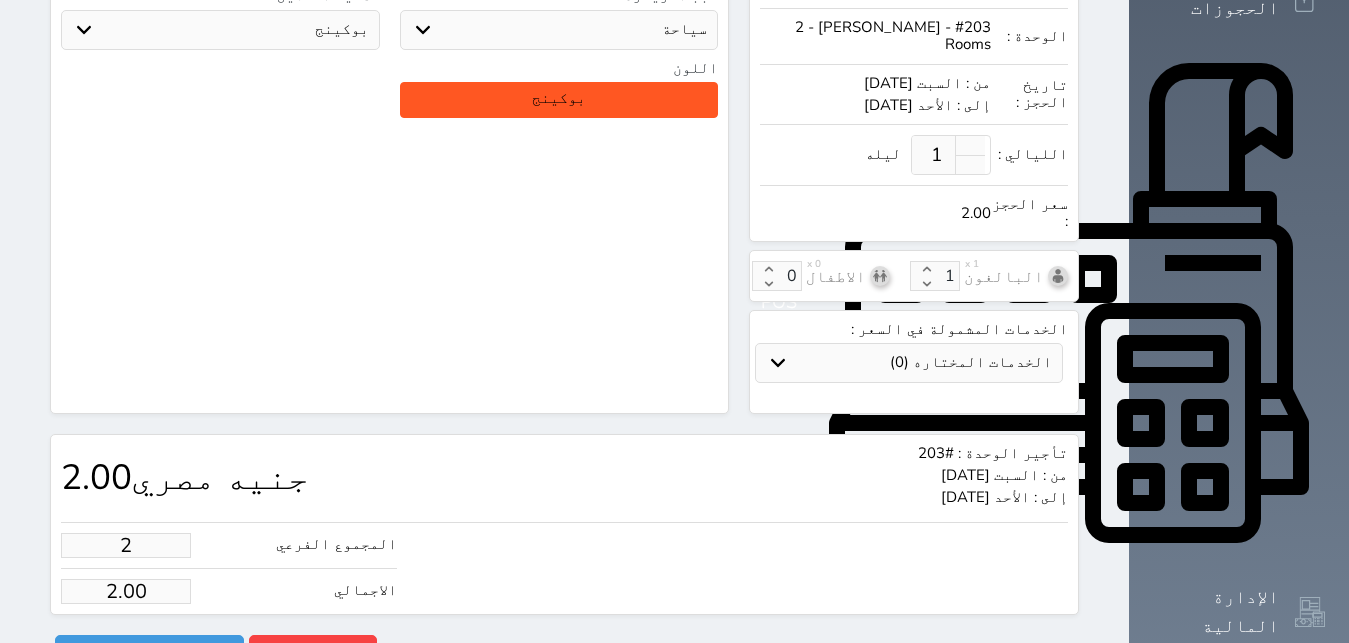 type on "26" 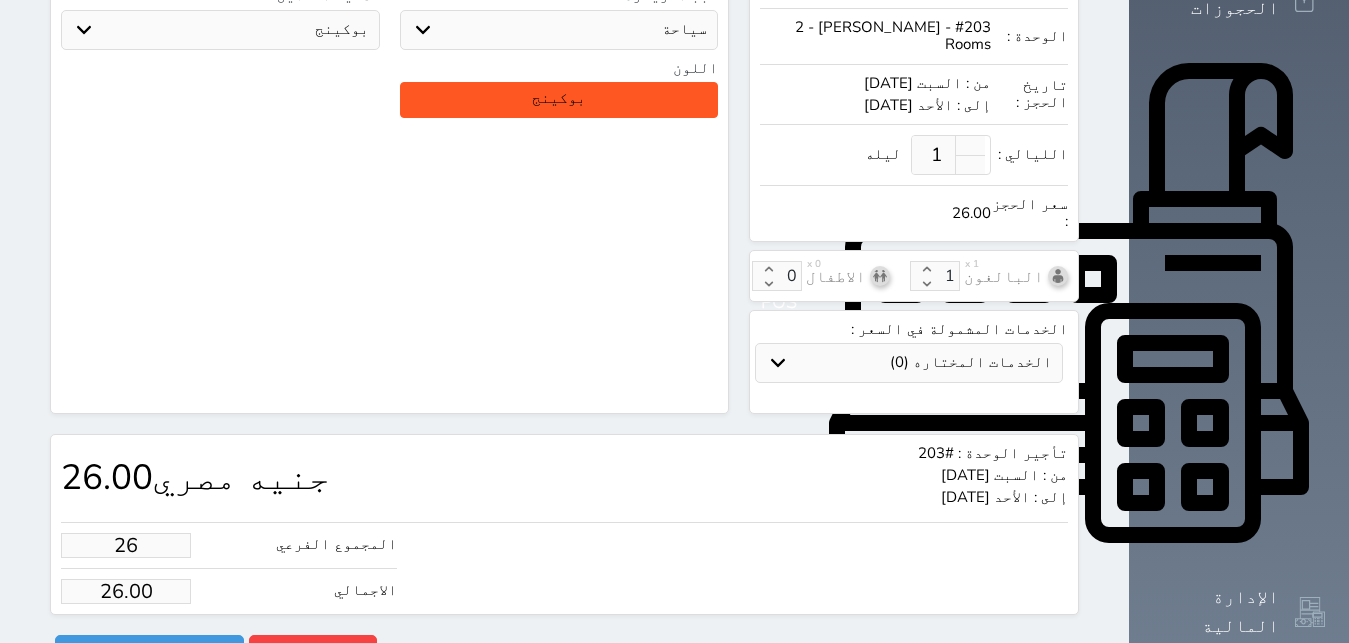 type on "266" 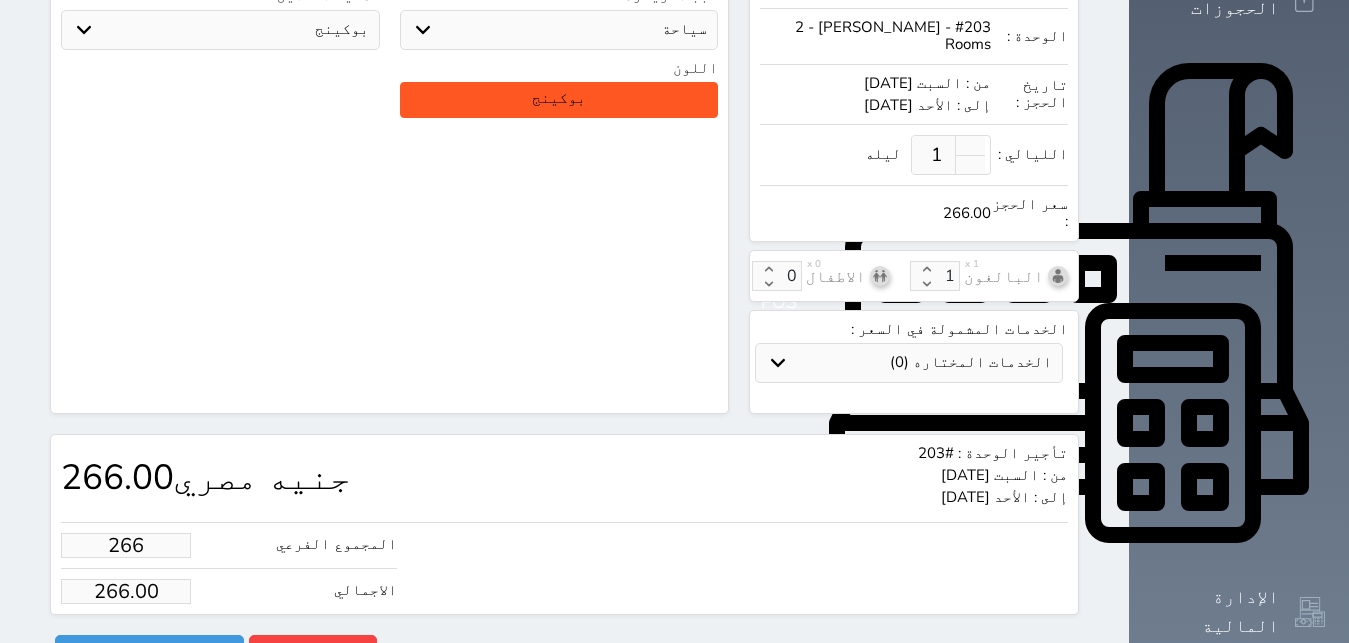 type on "2661" 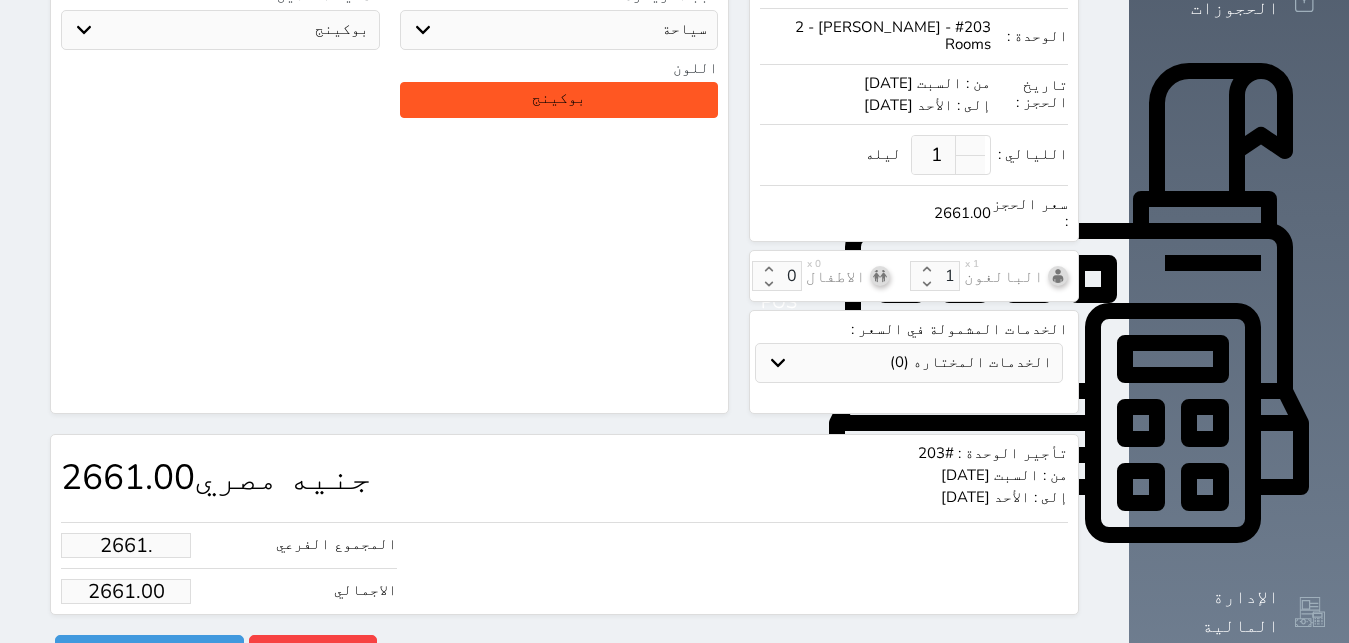 type on "2661.4" 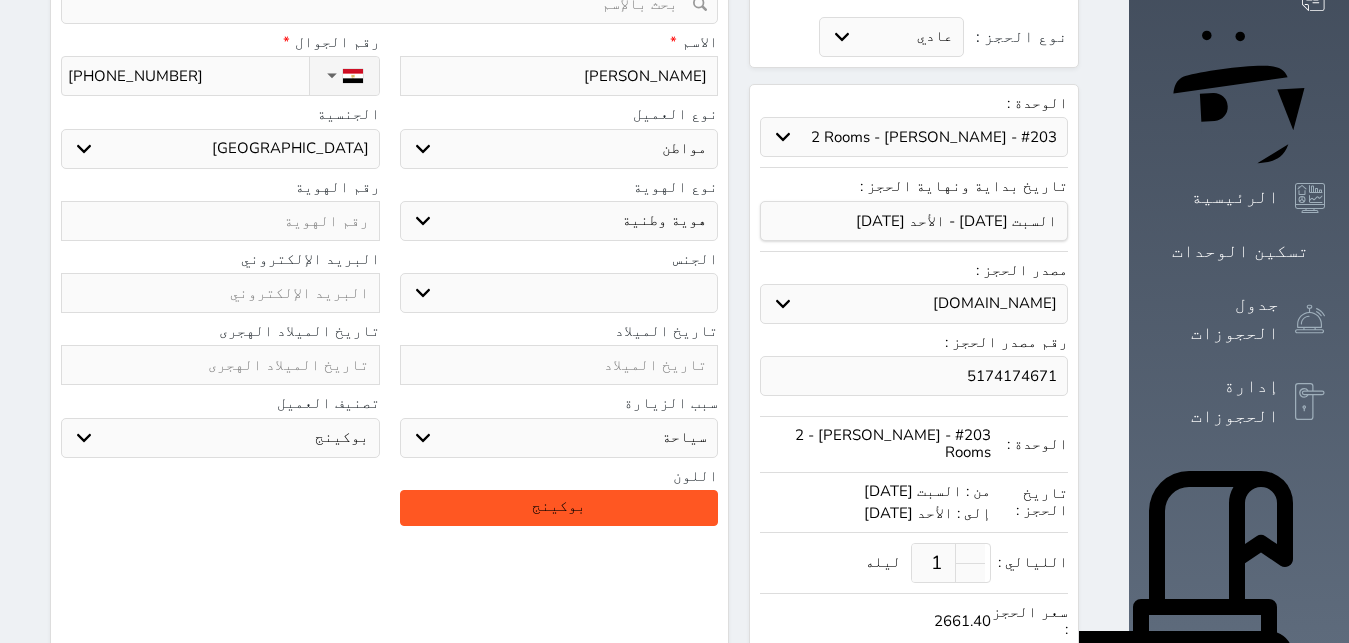 scroll, scrollTop: 0, scrollLeft: 0, axis: both 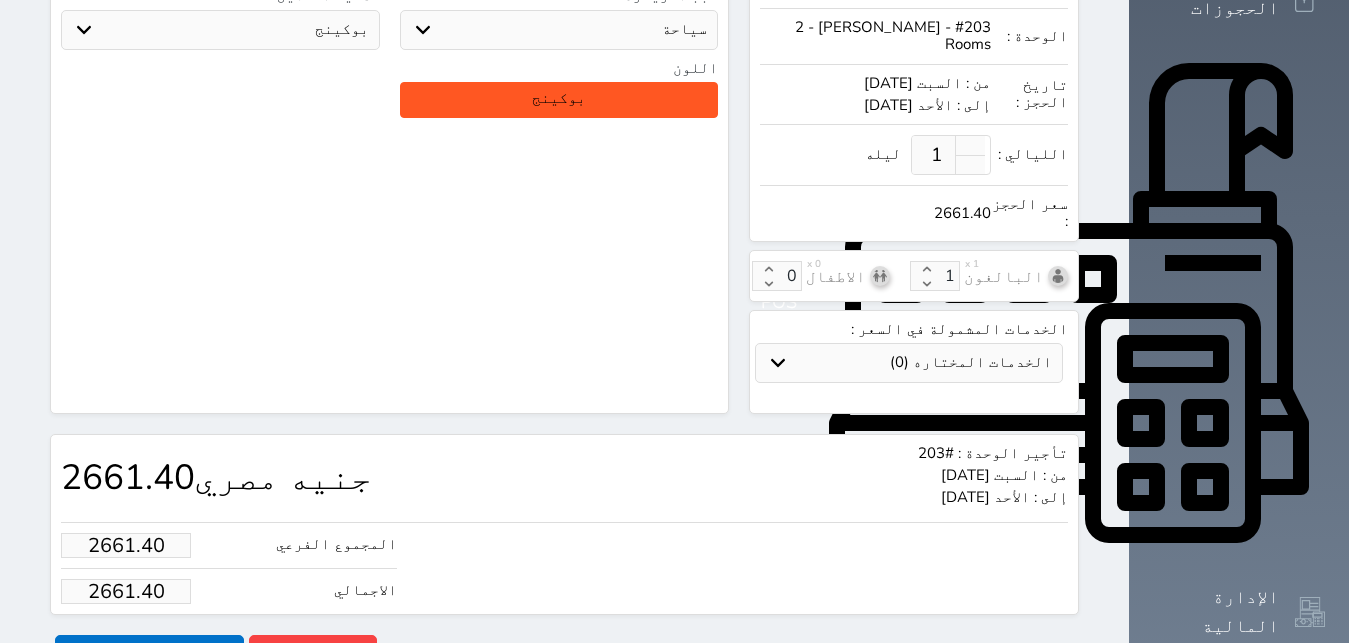 type on "2661.40" 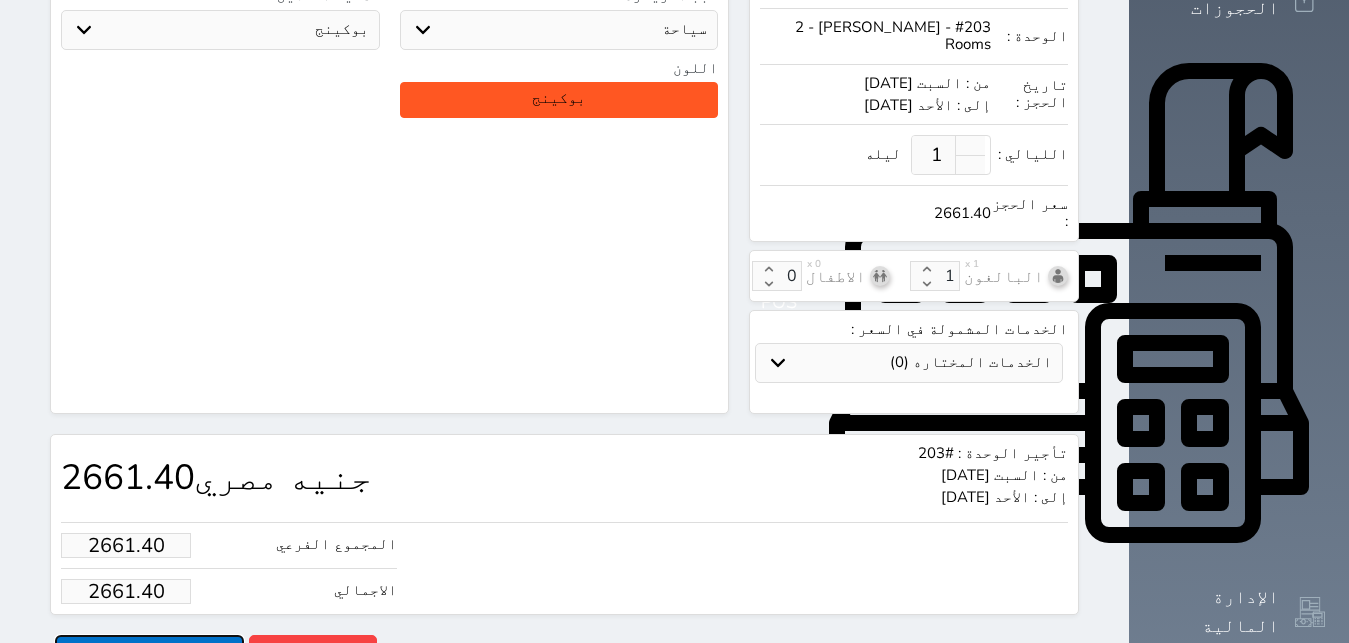 click on "حجز" at bounding box center [149, 652] 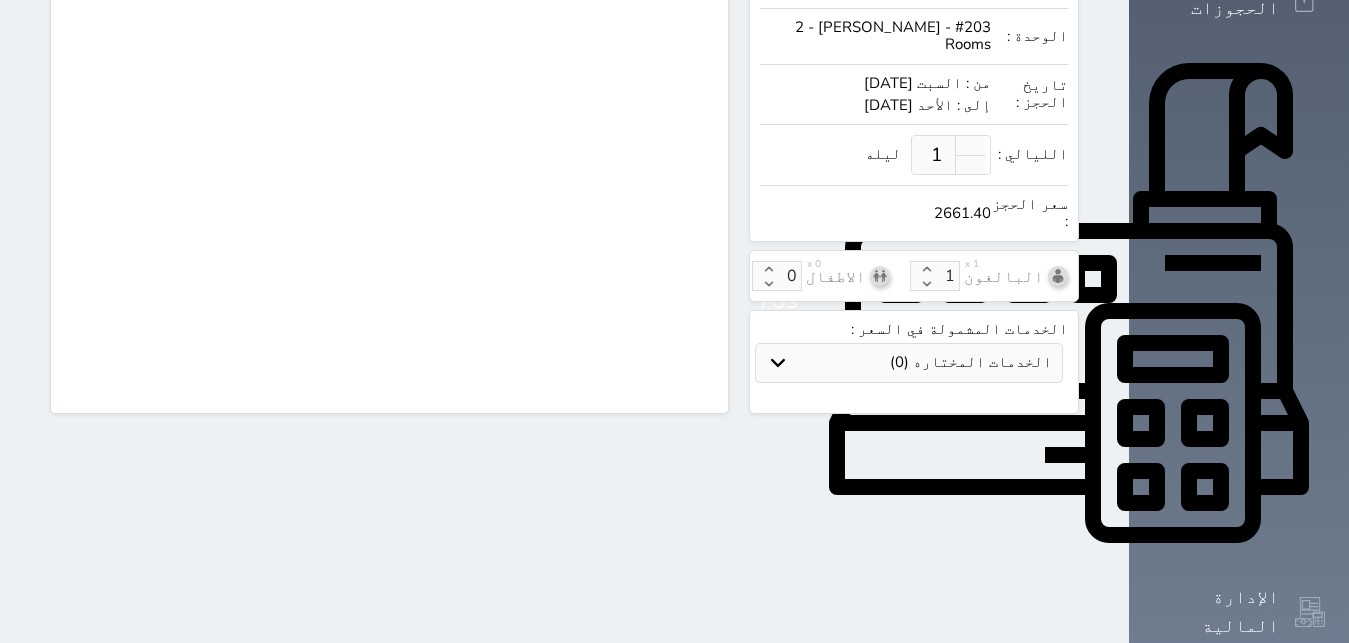 scroll, scrollTop: 543, scrollLeft: 0, axis: vertical 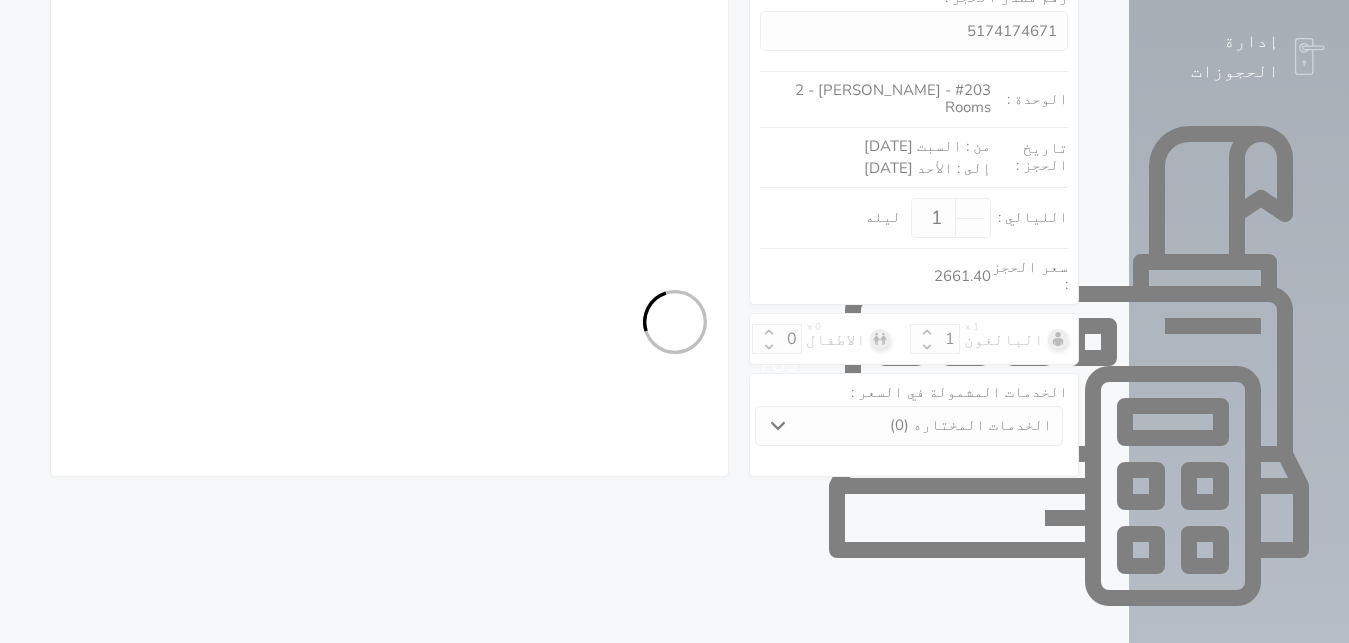 select on "1" 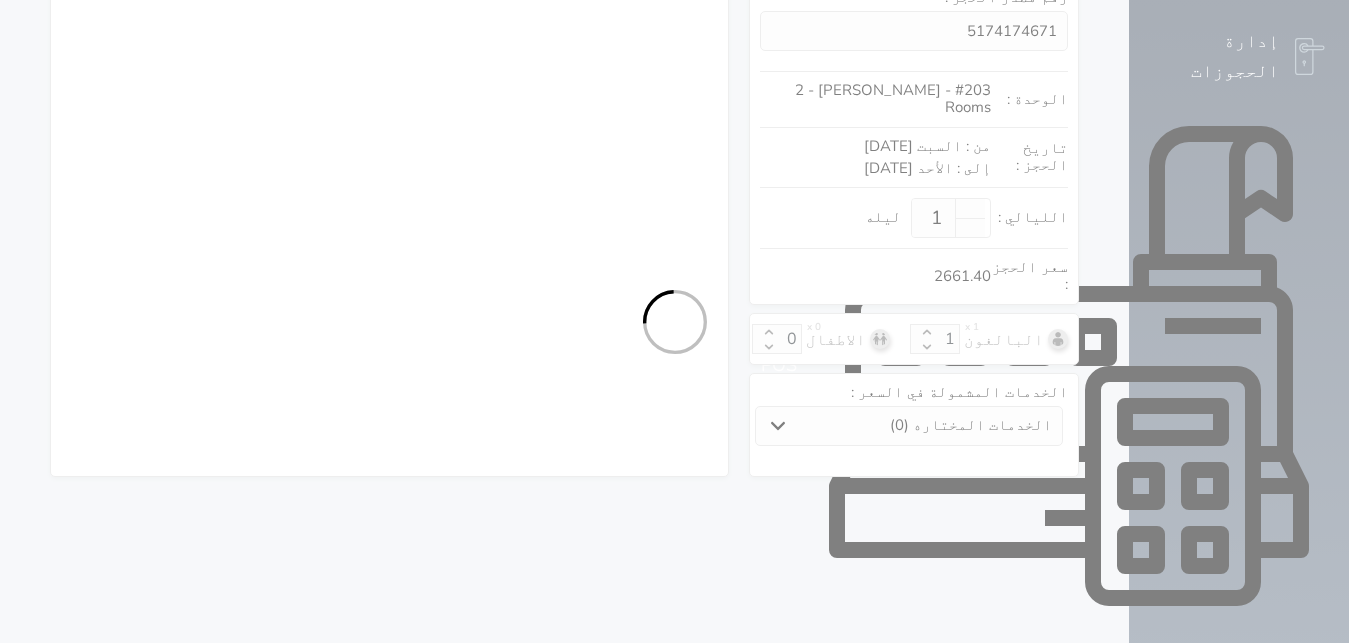 select on "207" 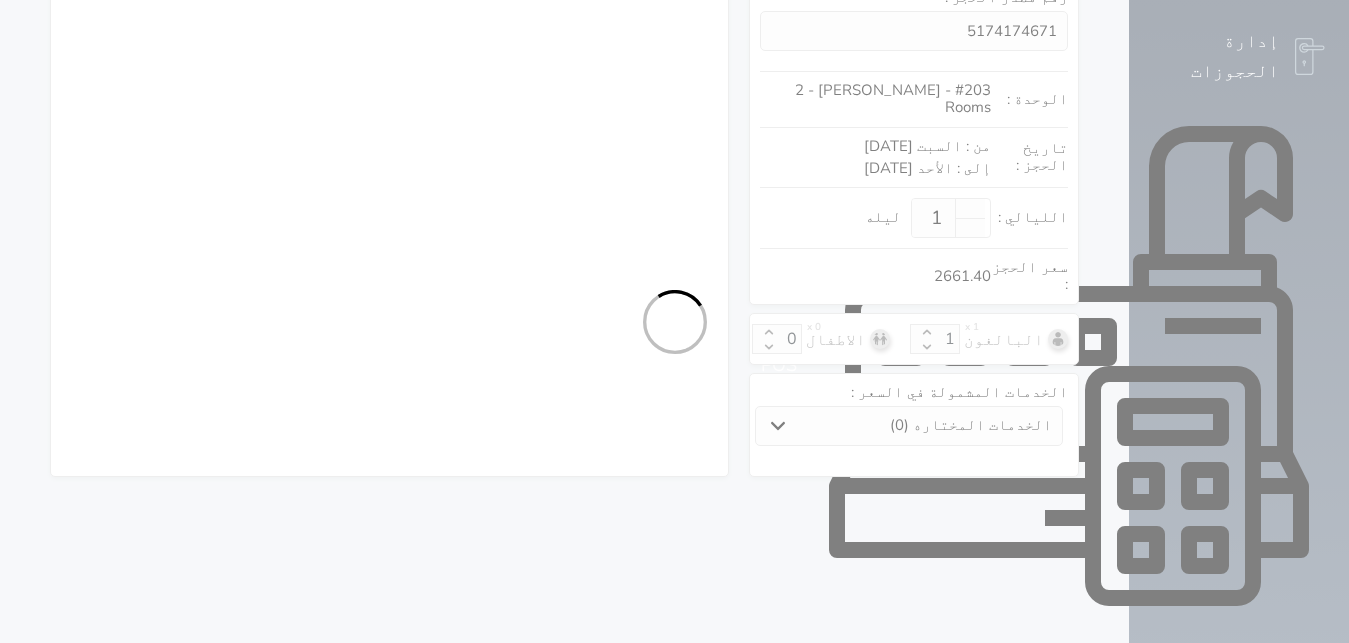 select on "1" 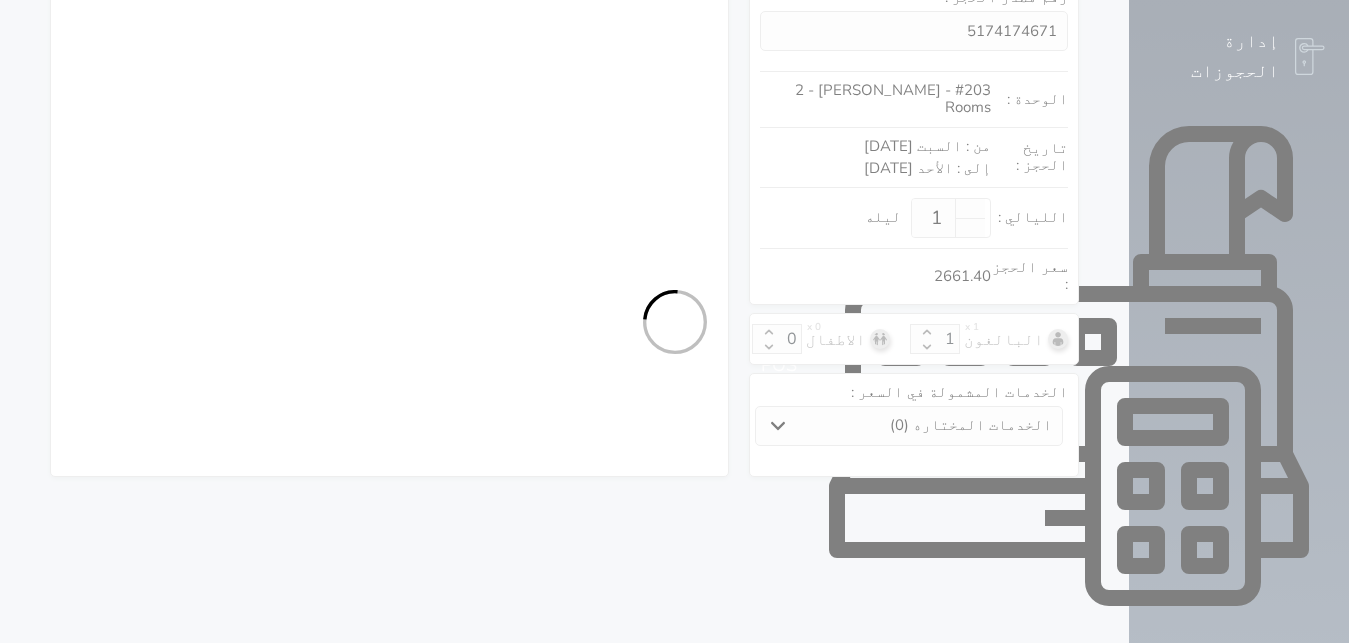 select on "11331" 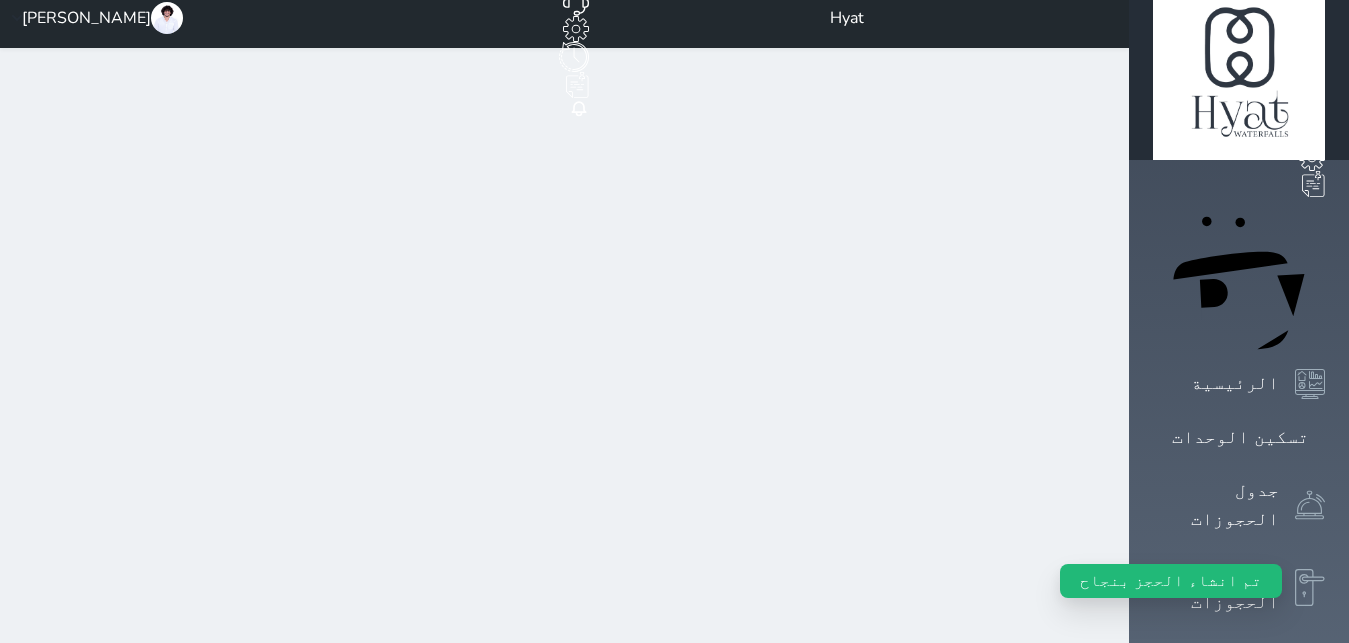 scroll, scrollTop: 0, scrollLeft: 0, axis: both 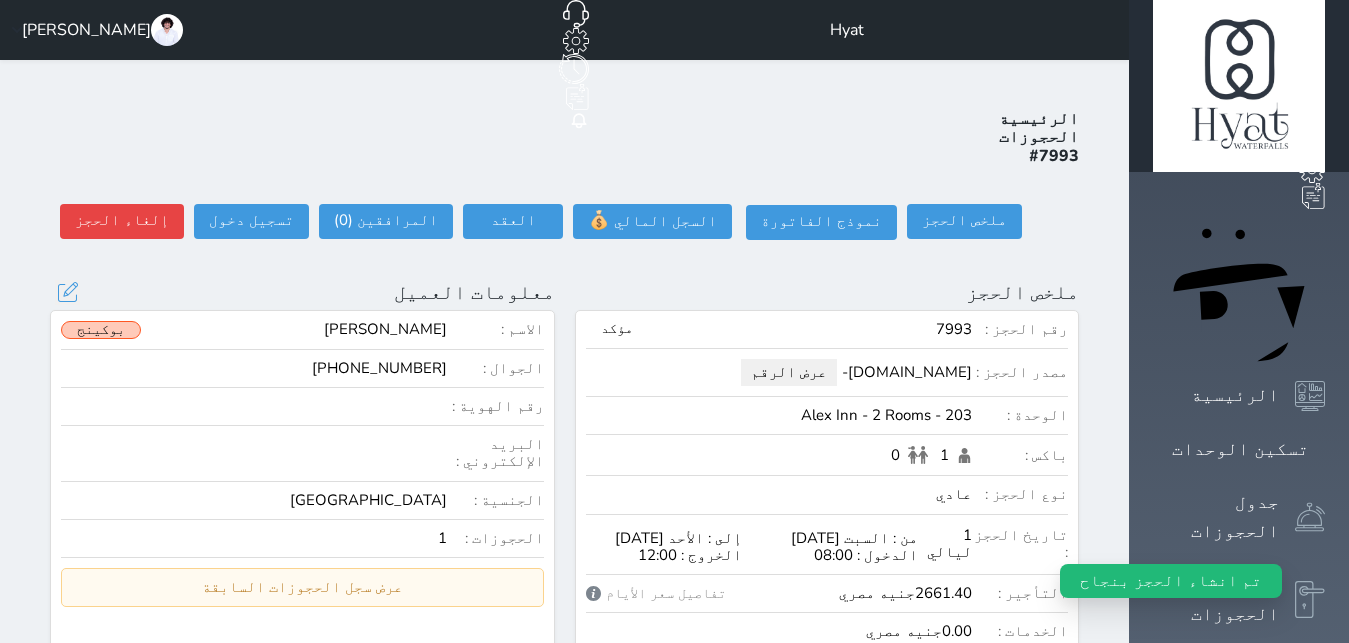 click on "[PHONE_NUMBER]" at bounding box center (254, 368) 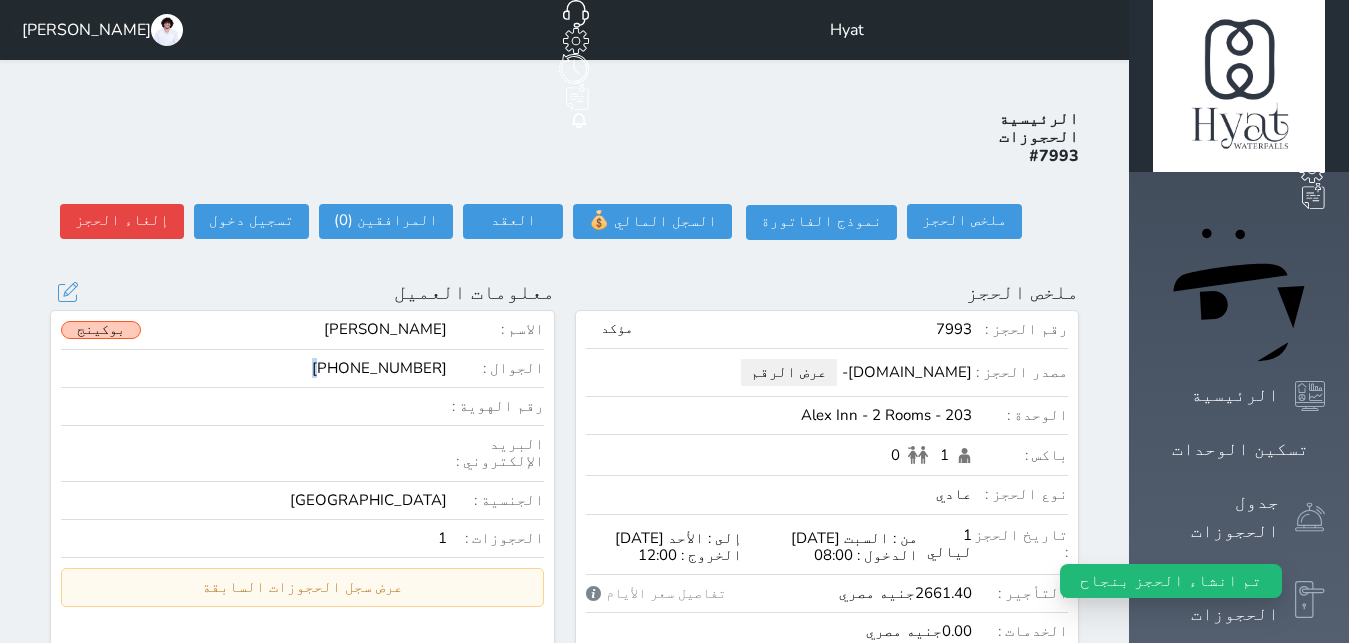 click on "[PHONE_NUMBER]" at bounding box center (254, 368) 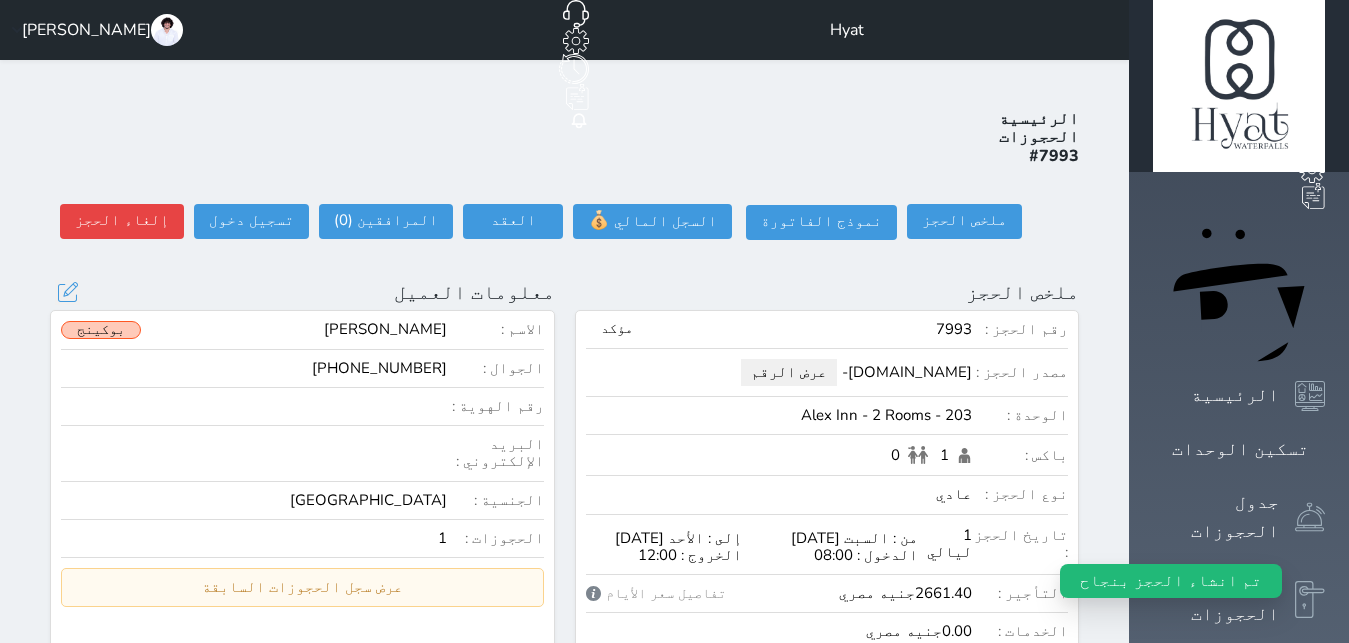 click on "[PHONE_NUMBER]" at bounding box center [254, 368] 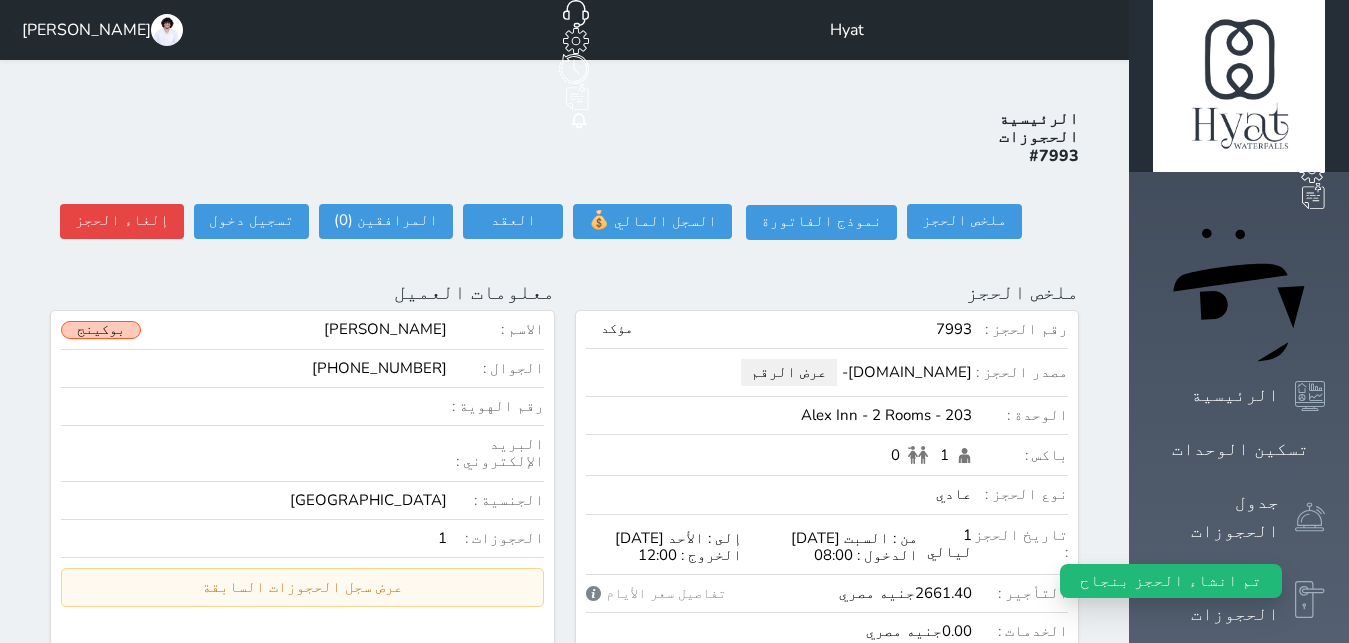 click on "حجز جديد" at bounding box center [420, -65] 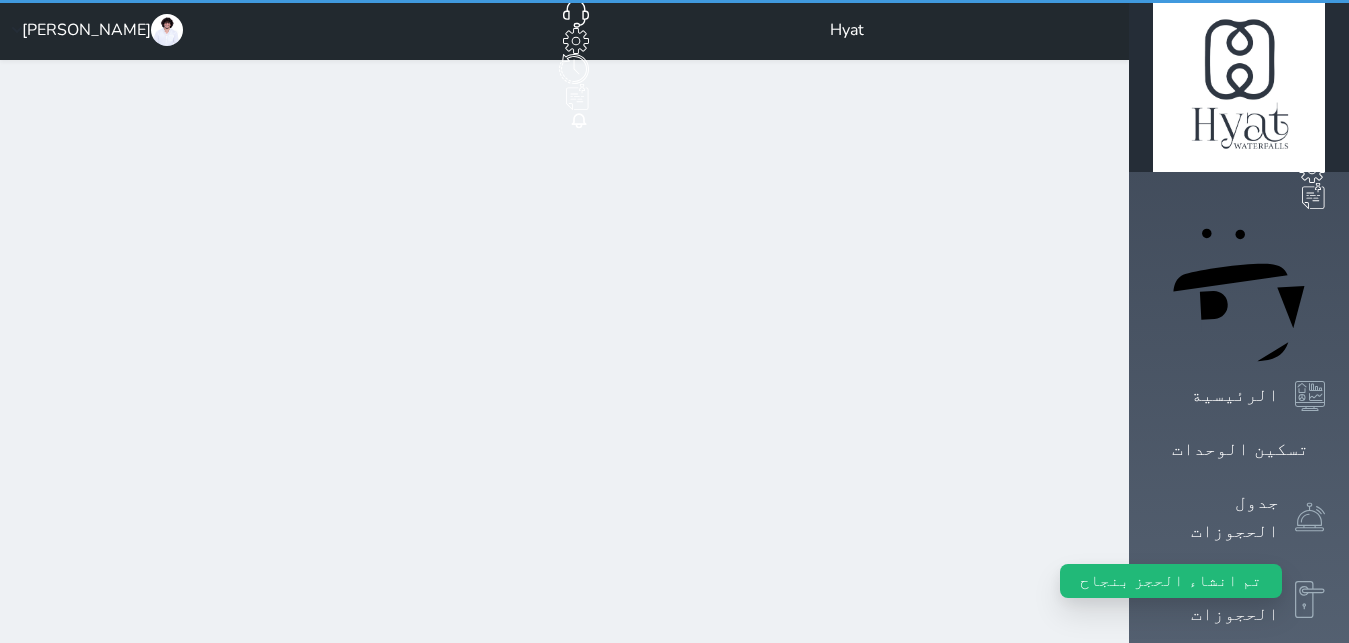 select on "1" 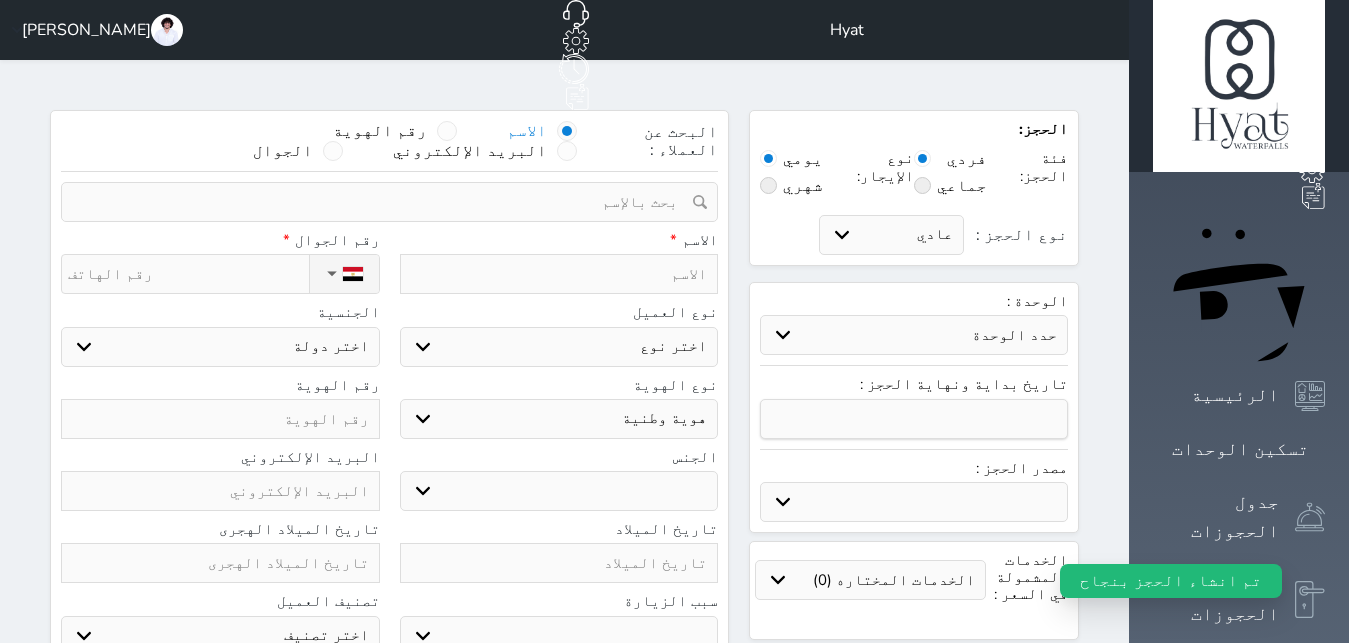 select 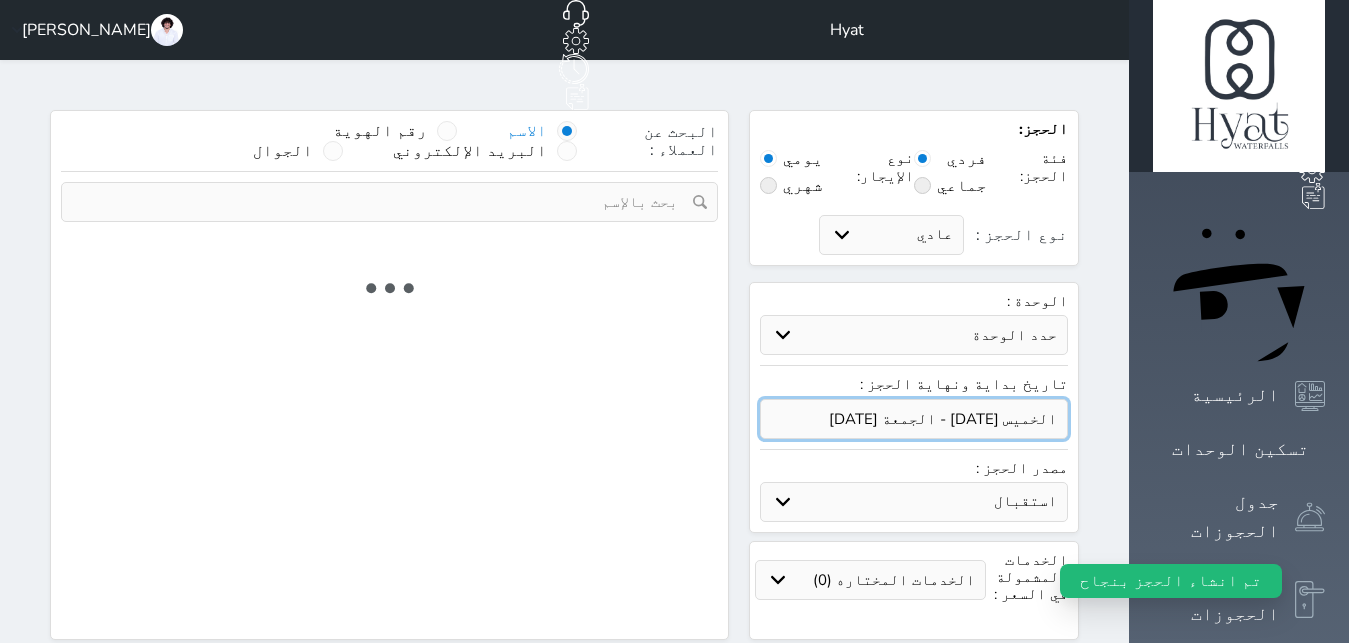 click at bounding box center [914, 419] 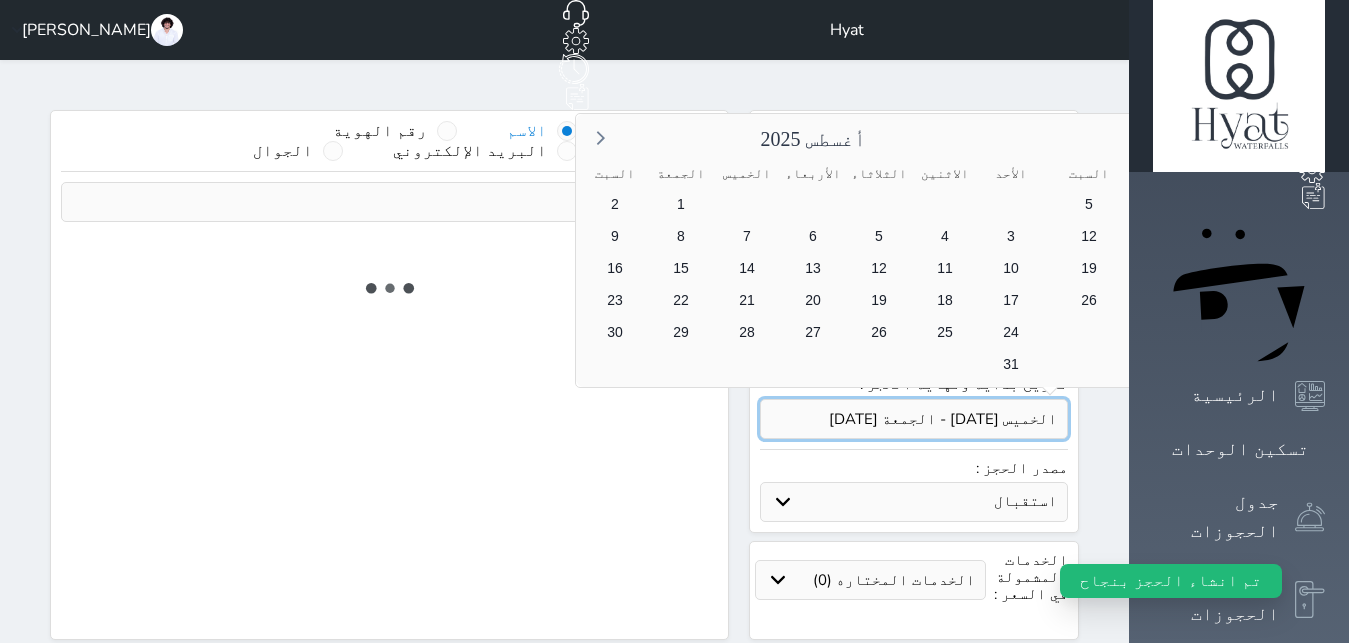 select on "1" 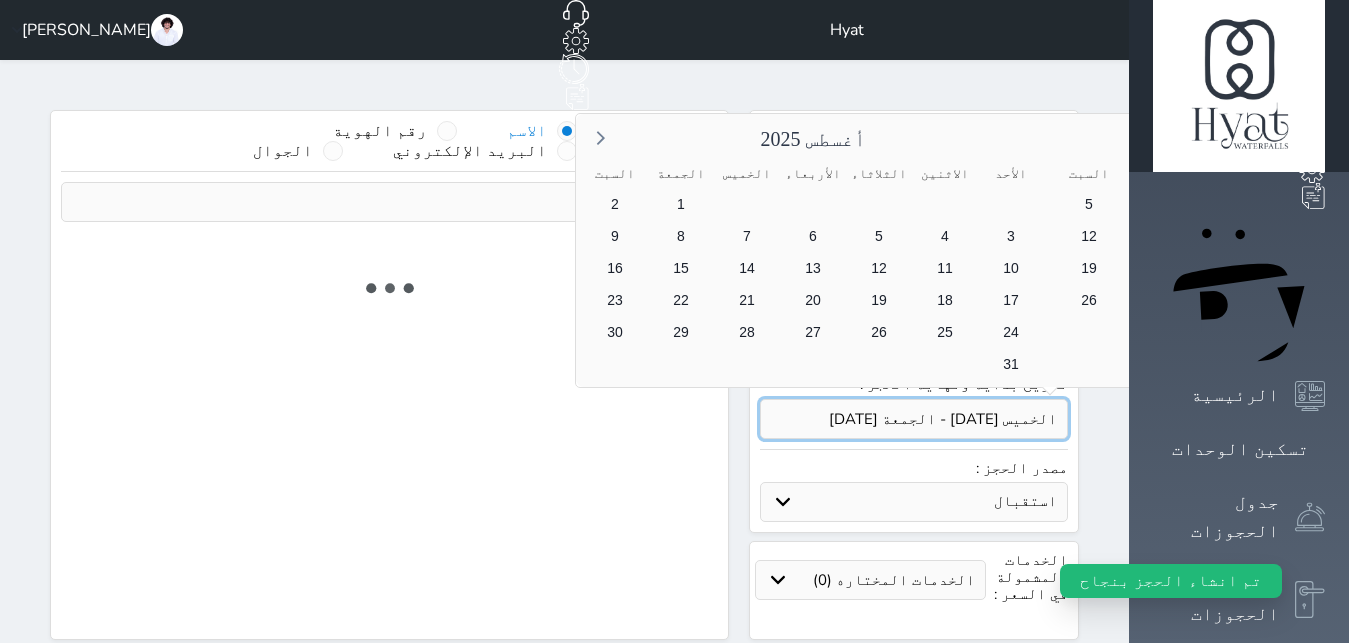 select on "1" 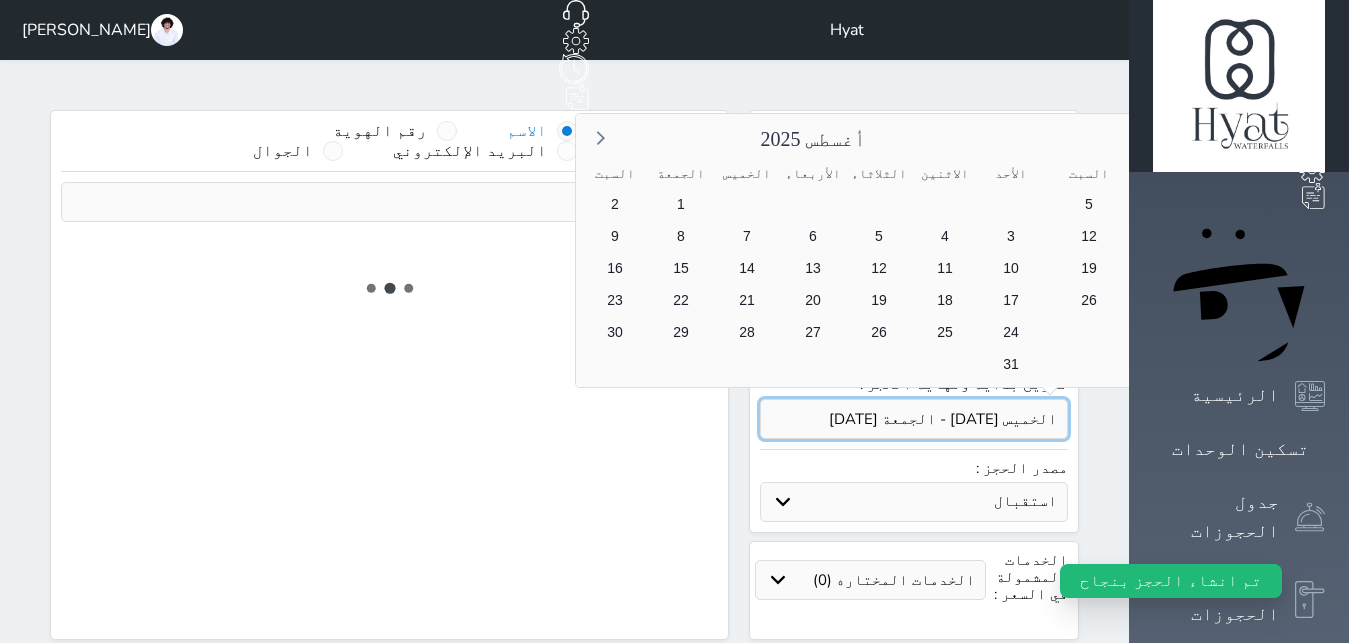 select 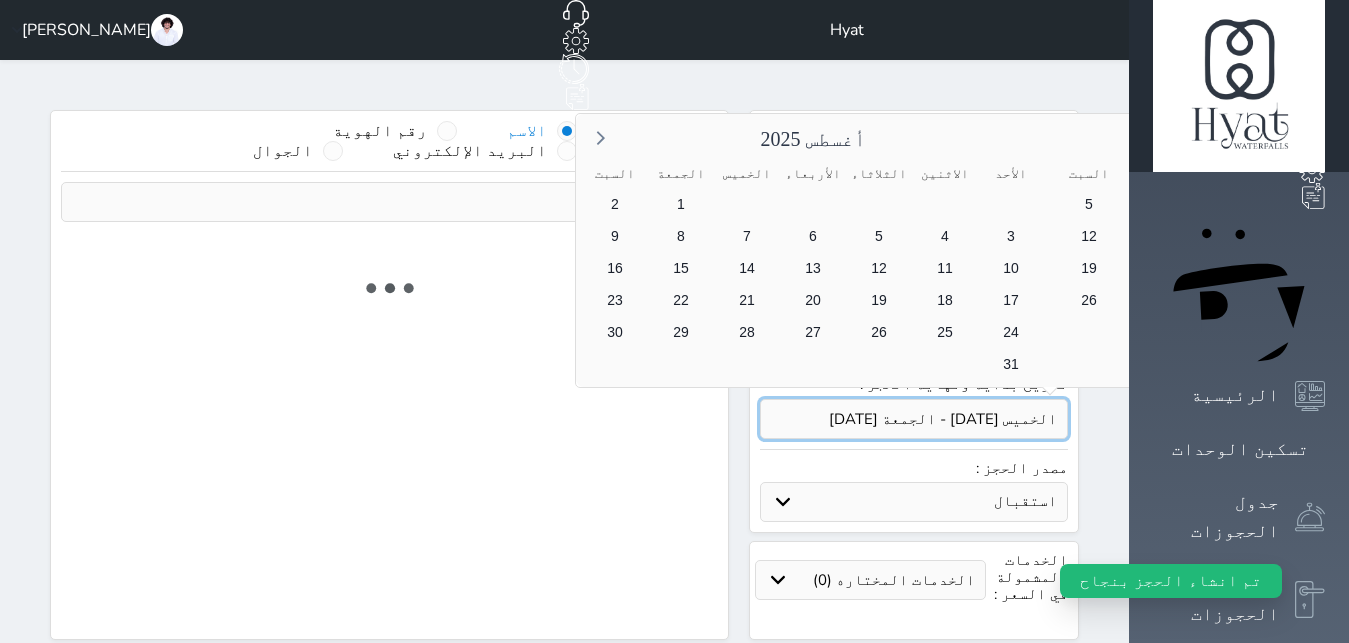 select on "7" 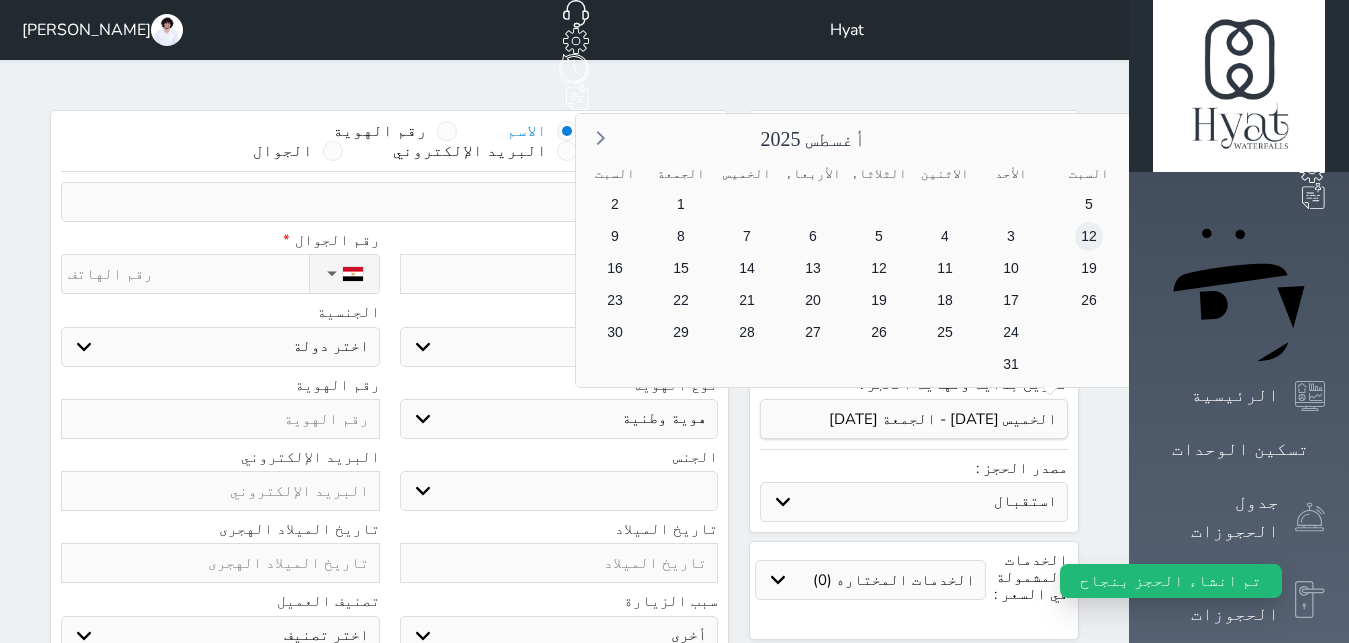 click on "12" at bounding box center (1089, 236) 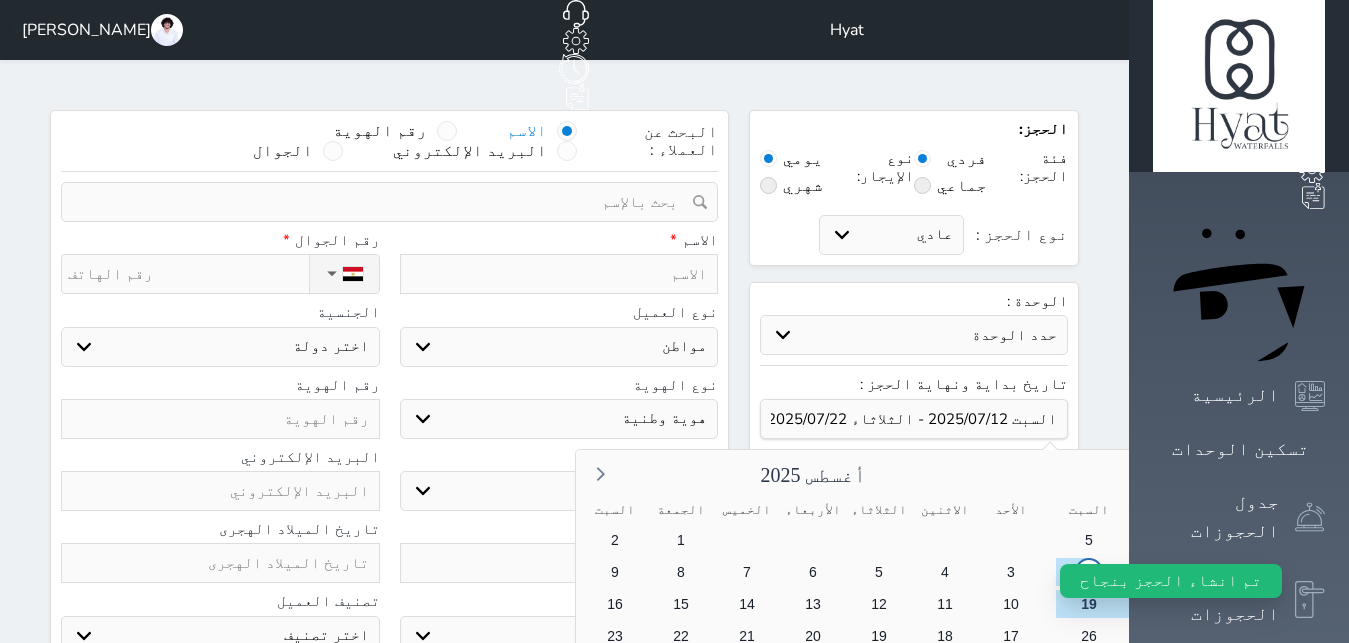 scroll, scrollTop: 102, scrollLeft: 0, axis: vertical 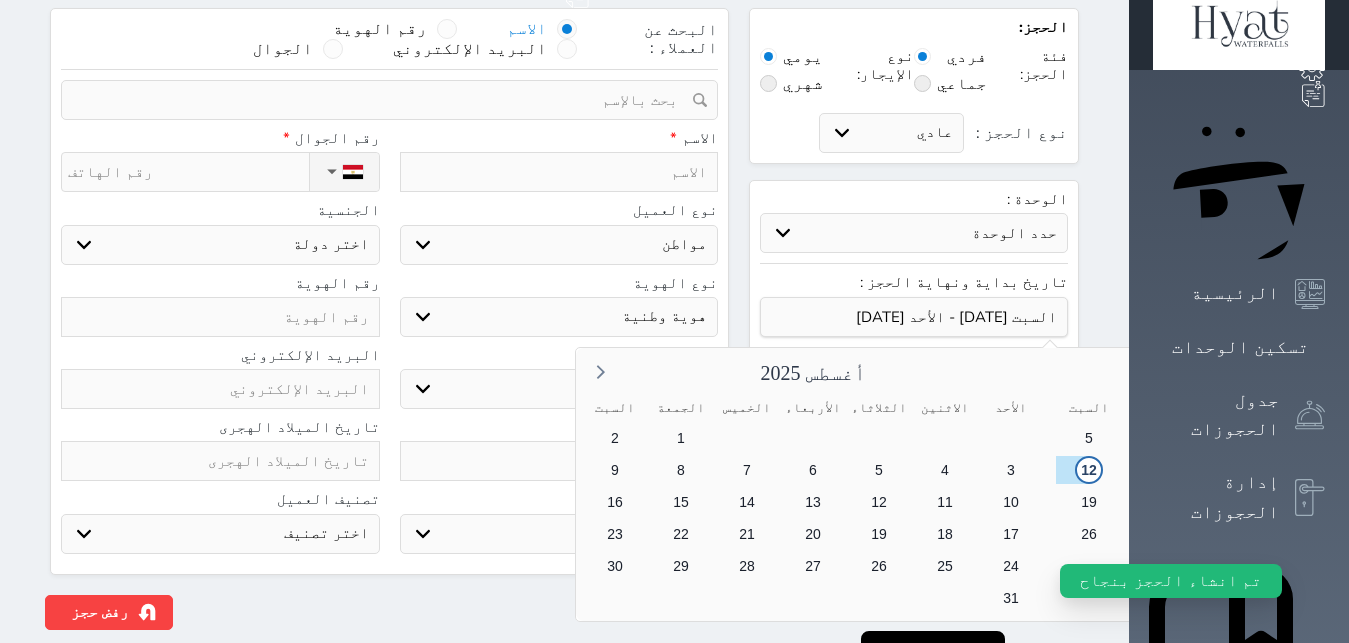 click on "13" at bounding box center (1485, 502) 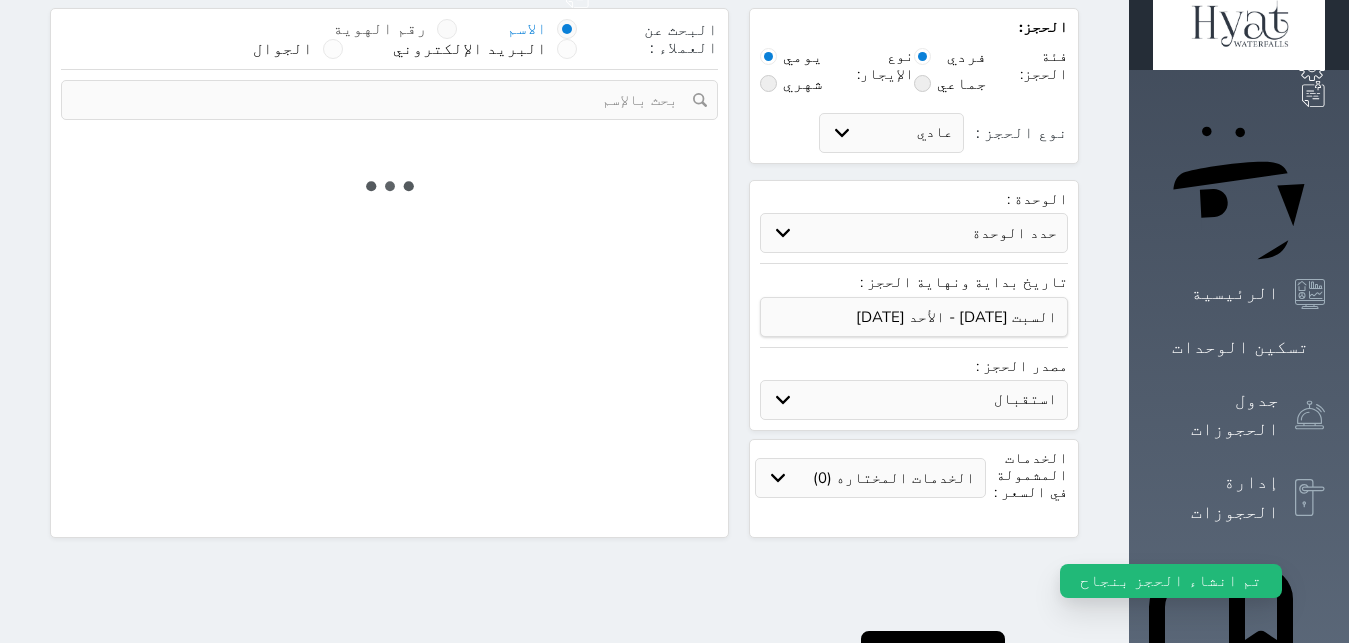 select 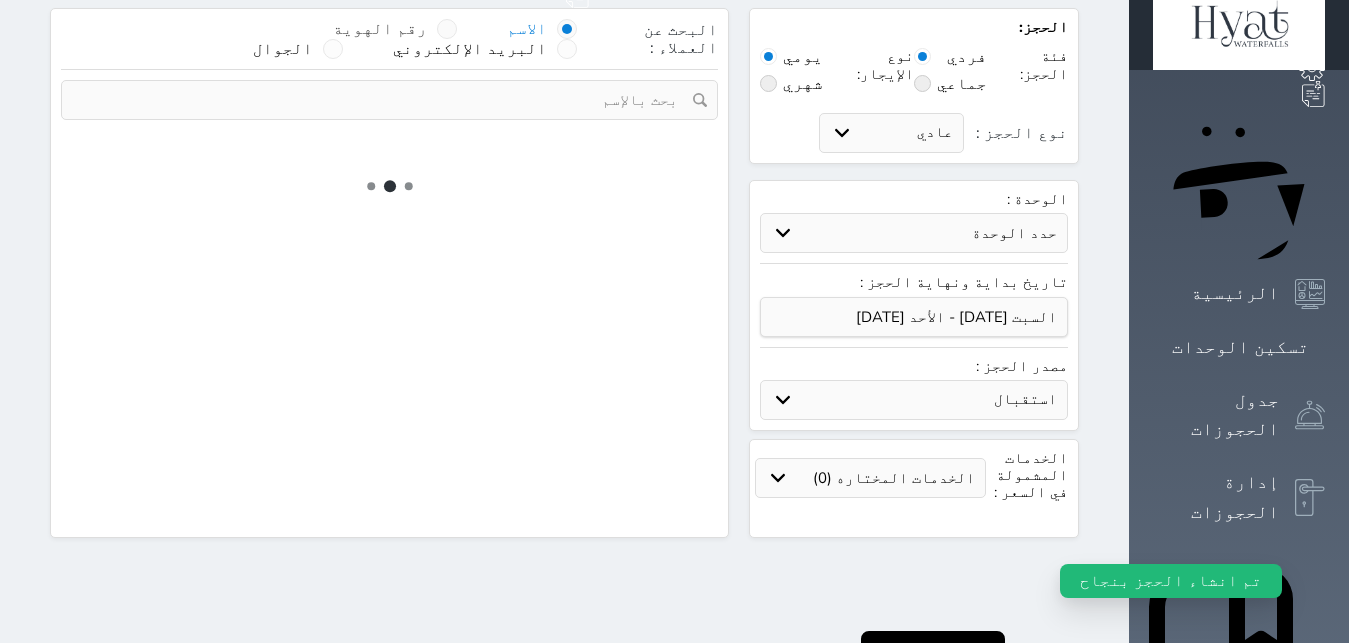 select on "1" 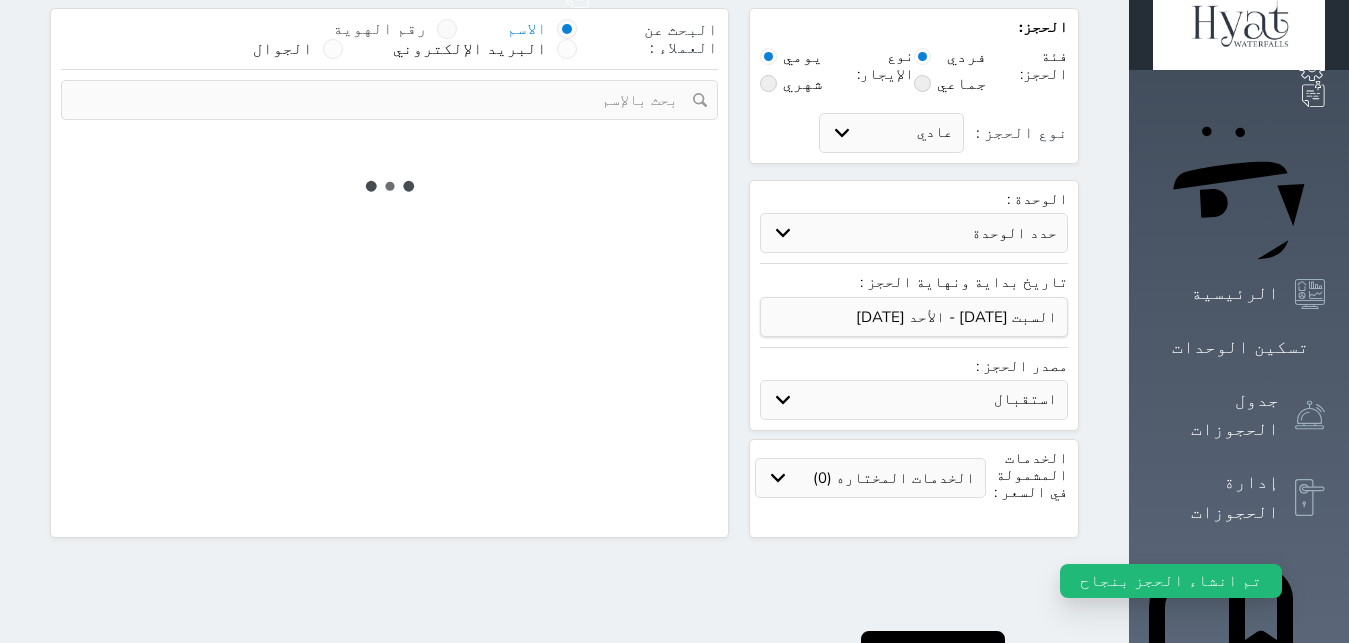 select on "1" 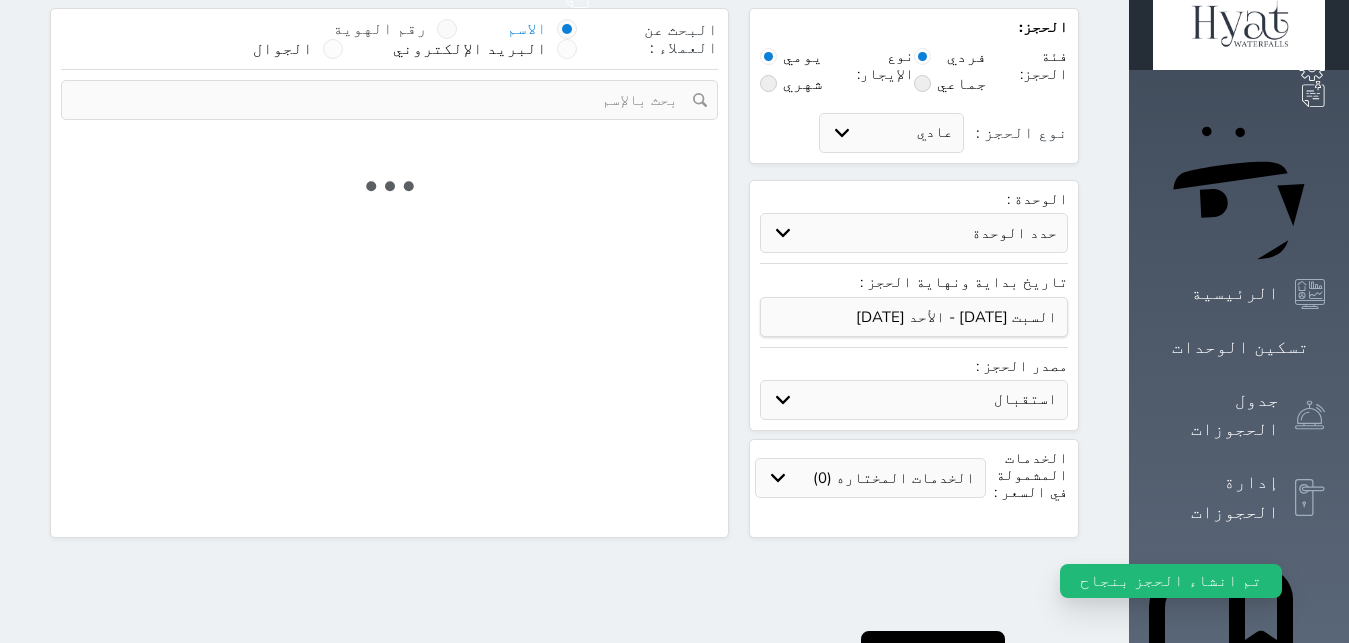 select 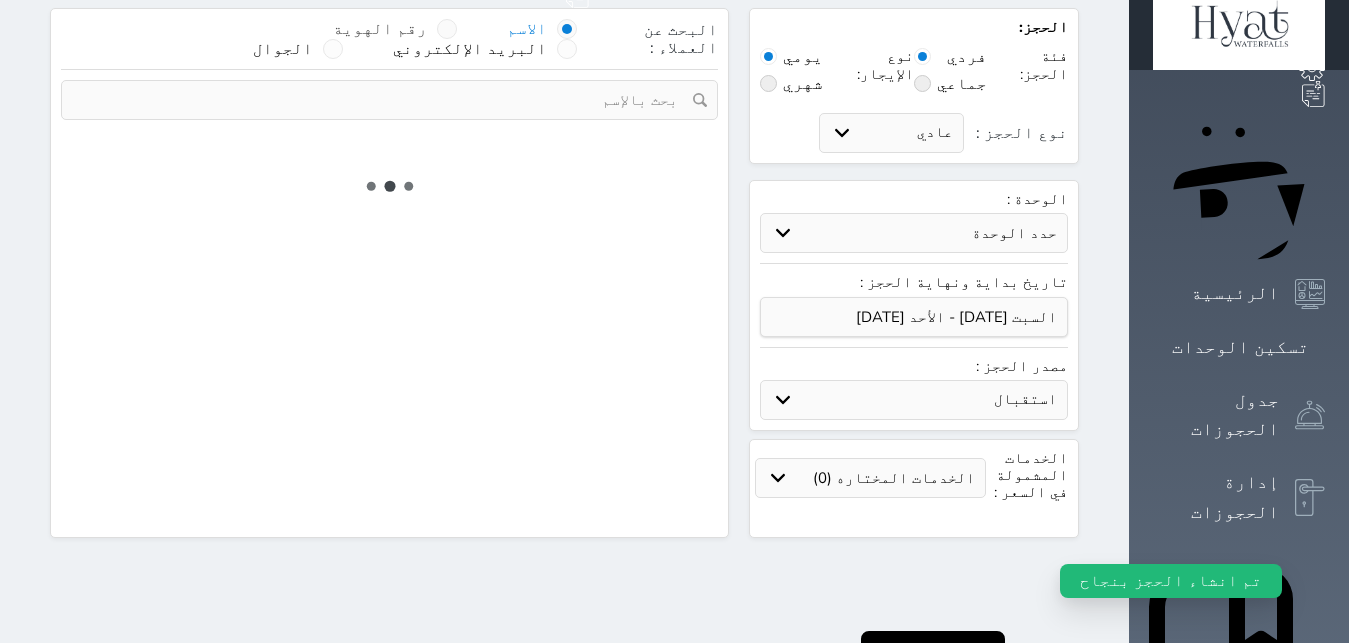 select on "7" 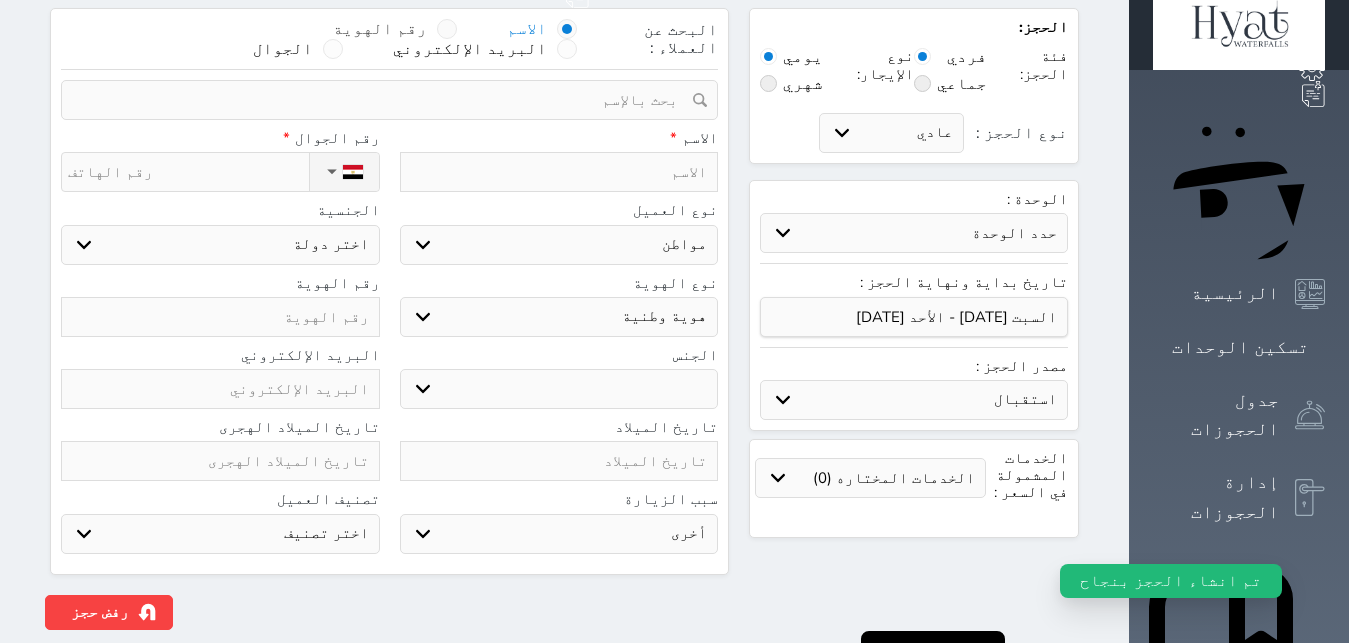 scroll, scrollTop: 0, scrollLeft: 0, axis: both 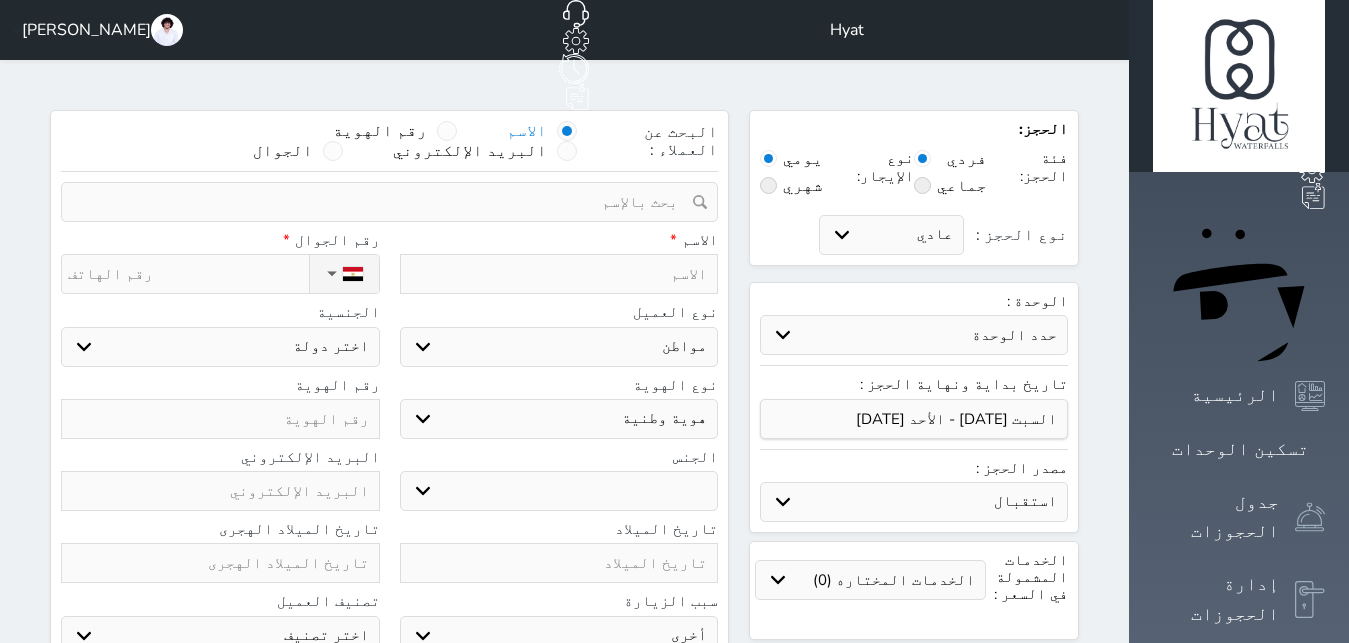 click at bounding box center [382, 202] 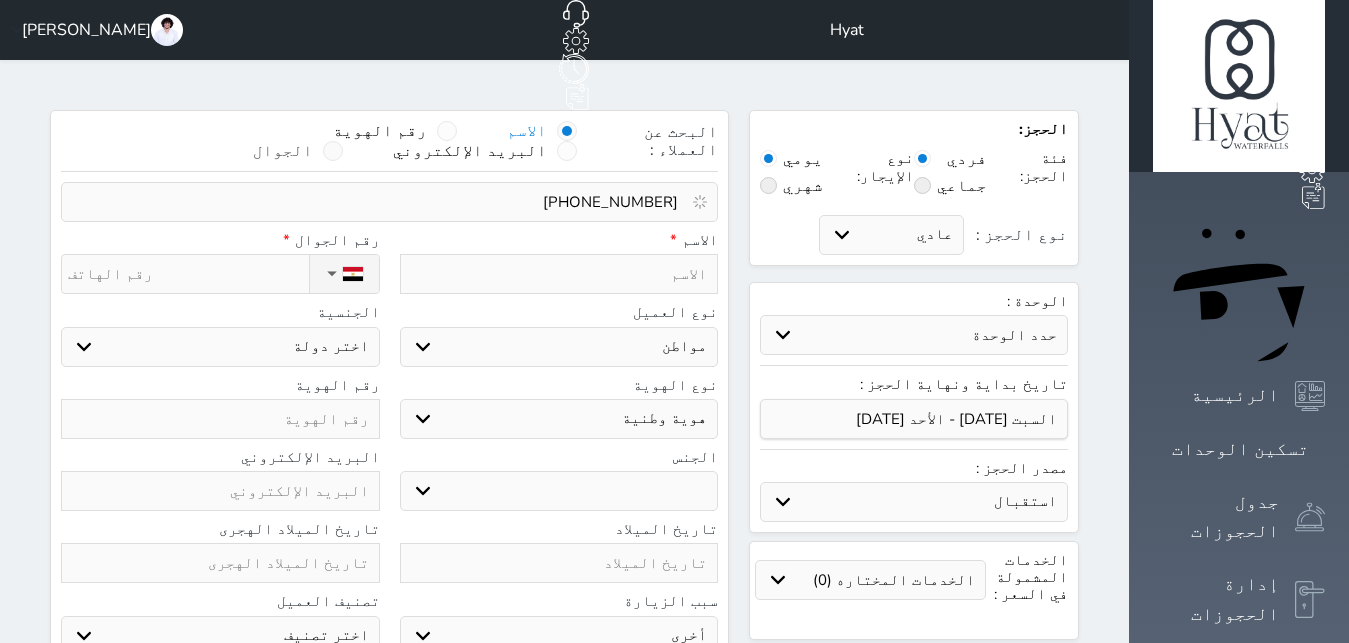 type on "[PHONE_NUMBER]" 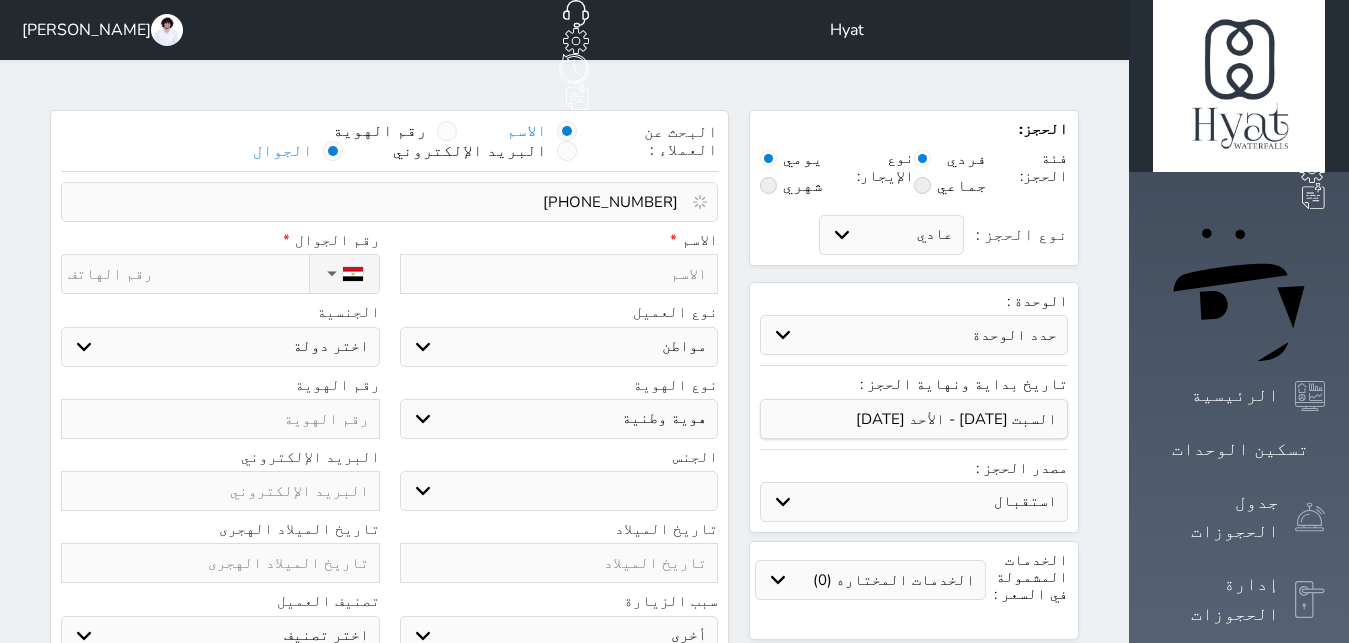 type 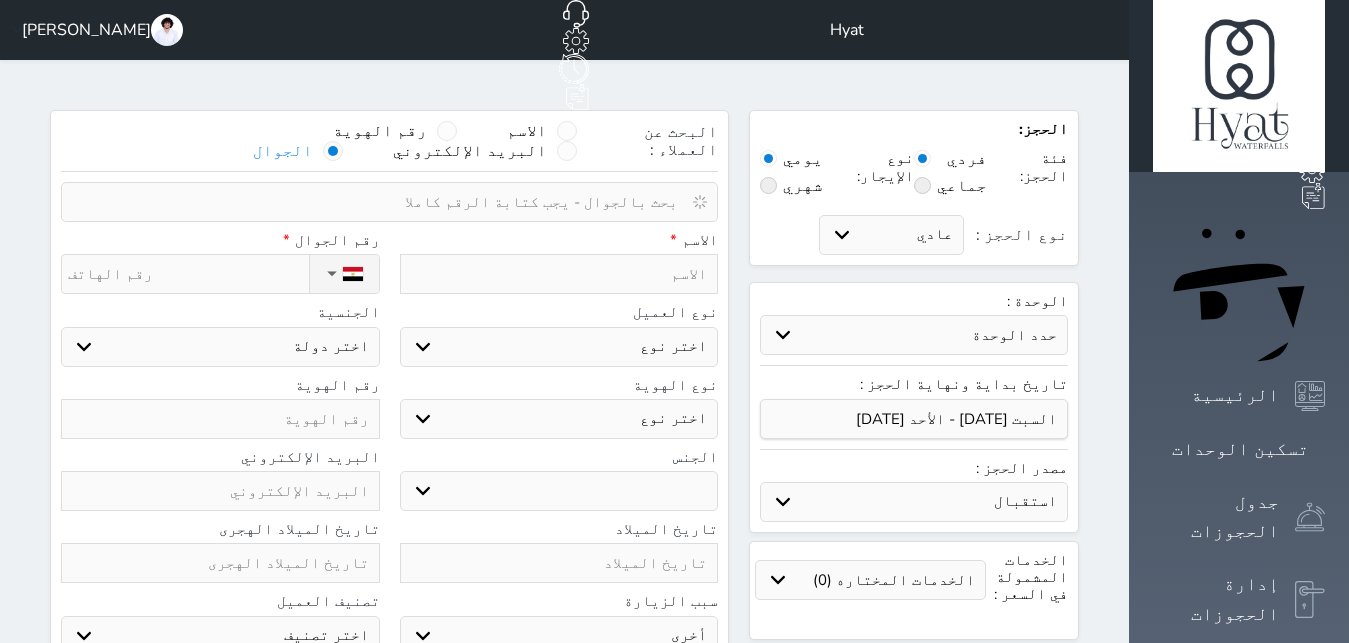 click at bounding box center [382, 202] 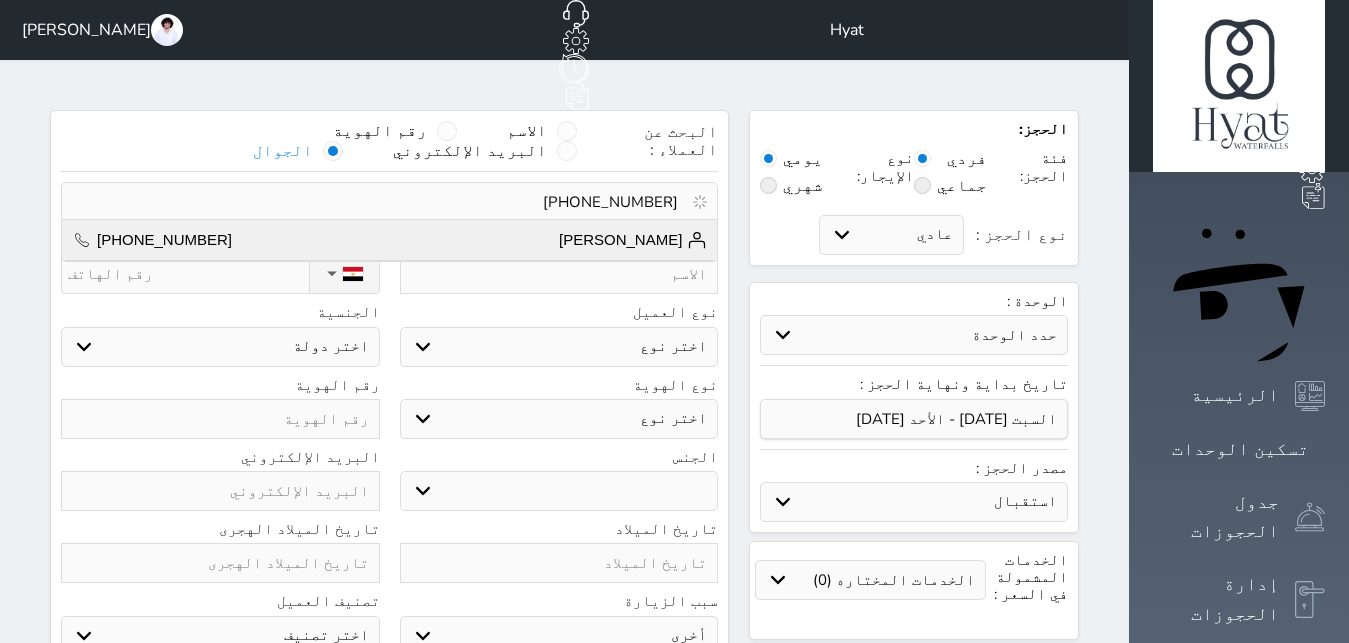 click on "[PERSON_NAME]" at bounding box center (633, 240) 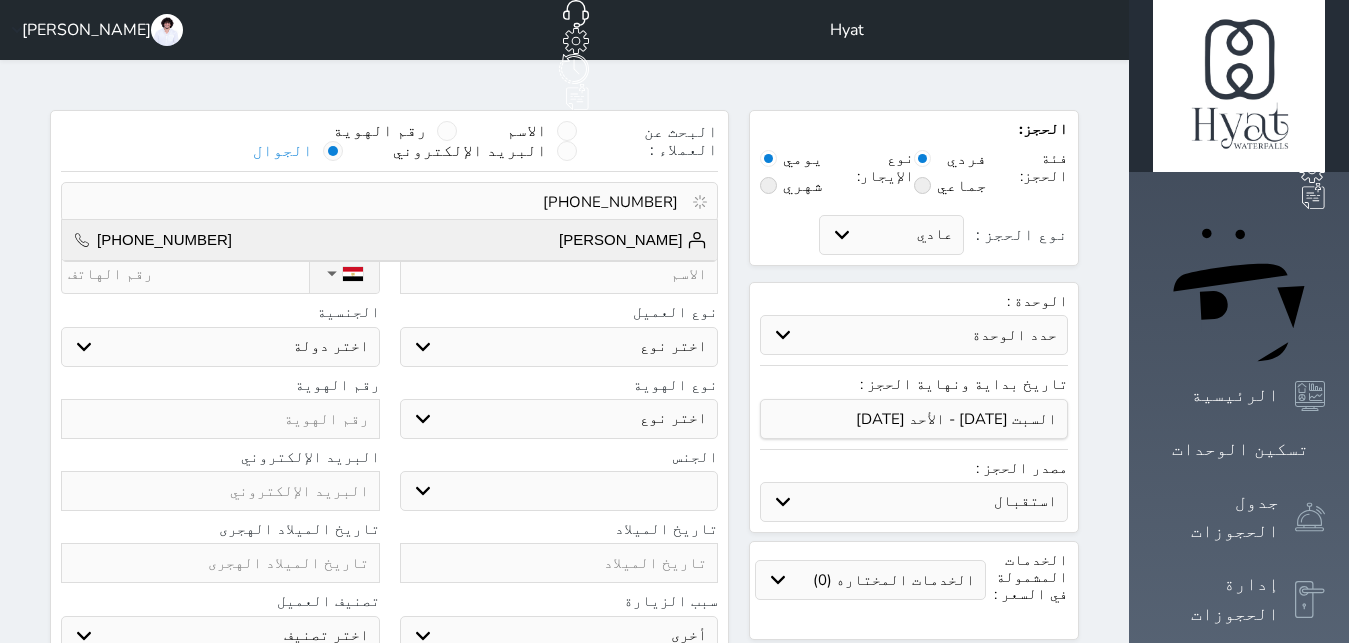 type on "Moaz Ahmed  ||  +201028007736" 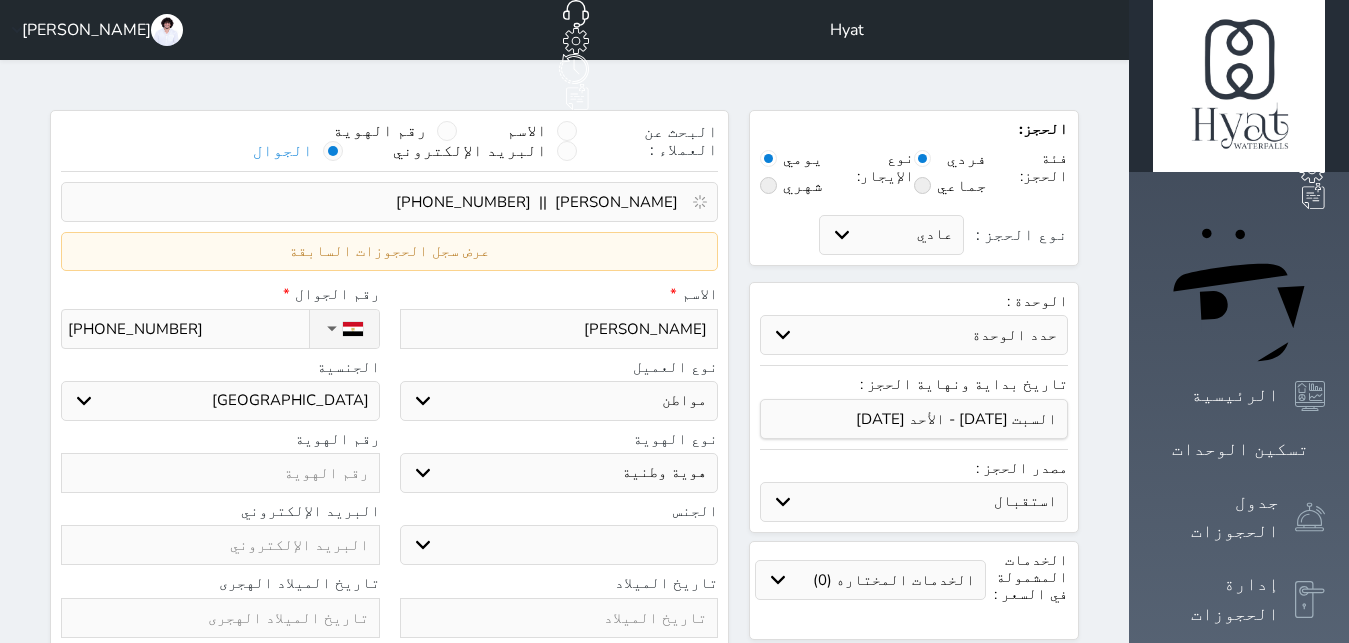 click on "استقبال بوكينج.كوم الموقع الإلكتروني ايربنب بوكينج المسافر اكسبيديا مواقع التواصل الإجتماعي اويو اخرى" at bounding box center (914, 502) 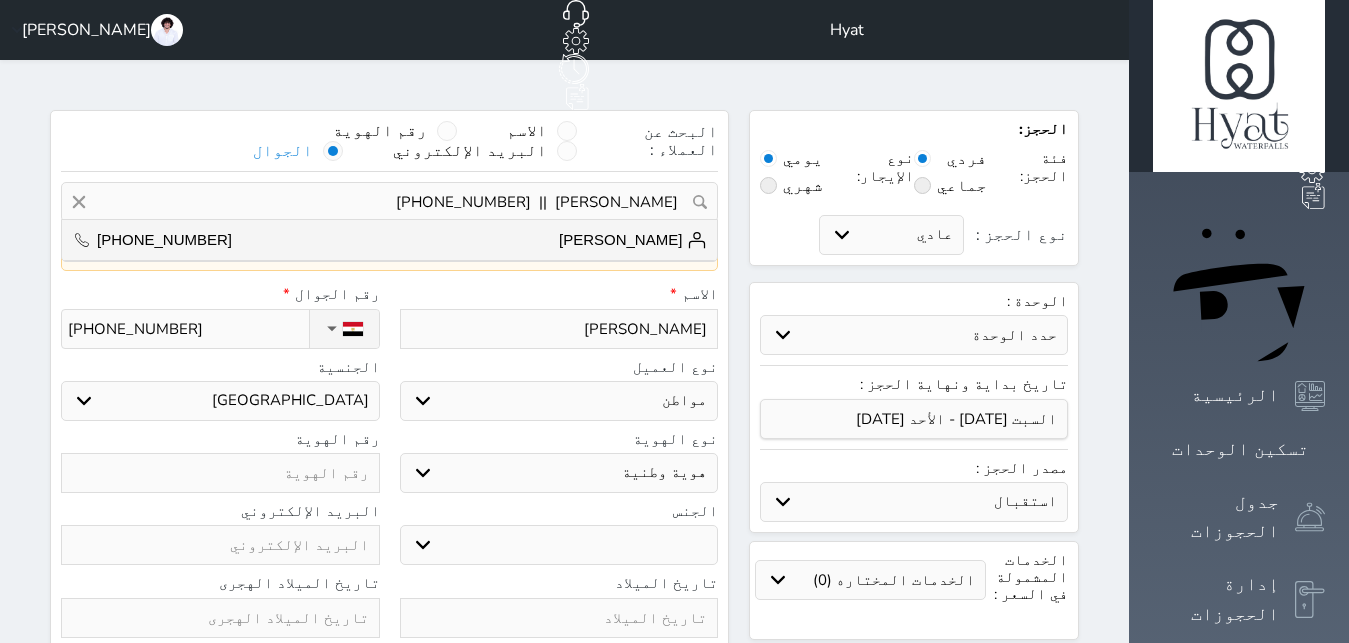 select on "29961" 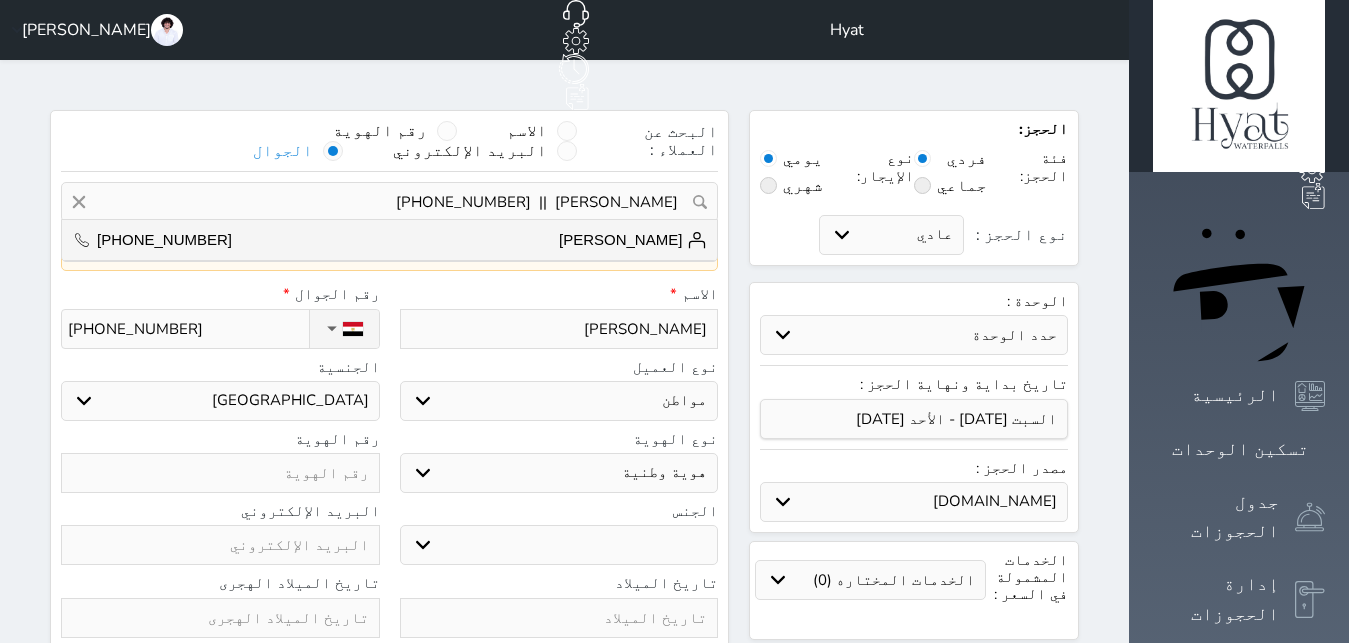 click on "[DOMAIN_NAME]" at bounding box center [0, 0] 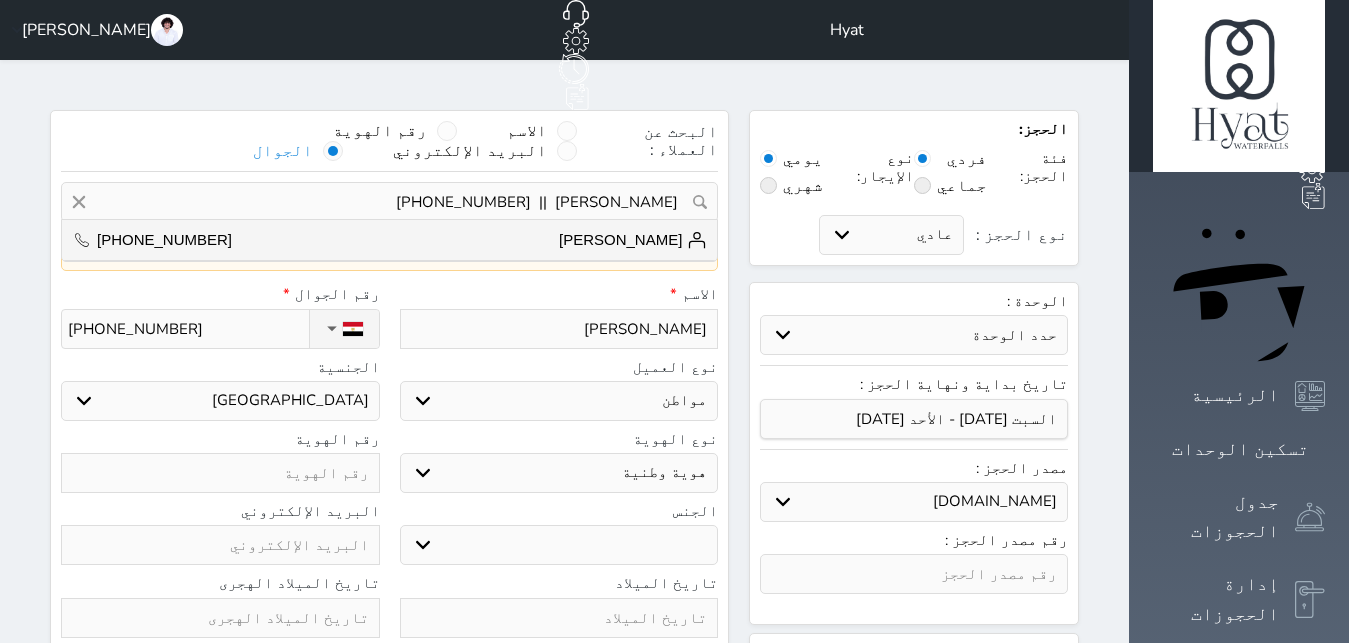 click on "الوحدة :   حدد الوحدة
#shatby hostel 3 - city view double
#f6r2 - غرفة مطلة على البحر
#f6r1 - غرفة مطلة على البحر
#f2r3 - سويت بغرفتين أطلالة جانبية
#f2r2 - غرفة ثلاثية مطلة على البحر
#f2r1 - غرفة مطلة على البحر
#9999999 - العدلي د8ب2
#9999995 - خروب سامي د14
#9999991 - ستانلي261  الدور 5
#9999919 - العدلي د10ب2
#999999 - العدلي د8ب4
#999998 - العدلي د6ب4
#999997 - العدلي د2ب4
#999996 - العدلي د3" at bounding box center [914, 329] 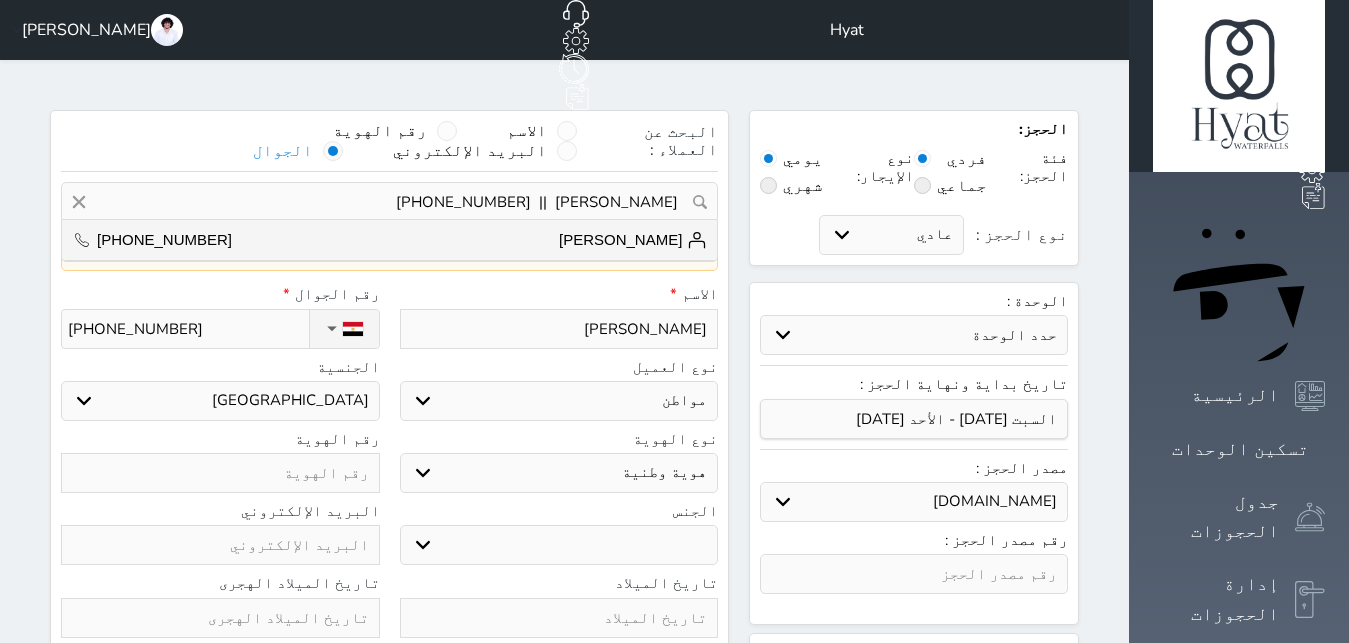 select on "72556" 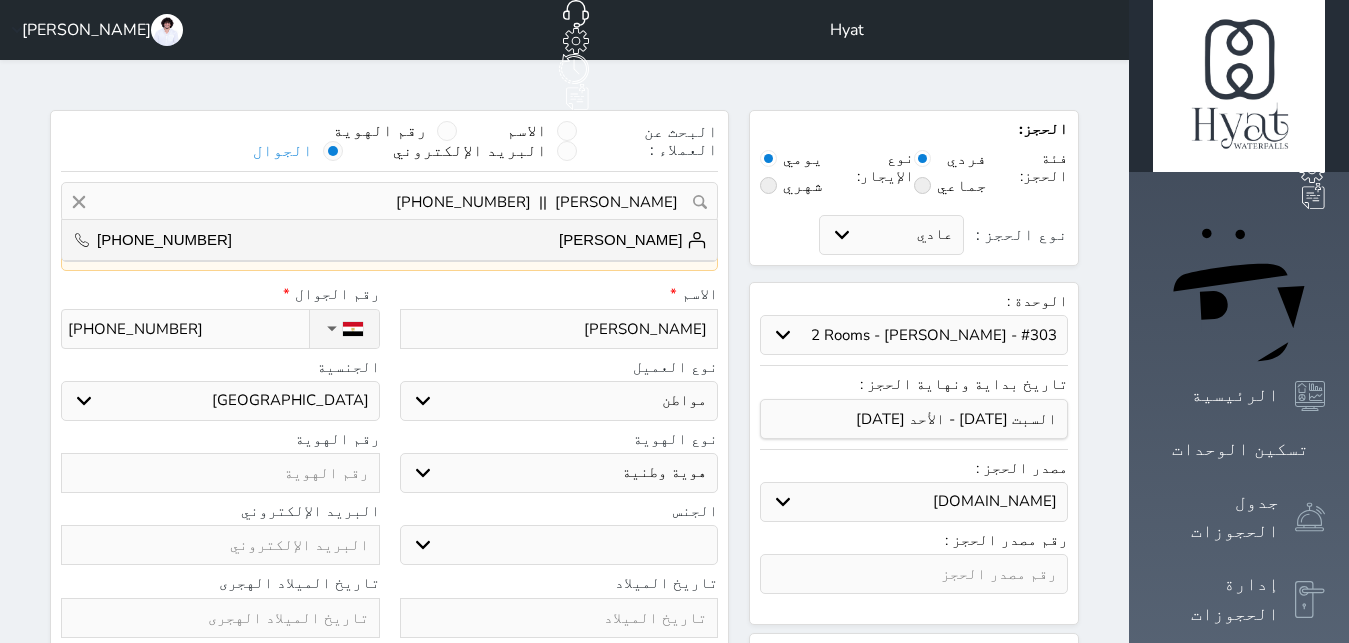 click on "#303 - Alex Inn - 2 Rooms" at bounding box center (0, 0) 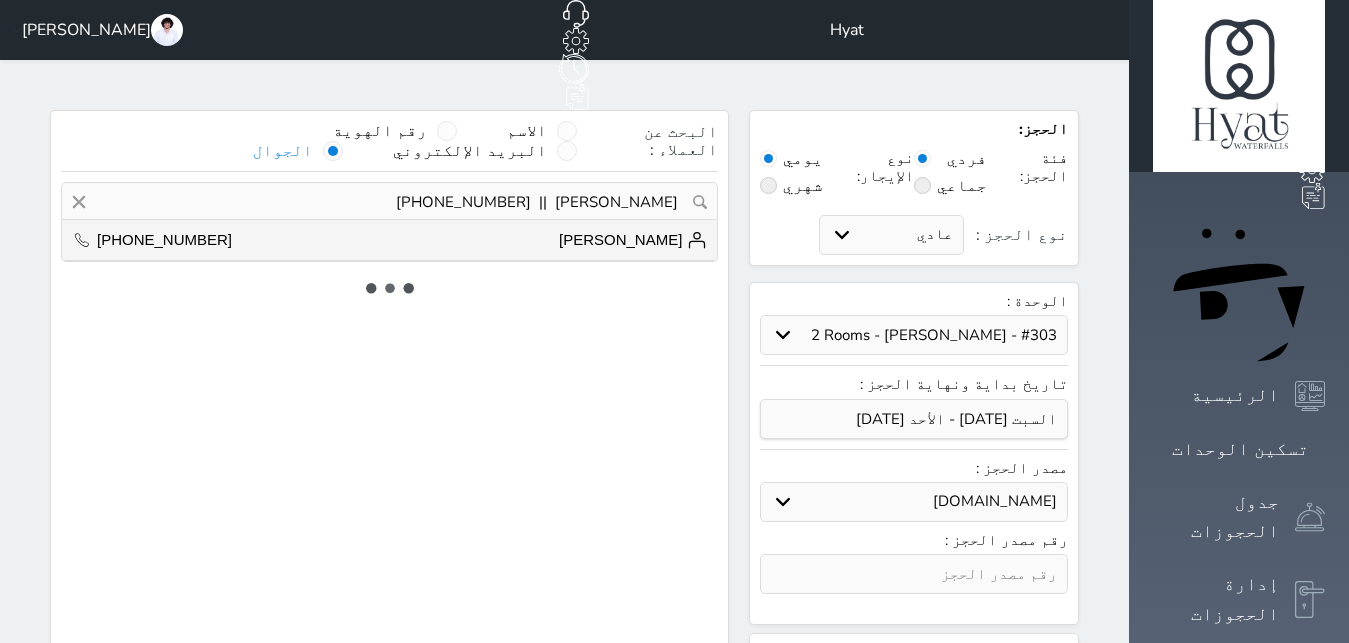 select on "1" 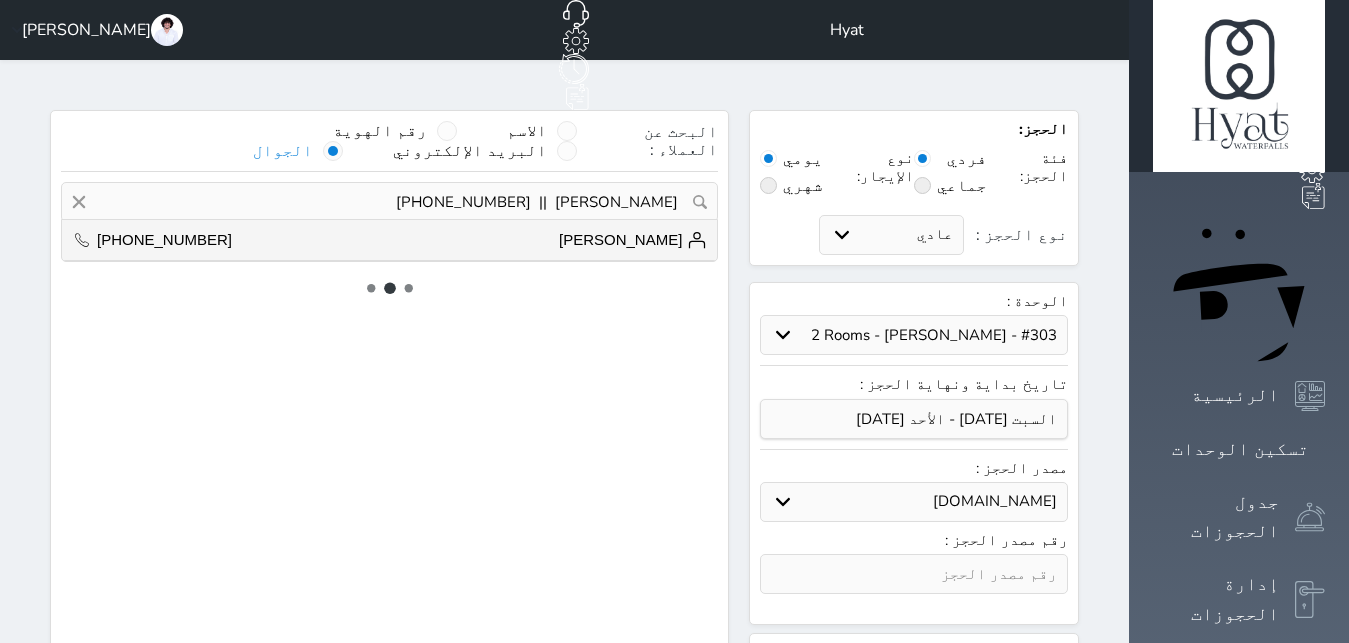 select on "207" 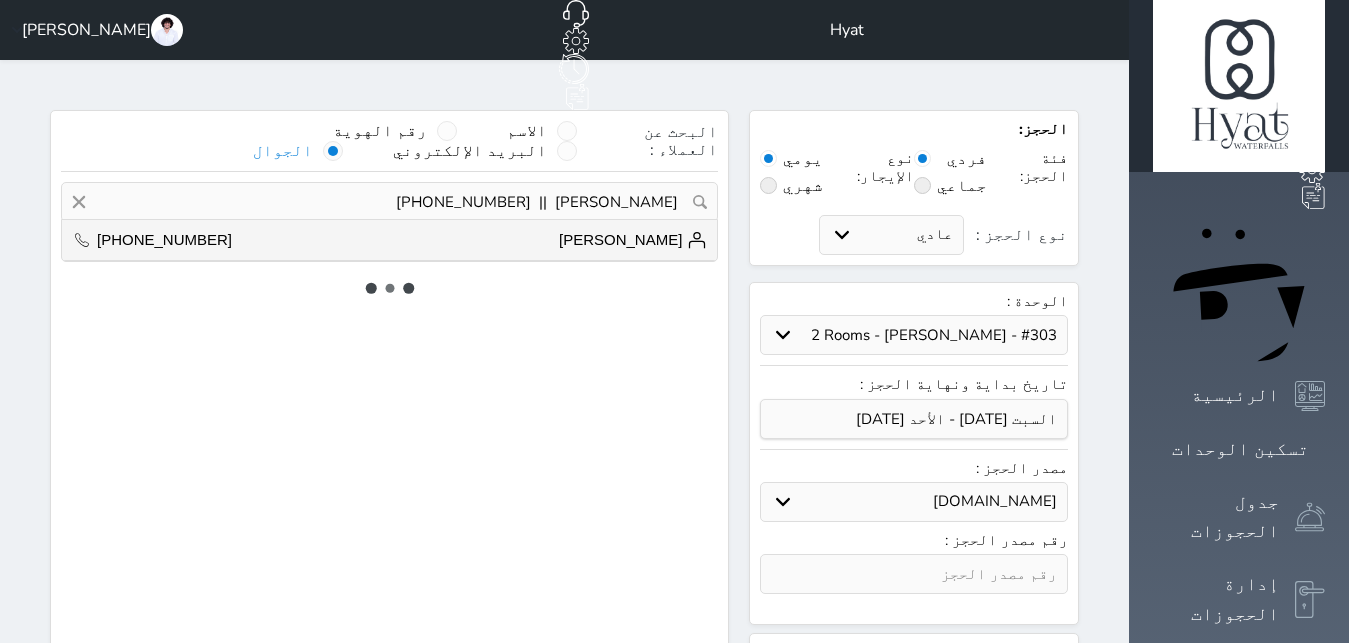 select on "1" 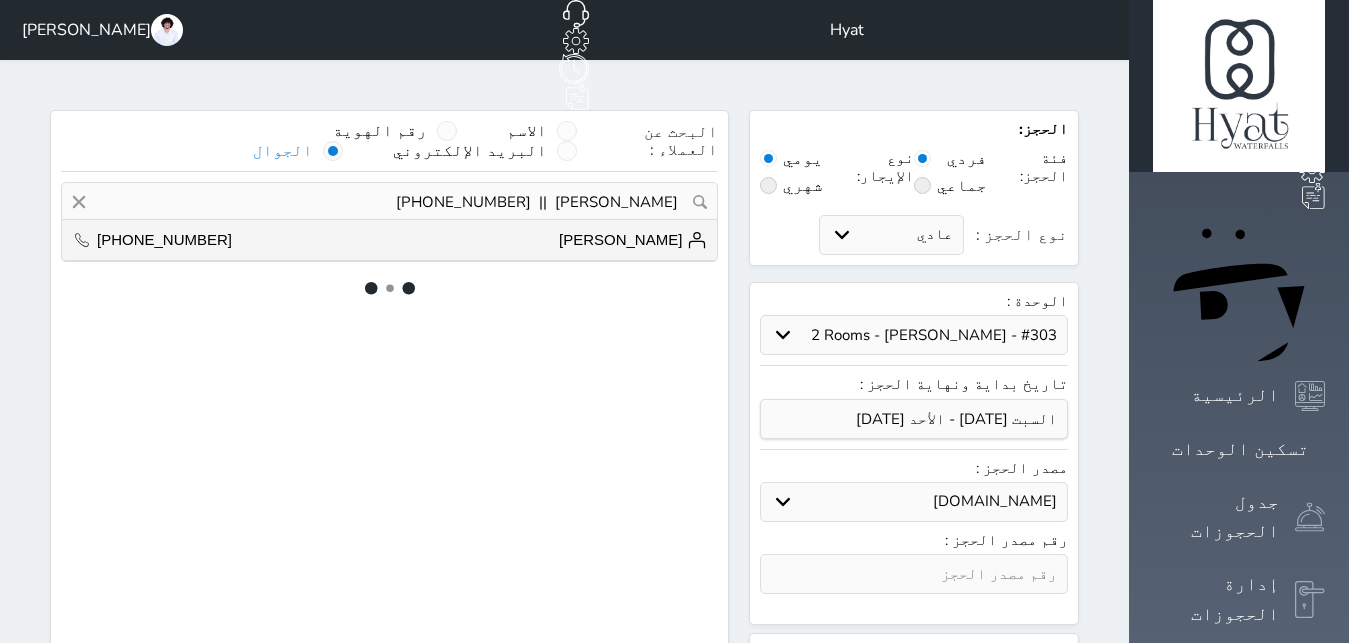 select on "7" 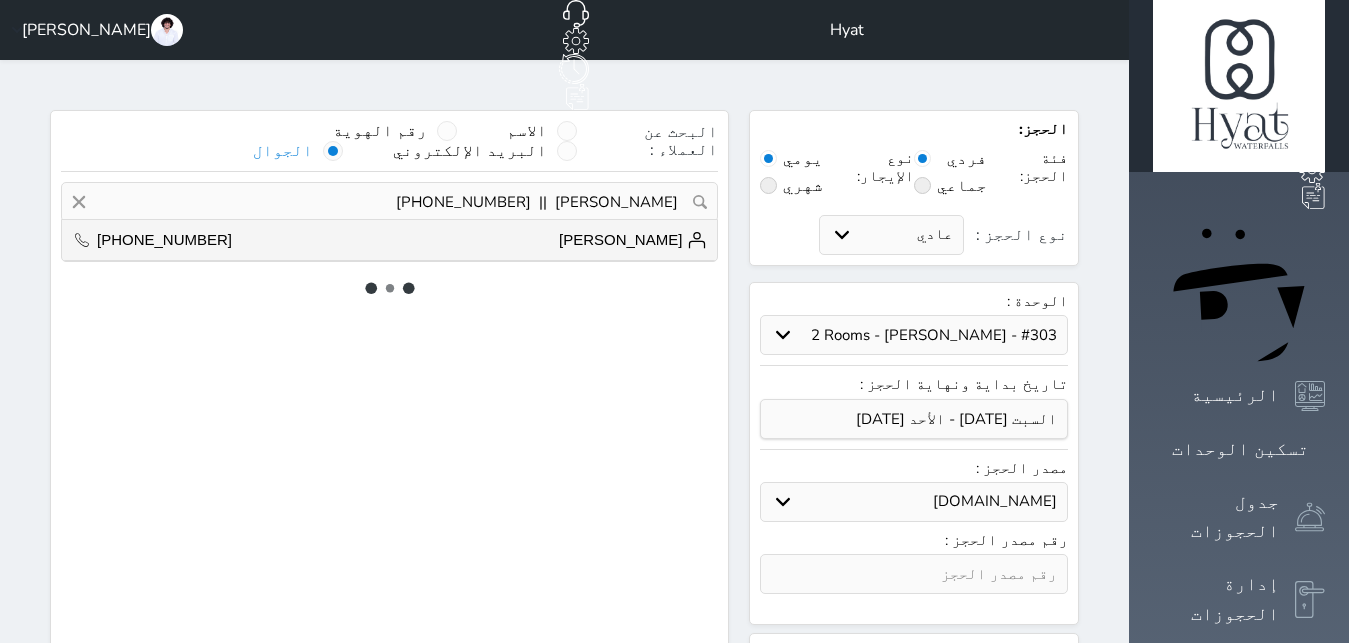 select on "11331" 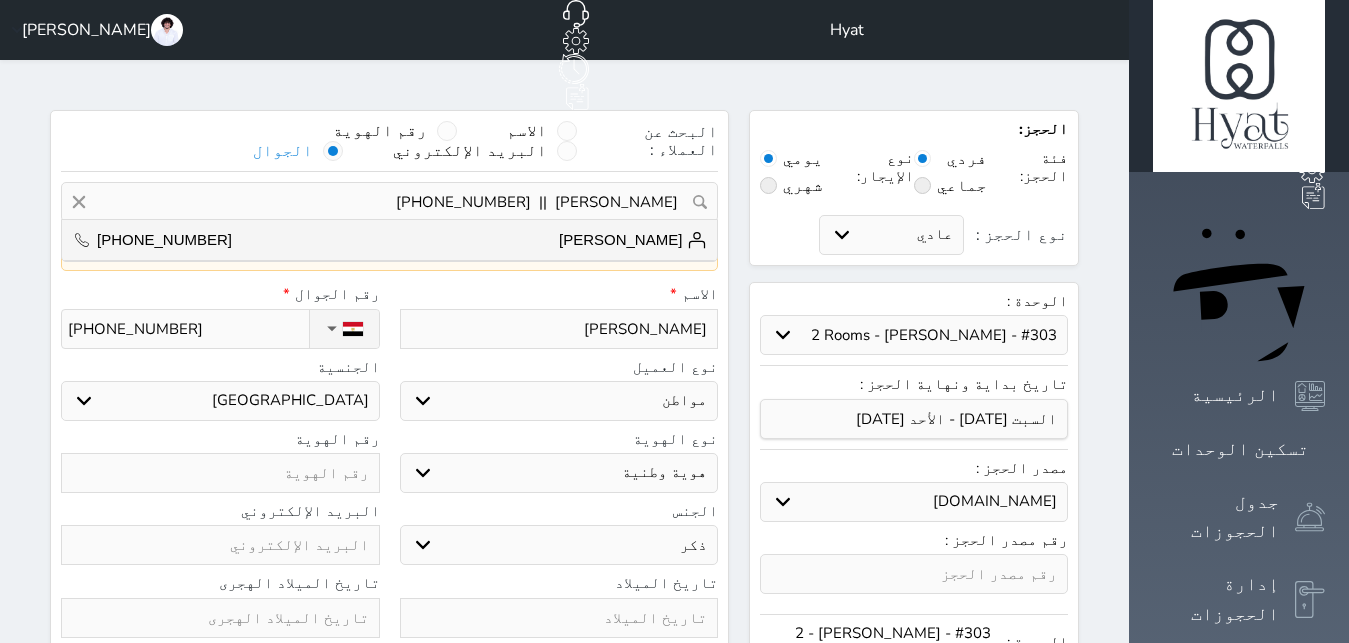 click at bounding box center [914, 574] 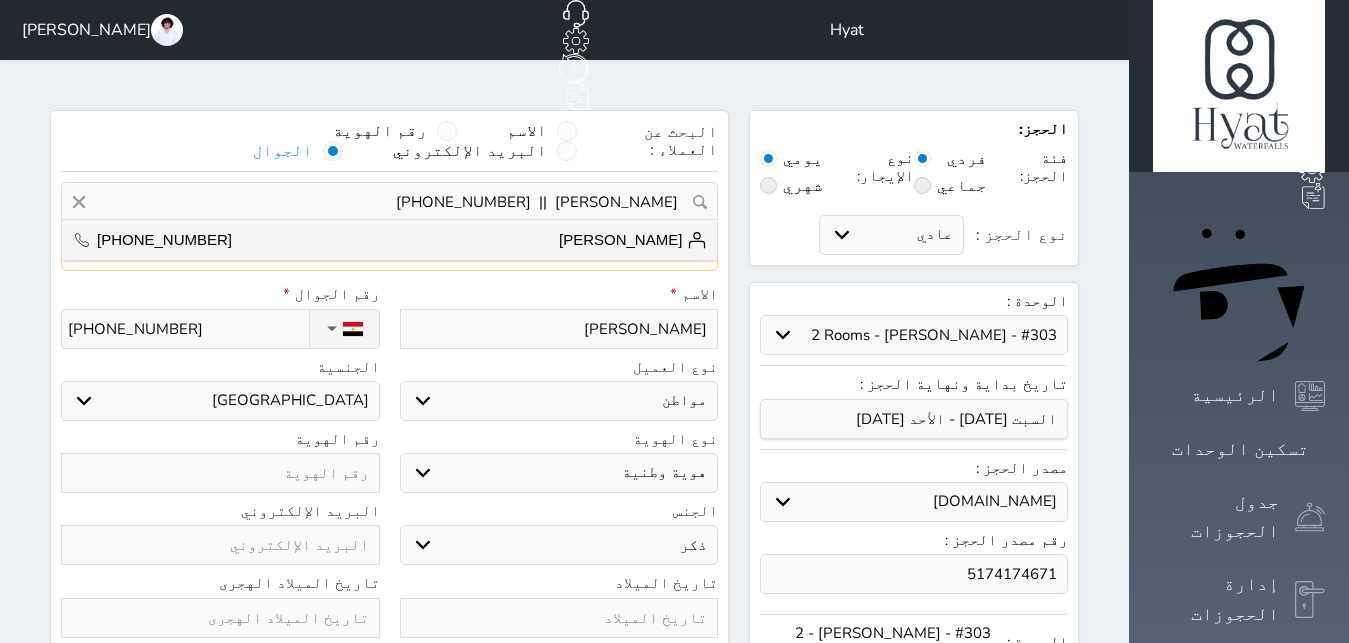 type on "5174174671" 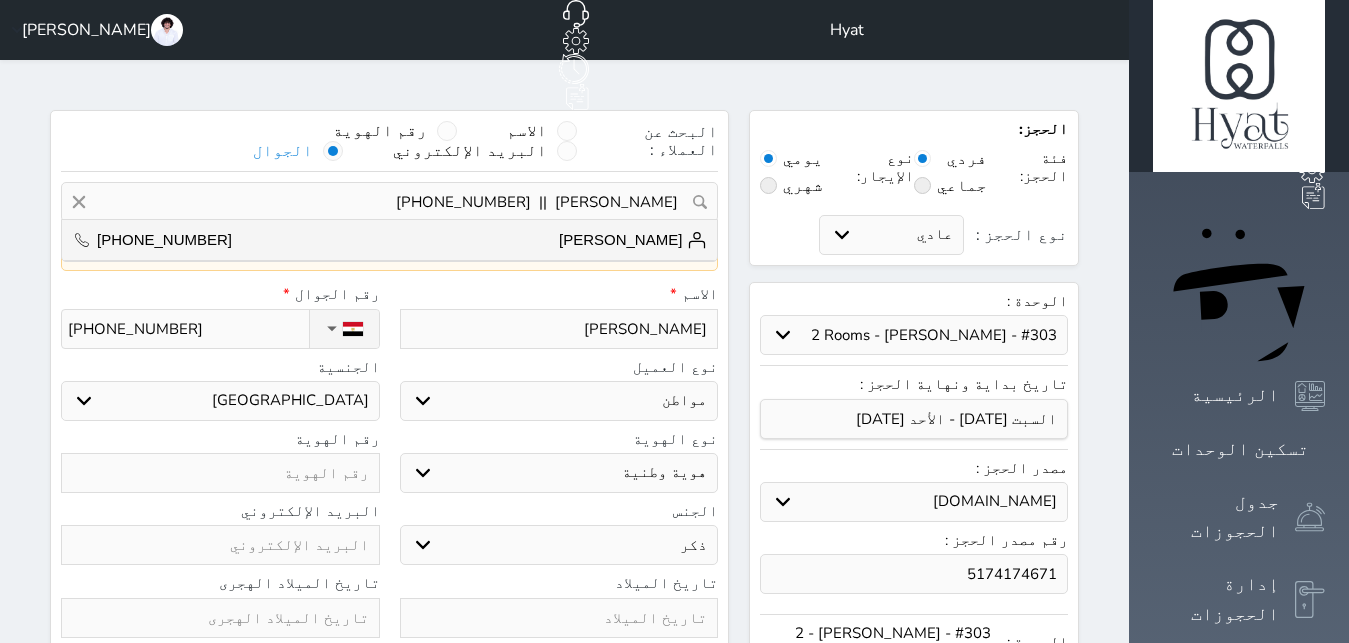 click on "رقم مصدر الحجز :" at bounding box center [914, 540] 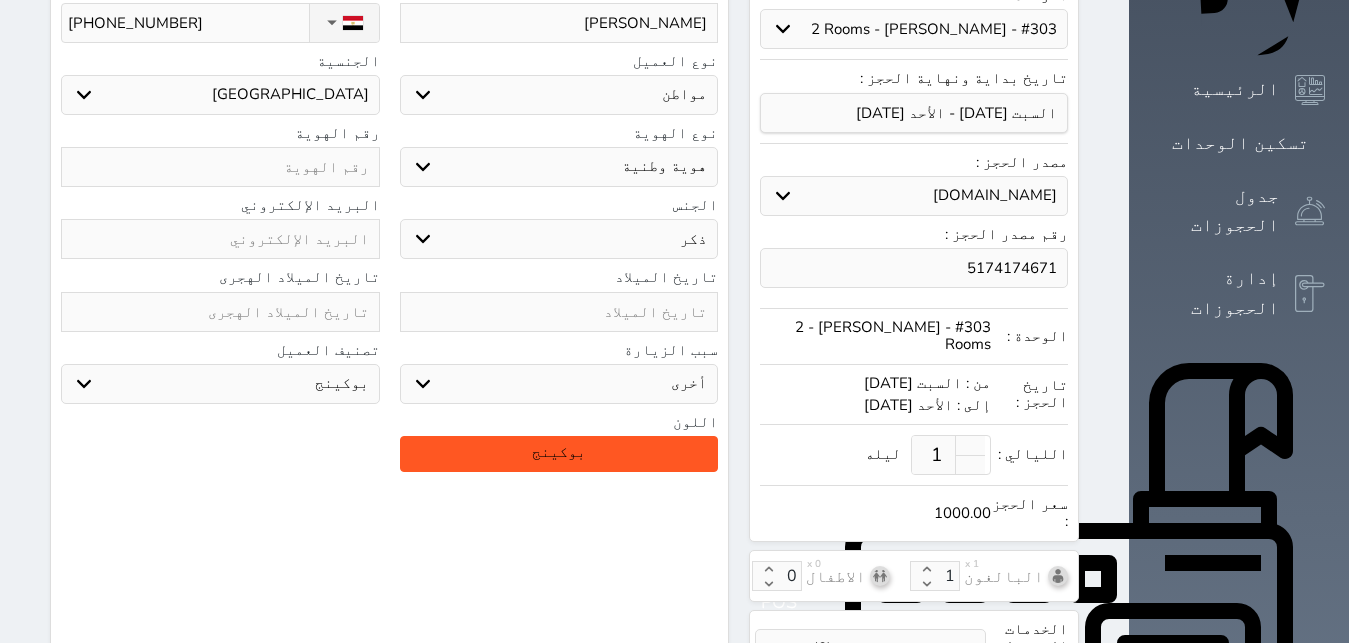 scroll, scrollTop: 601, scrollLeft: 0, axis: vertical 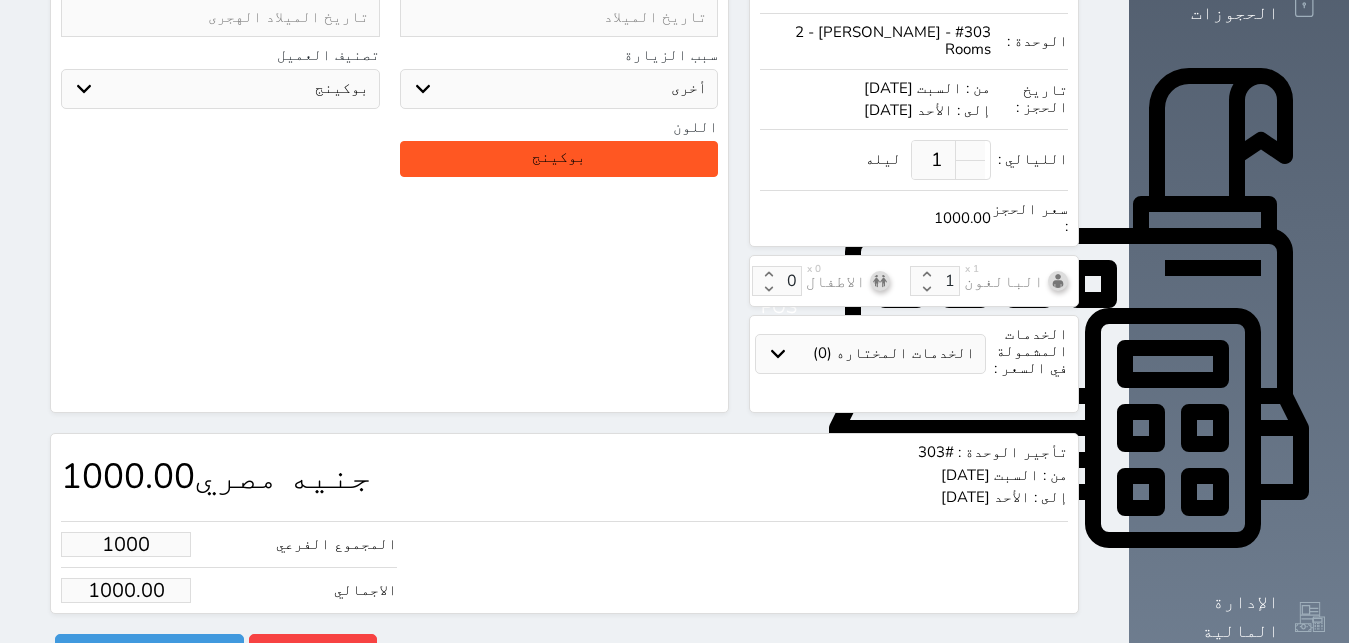 click on "1000" at bounding box center [126, 544] 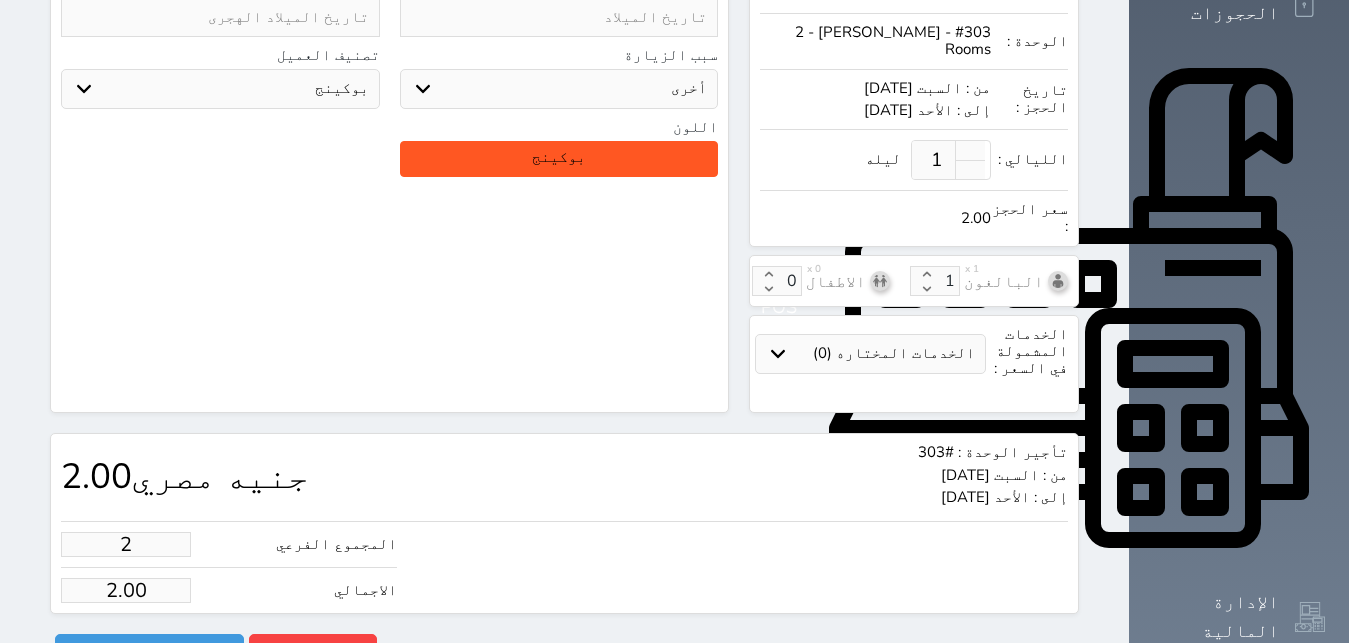 type on "26" 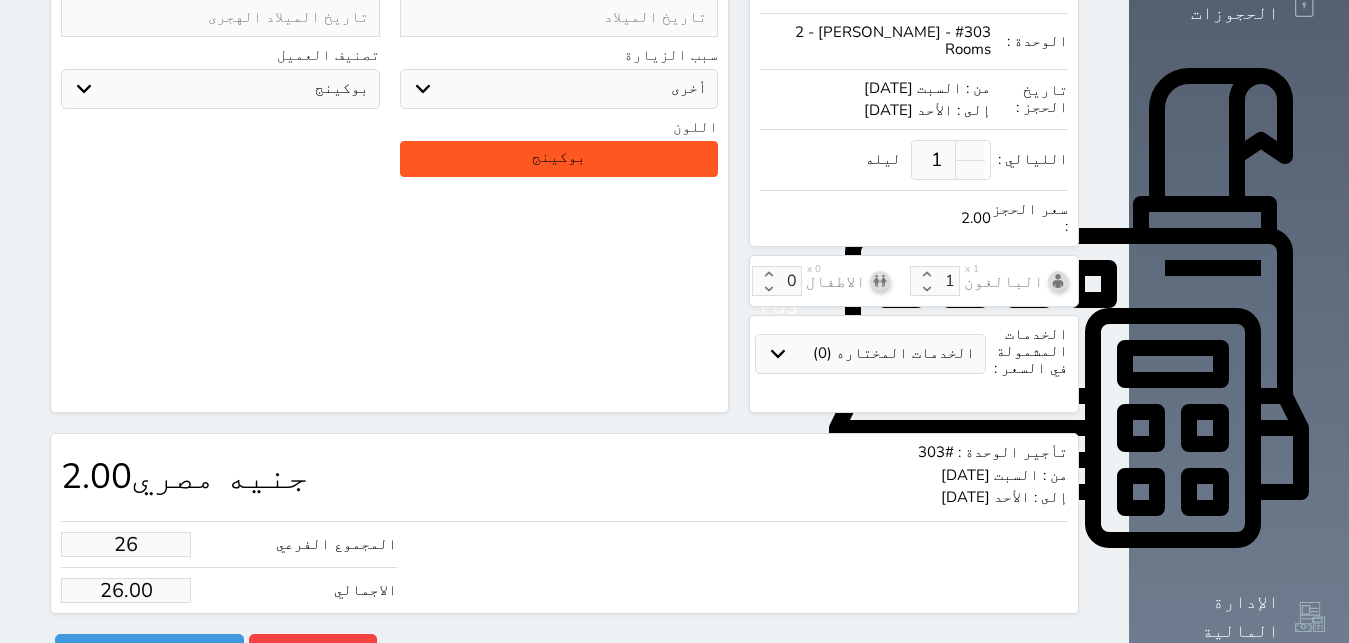 type on "266" 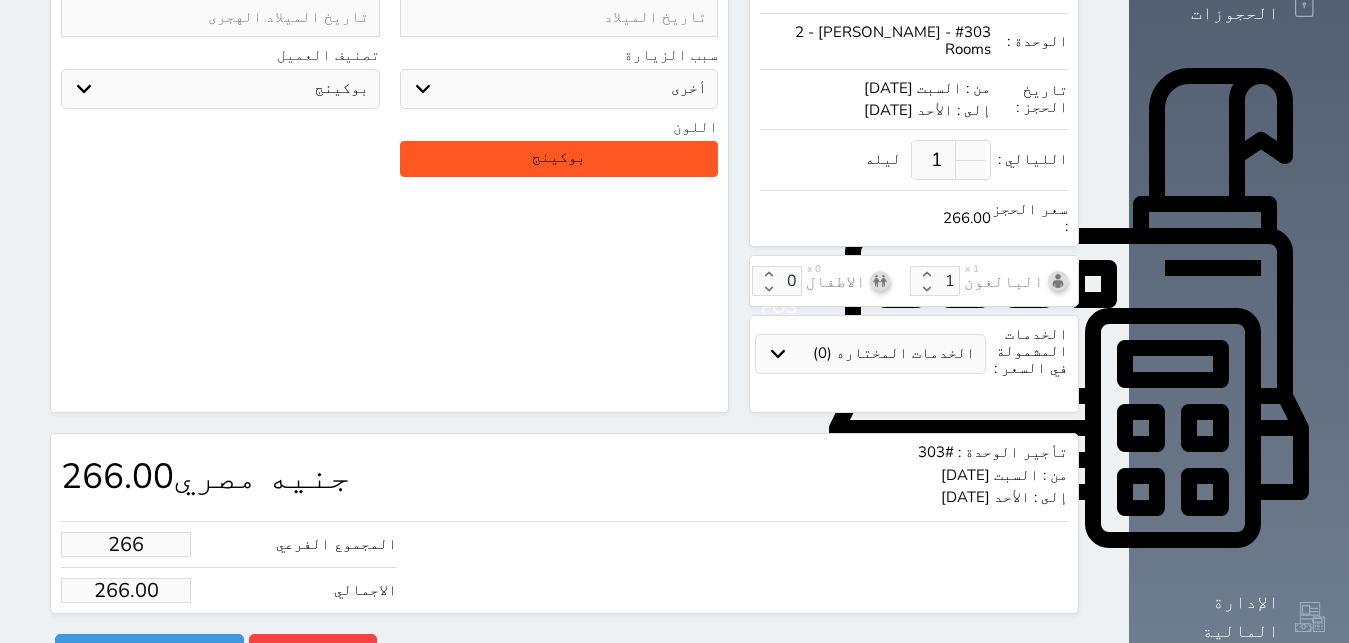 type on "2661" 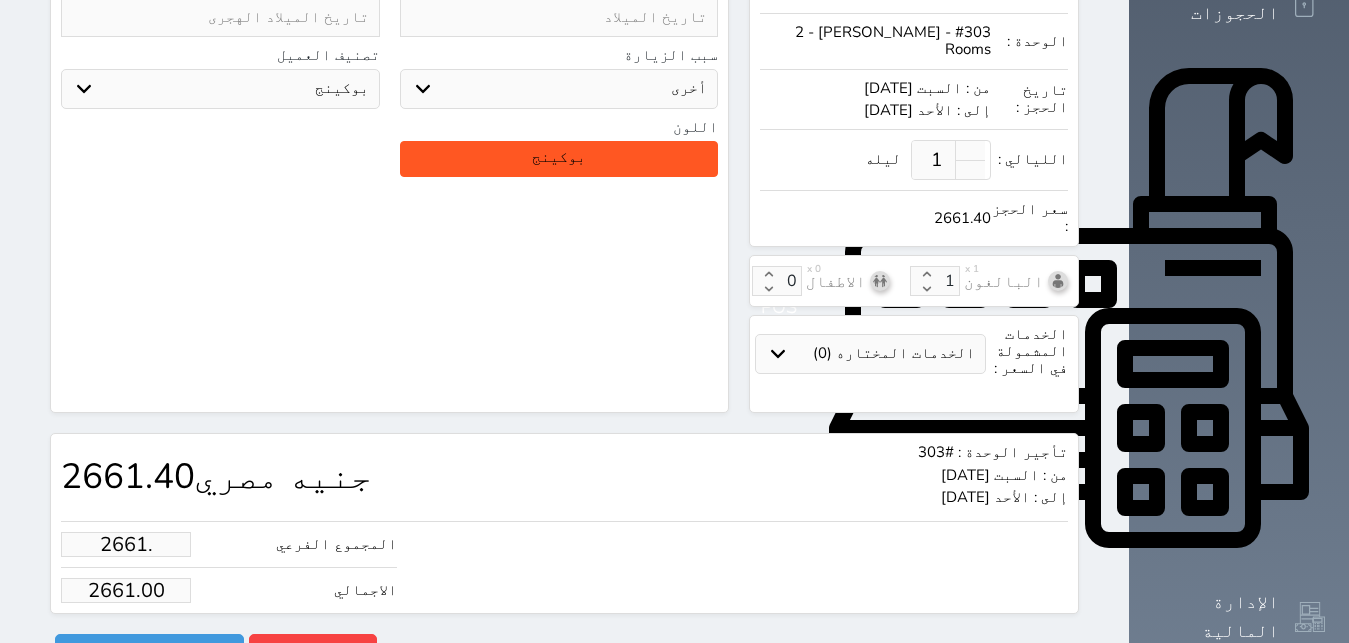 type on "2661.4" 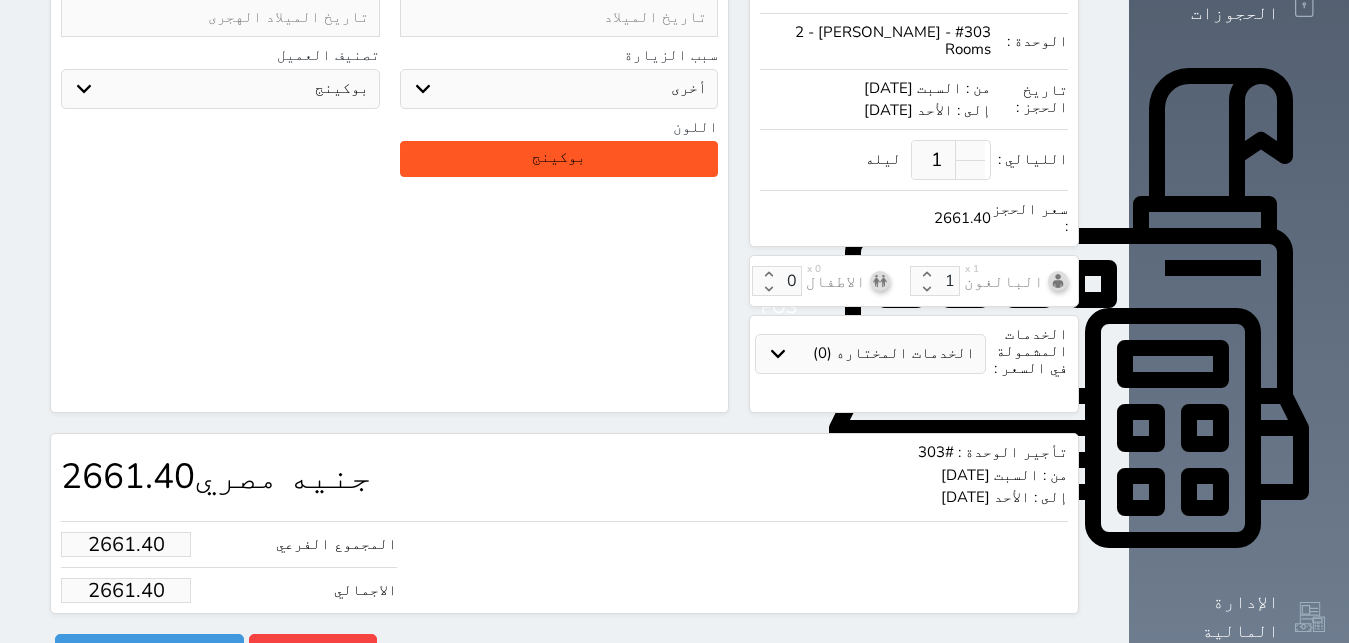 type on "2661.40" 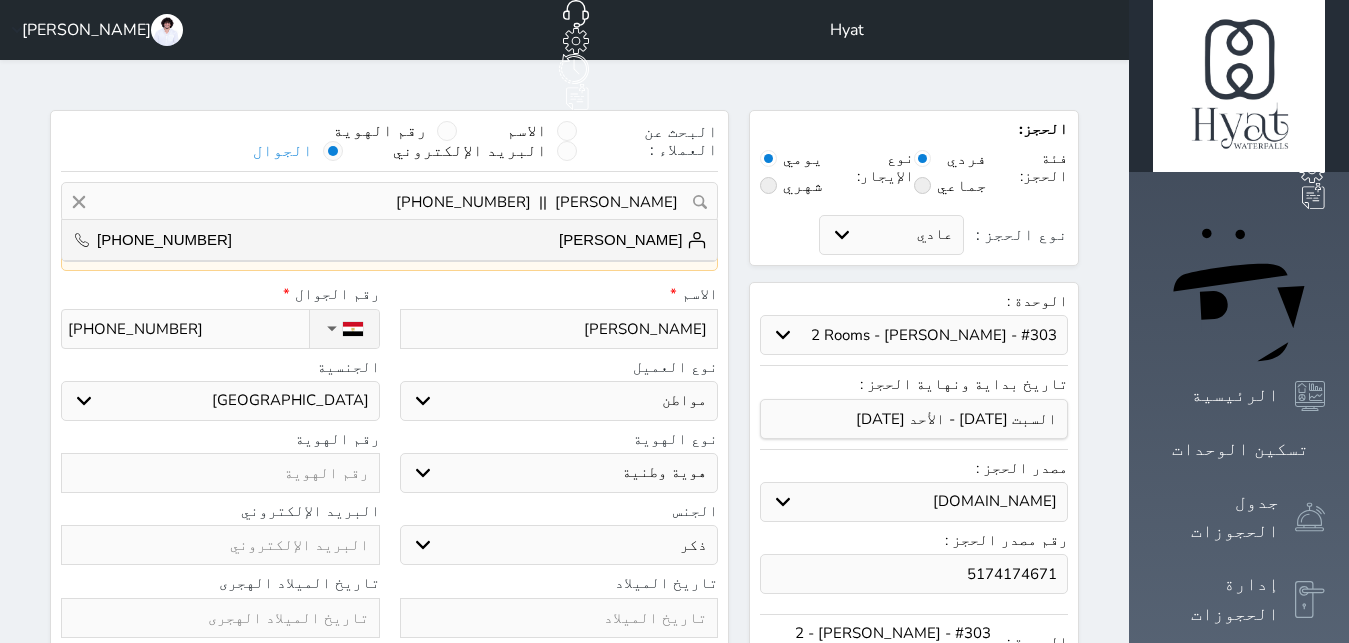 scroll, scrollTop: 306, scrollLeft: 0, axis: vertical 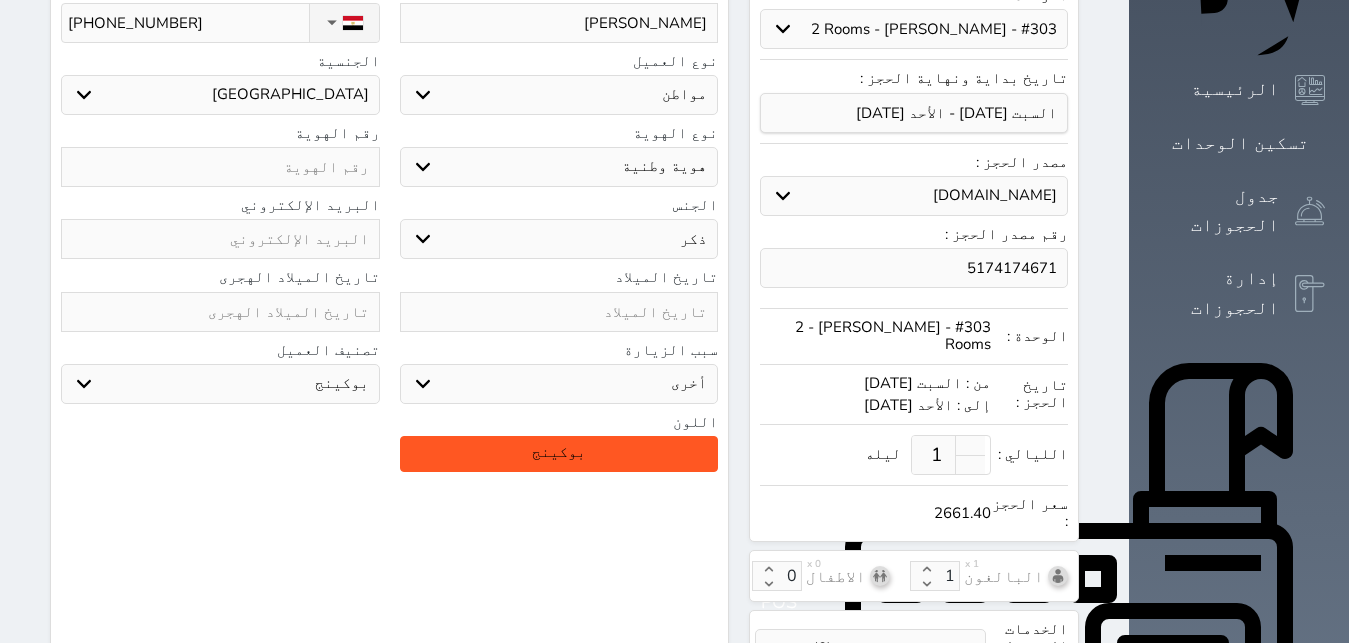 click on "سياحة زيارة الاهل والاصدقاء زيارة دينية زيارة عمل زيارة رياضية زيارة ترفيهية أخرى موظف ديوان عمل نزيل حجر موظف وزارة الصحة" at bounding box center [559, 384] 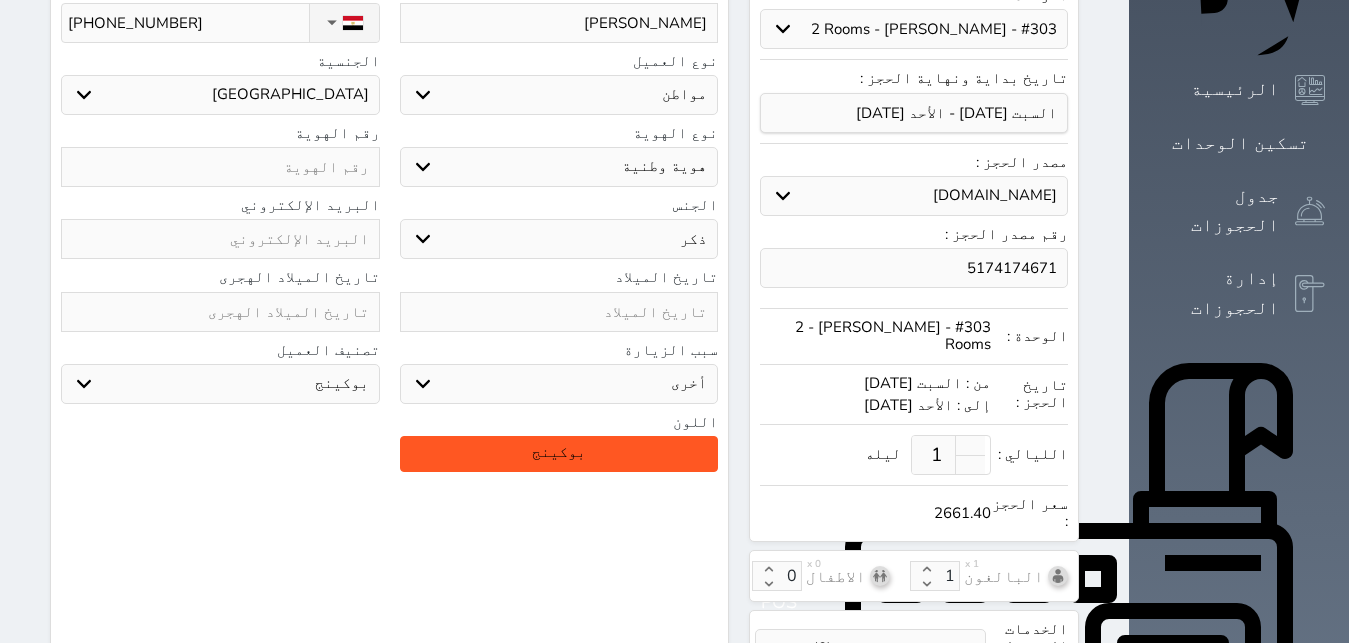 select on "1" 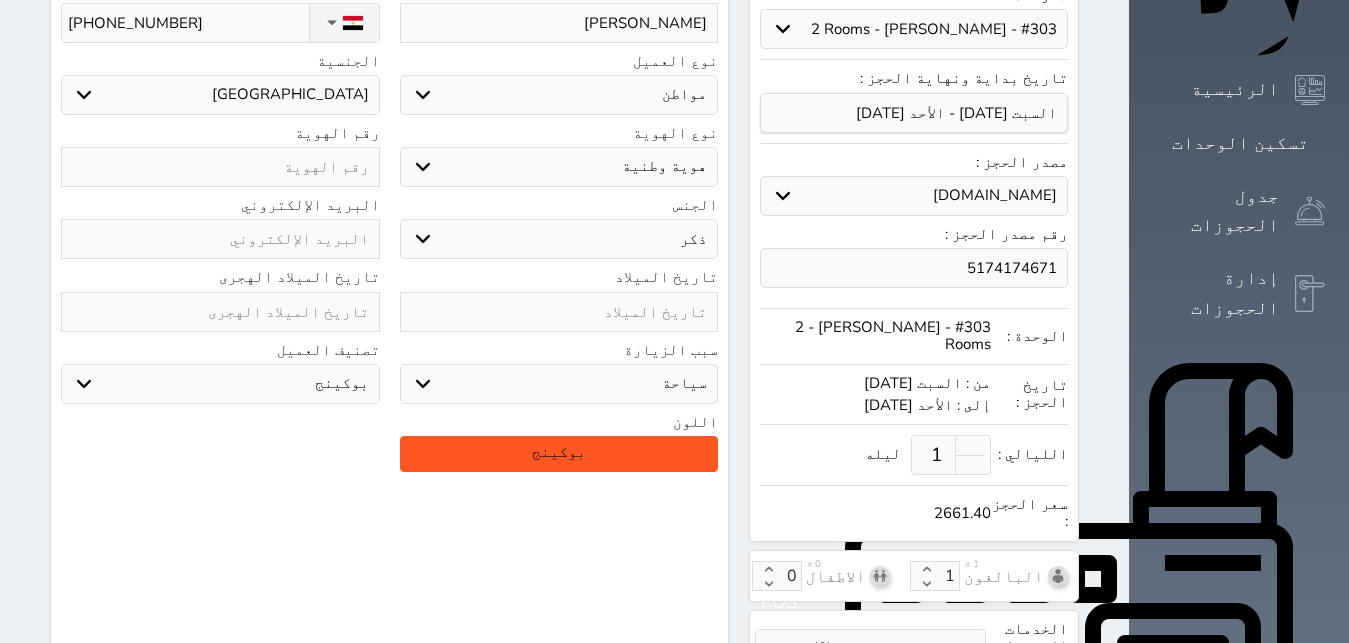 click on "سياحة" at bounding box center (0, 0) 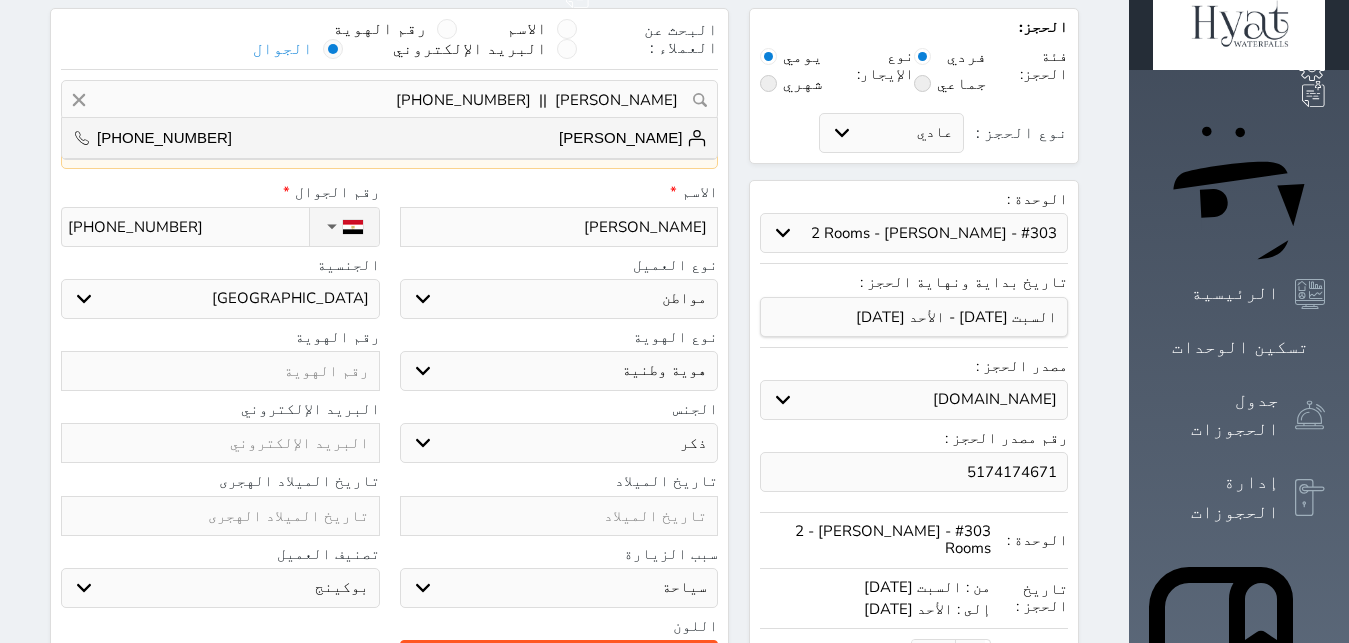 scroll, scrollTop: 0, scrollLeft: 0, axis: both 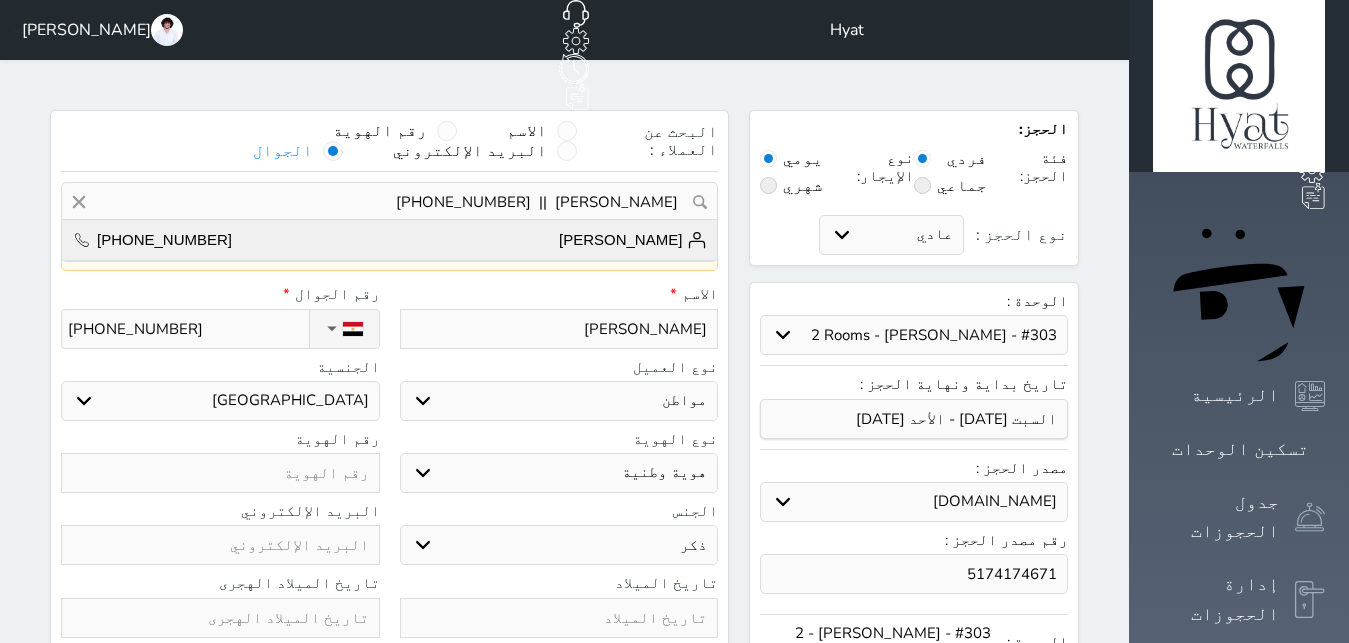 click on "Moaz Ahmed   +201028007736" at bounding box center [389, 240] 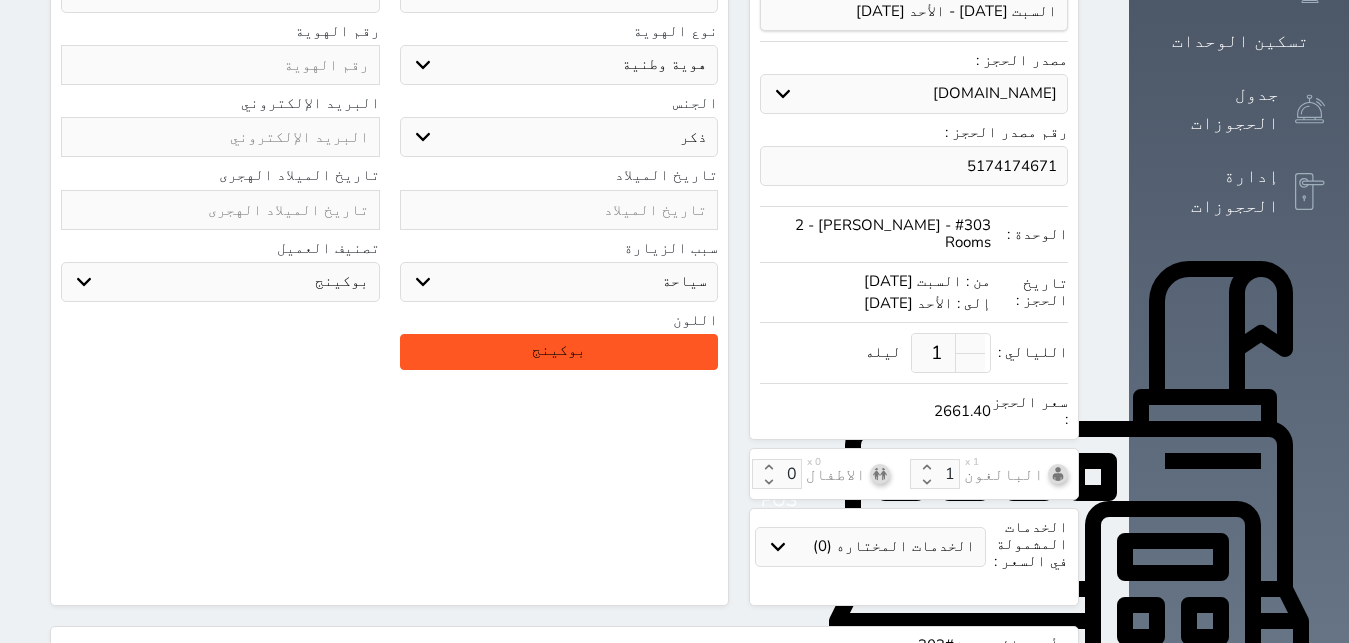scroll, scrollTop: 601, scrollLeft: 0, axis: vertical 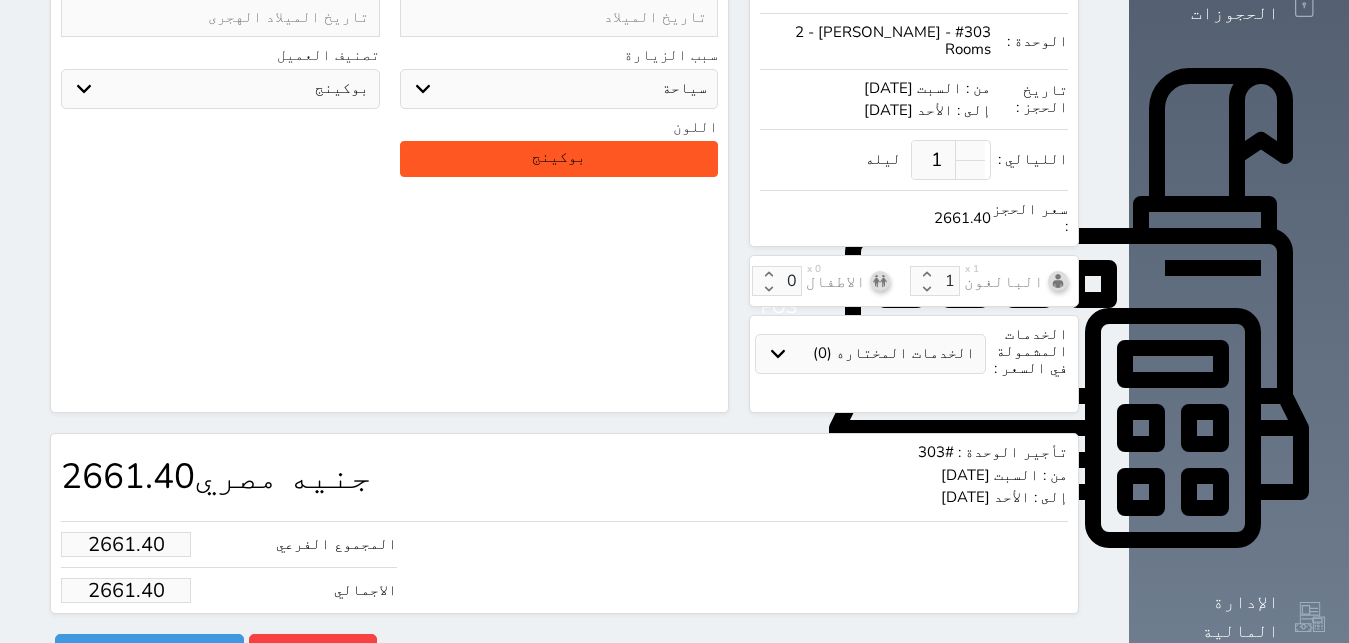 click on "تأجير الوحدة : #303   من : السبت 2025/07/12   إلى : الأحد 2025/07/13   جنيه مصري  2661.40       المجموع الفرعي   2661.40         الاجمالي   2661.40         رفض حجز                 التاريخ:     قسم الوحدة:     أسباب رفض الحجز:     الوصف:
حفظ
رفض حجز
حجز" at bounding box center (564, 551) 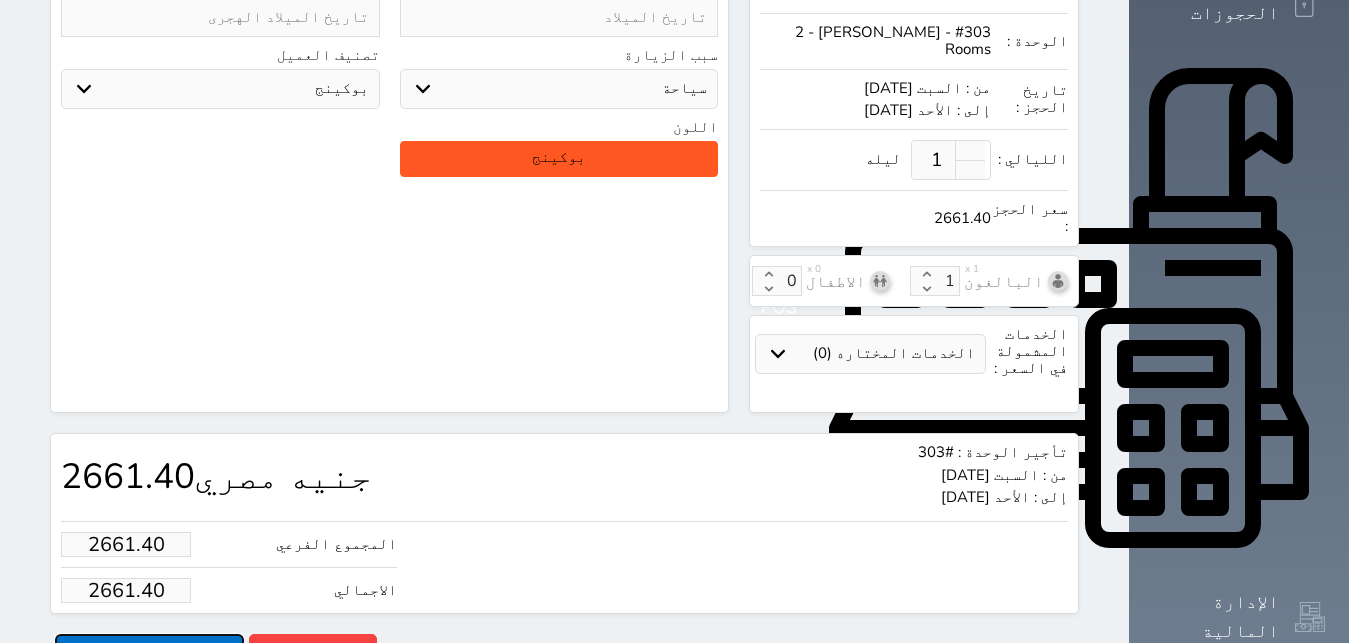 click on "حجز" at bounding box center (149, 651) 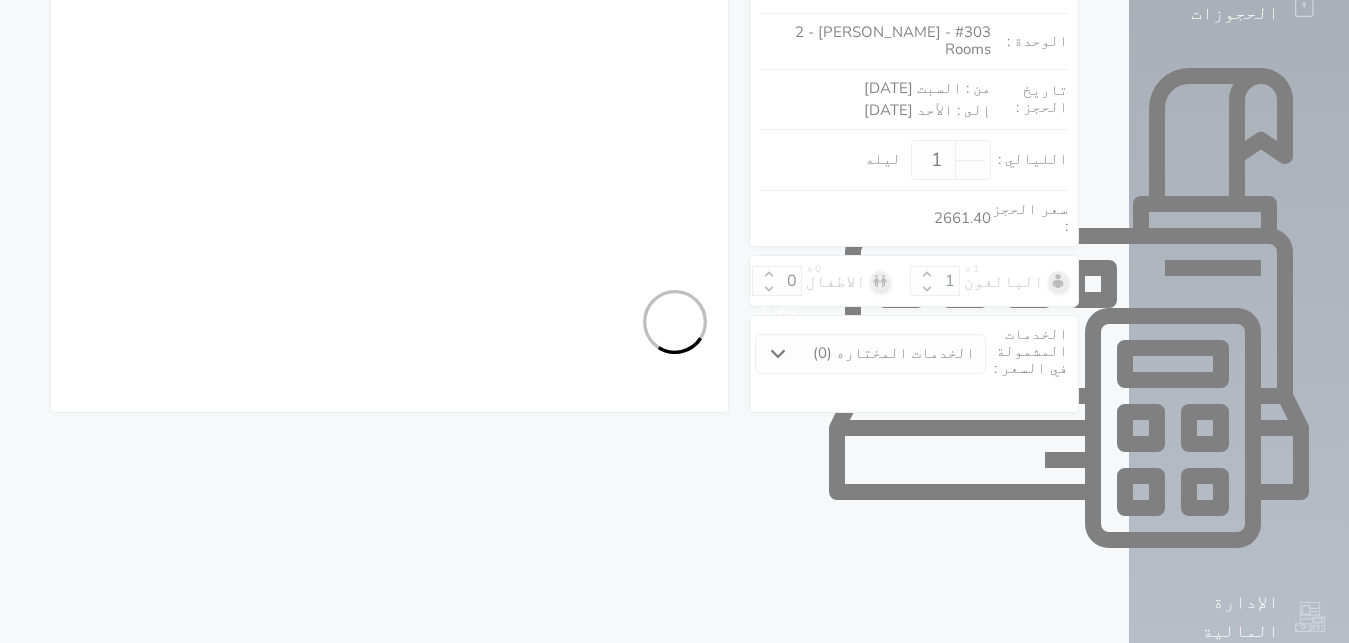 scroll, scrollTop: 543, scrollLeft: 0, axis: vertical 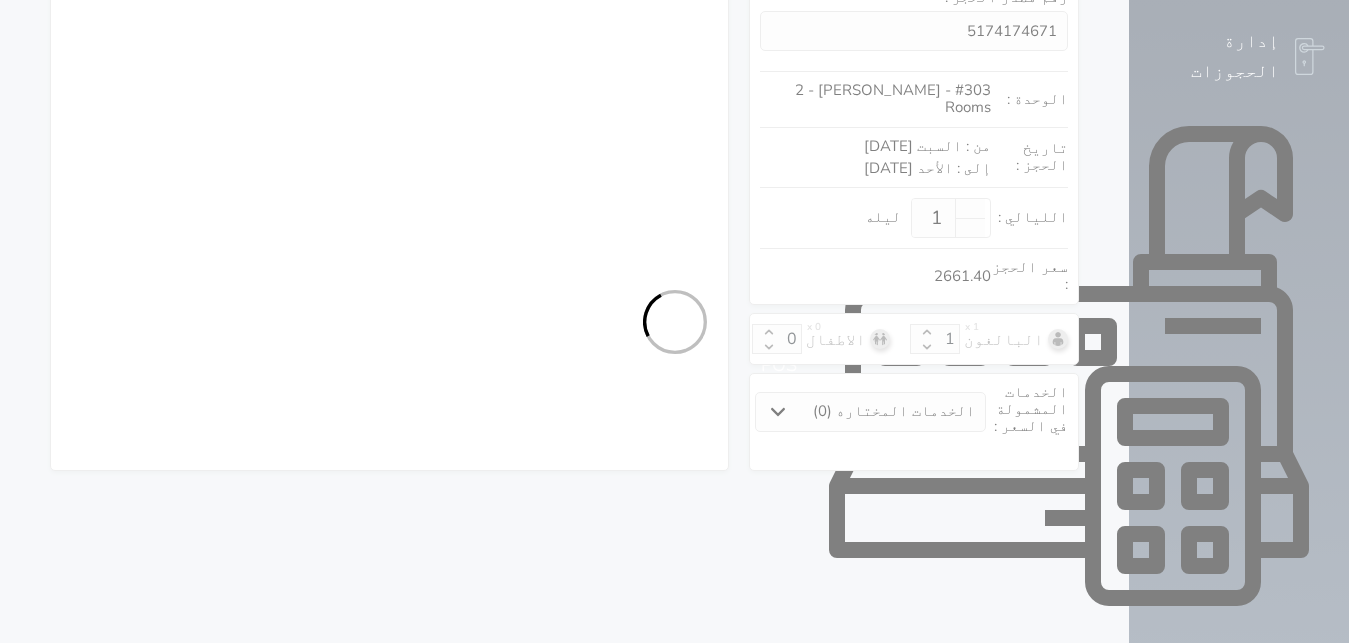 select on "1" 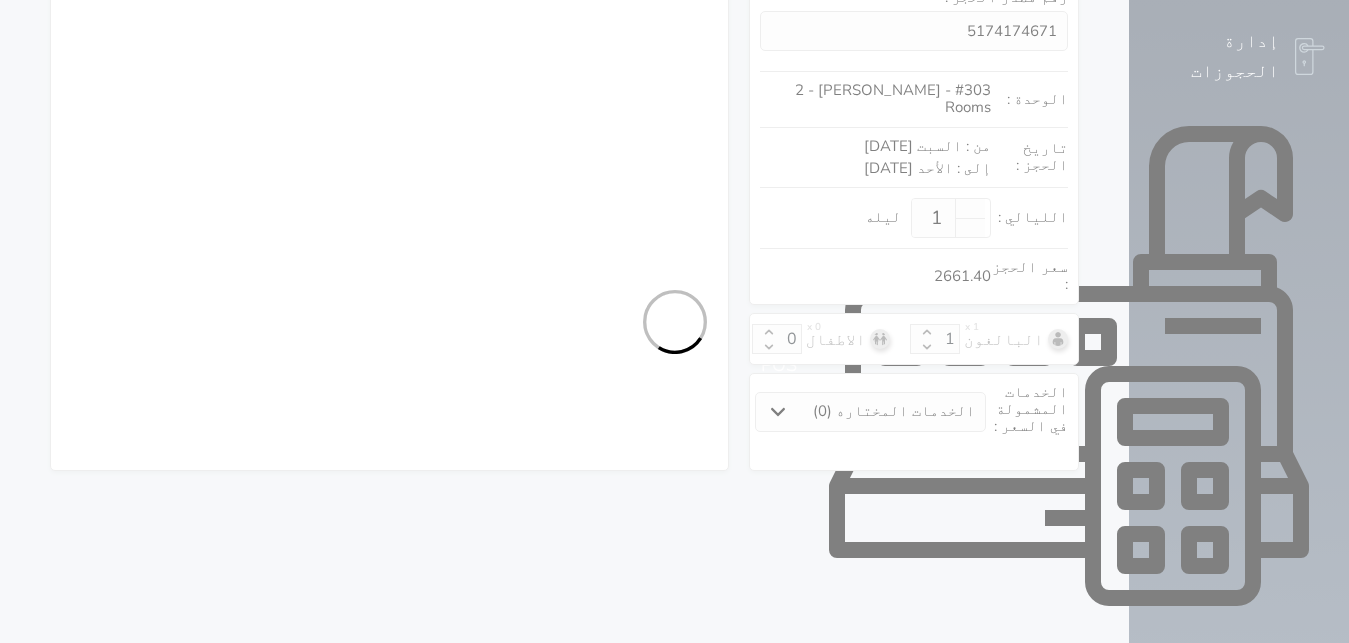 select on "207" 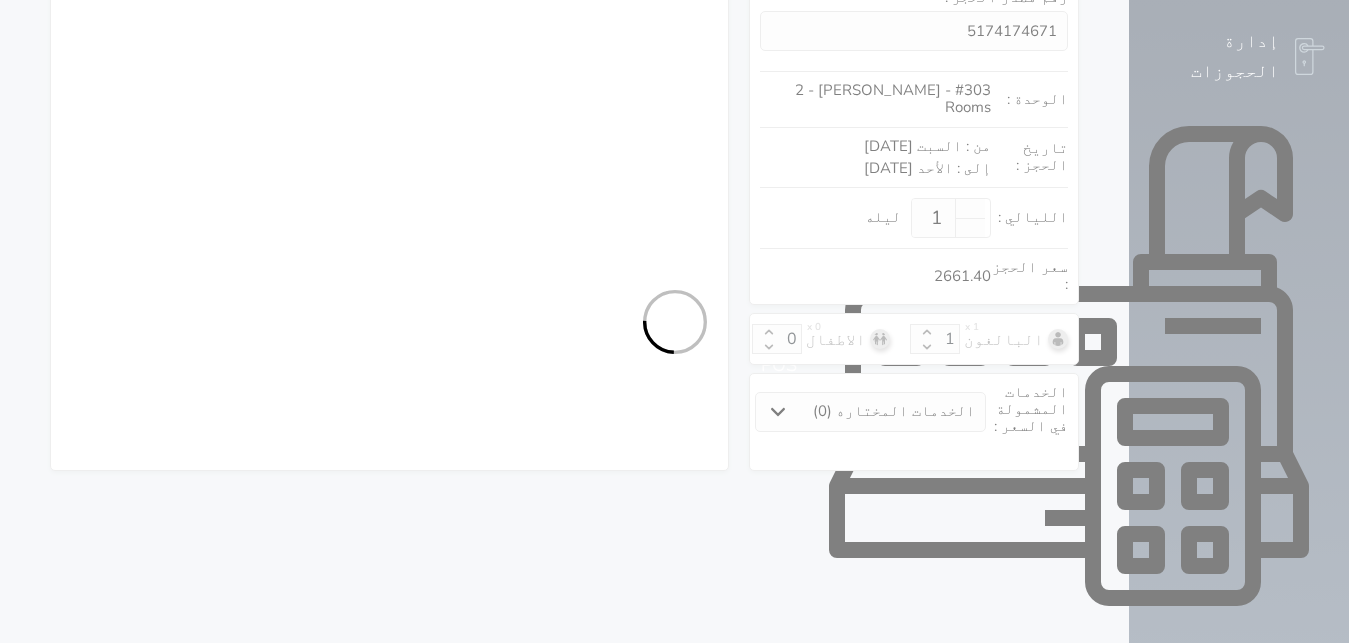select on "1" 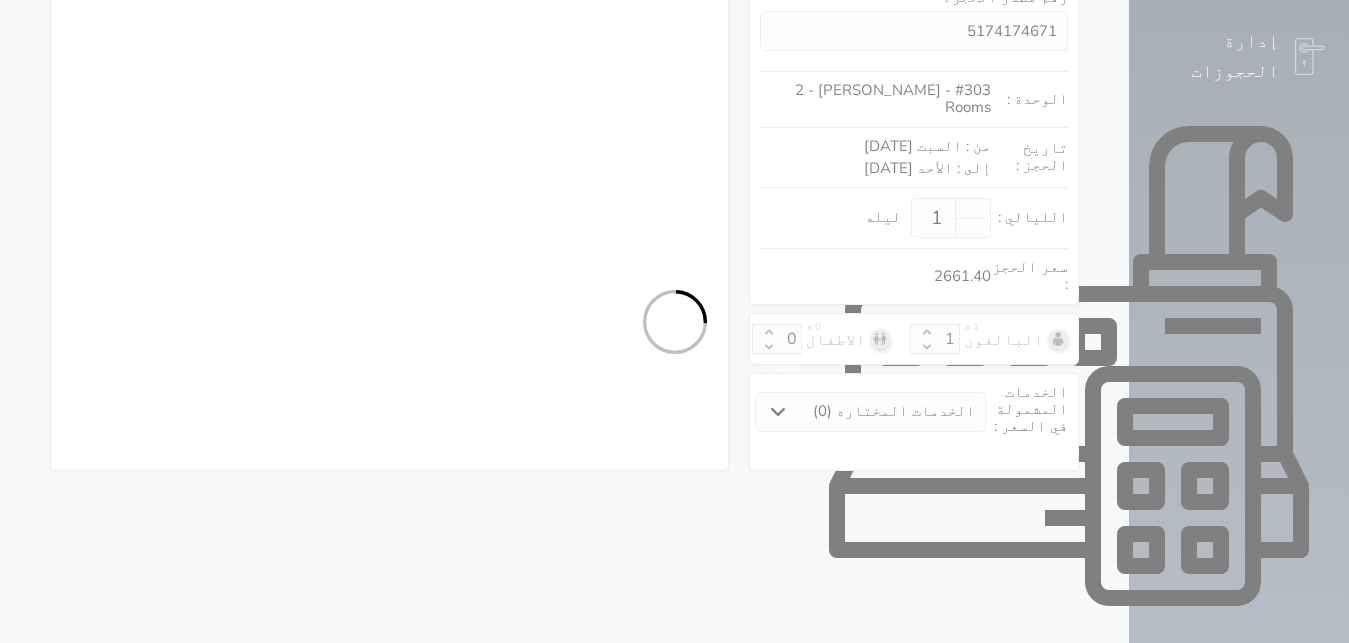 select on "11331" 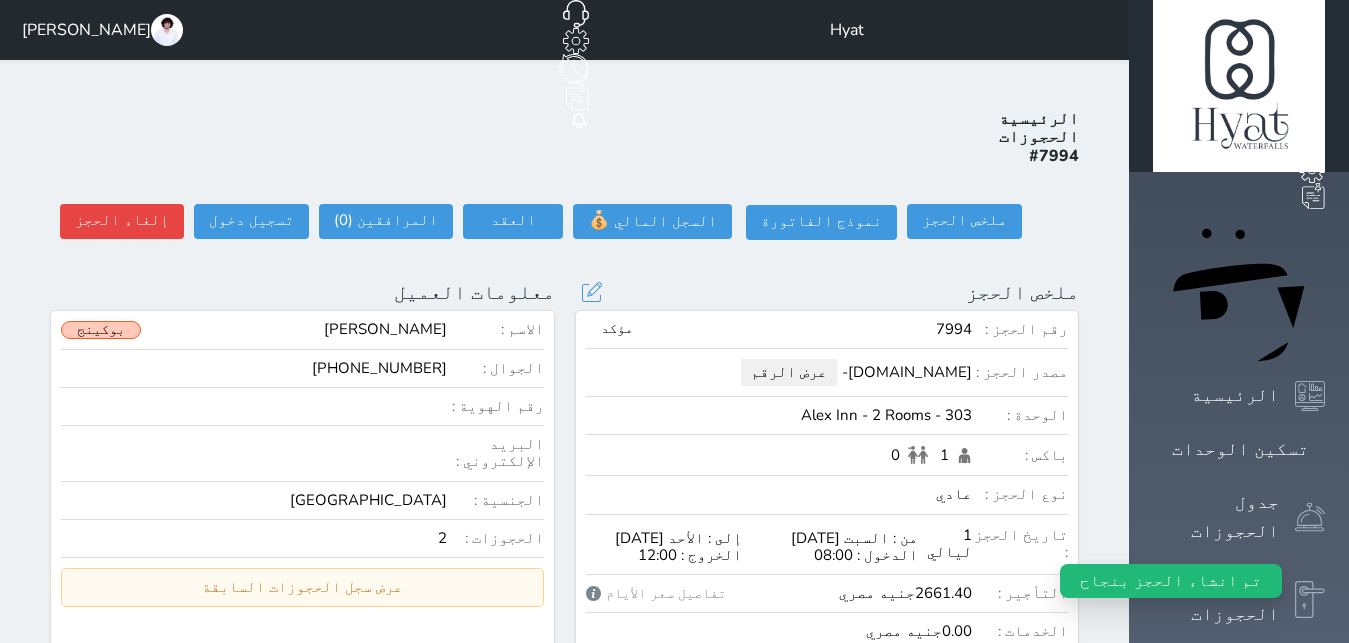 scroll, scrollTop: 102, scrollLeft: 0, axis: vertical 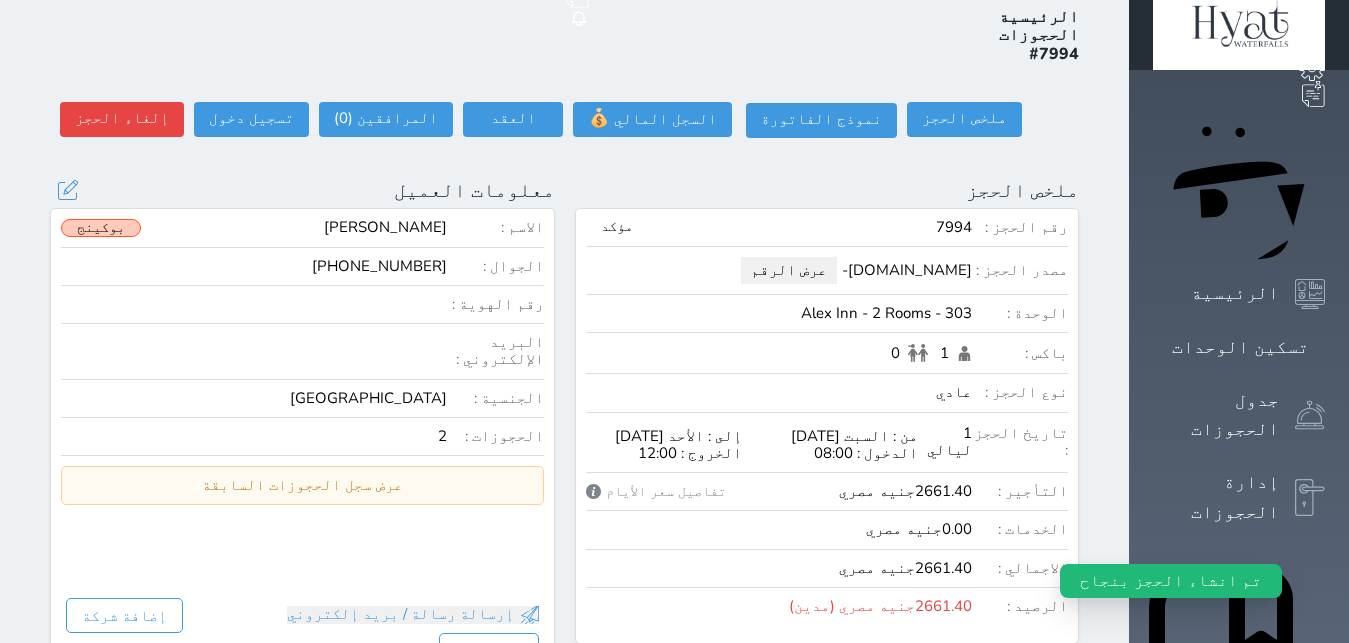 click on "عرض سجل الحجوزات السابقة" at bounding box center (302, 485) 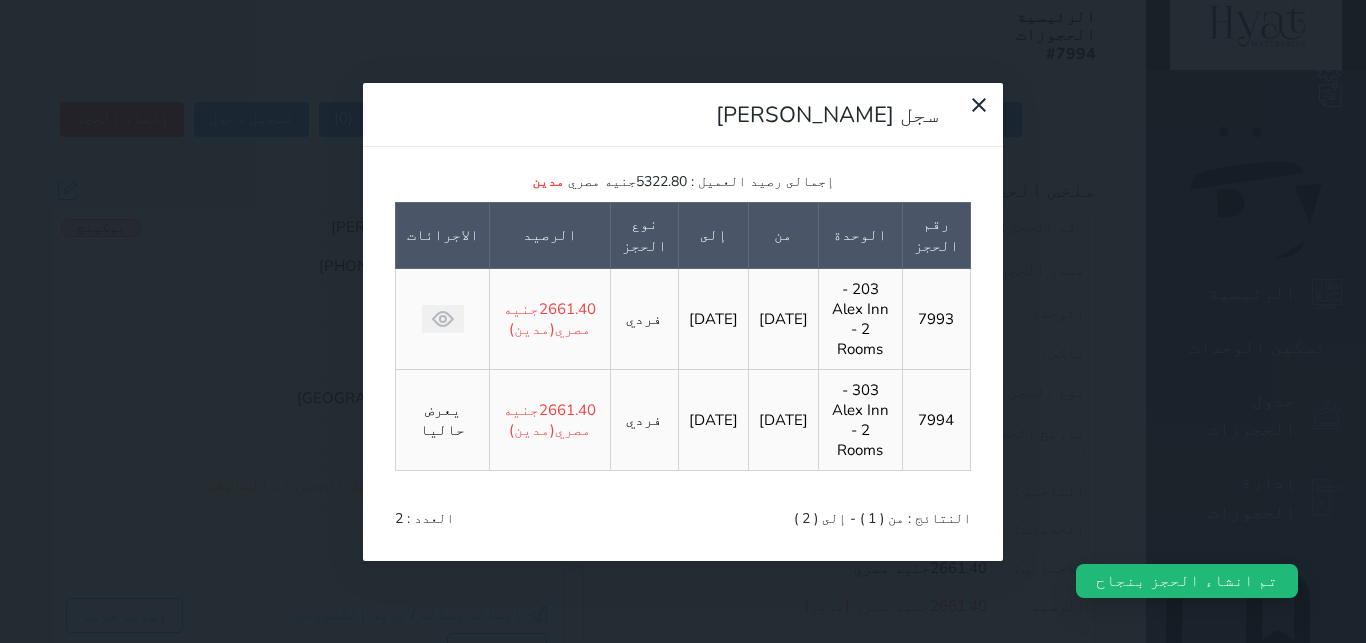 click on "سجل حجوزات العميل Moaz Ahmed                 إجمالى رصيد العميل : 5322.80  جنيه مصري   مدين       رقم الحجز   الوحدة   من   إلى   نوع الحجز   الرصيد   الاجرائات   7993   203 - Alex Inn - 2 Rooms   2025-07-12   2025-07-13   فردي   2661.40  جنيه مصري  (مدين)   7994   303 - Alex Inn - 2 Rooms   2025-07-12   2025-07-13   فردي   2661.40  جنيه مصري  (مدين)   يعرض حاليا       النتائج  : من ( 1 ) - إلى  ( 2 )   العدد  : 2" at bounding box center [683, 321] 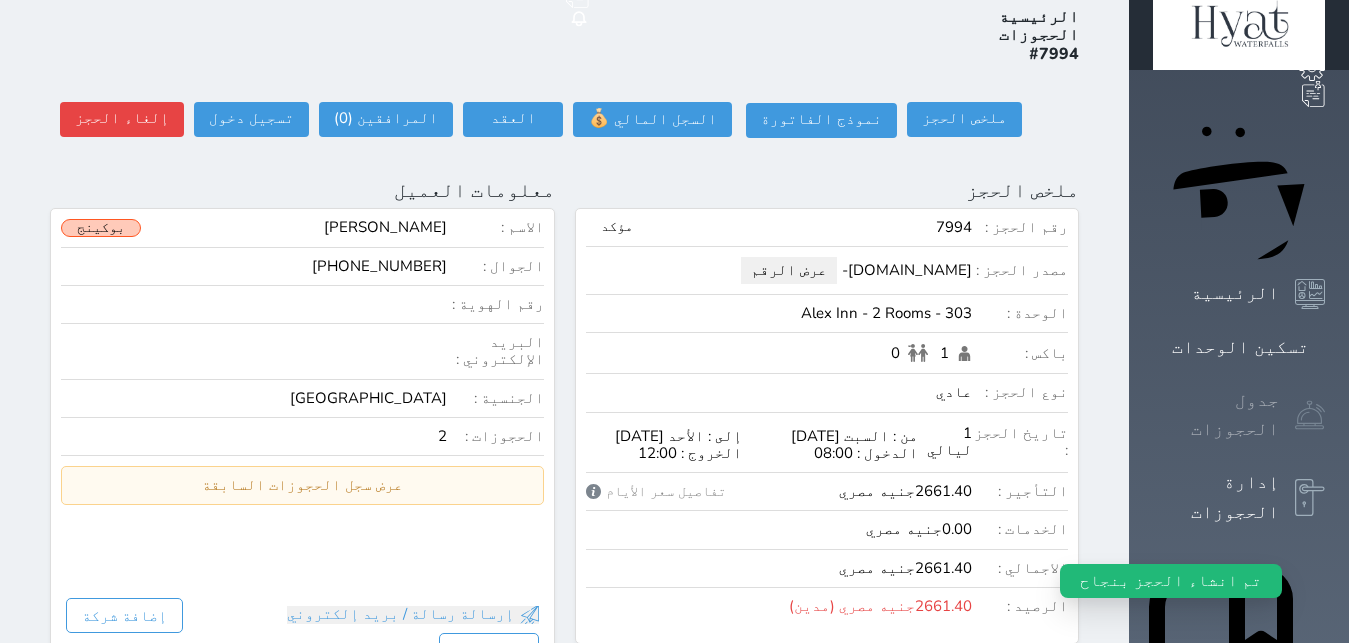 click on "جدول الحجوزات" at bounding box center [1216, 415] 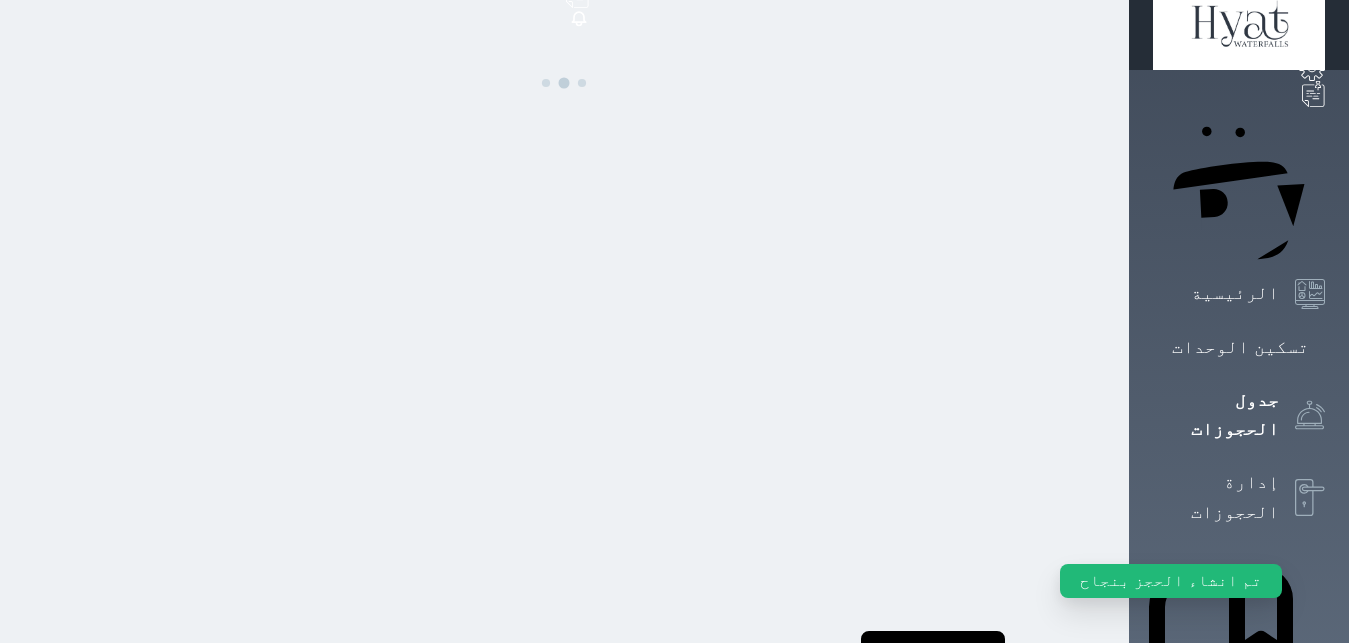 scroll, scrollTop: 0, scrollLeft: 0, axis: both 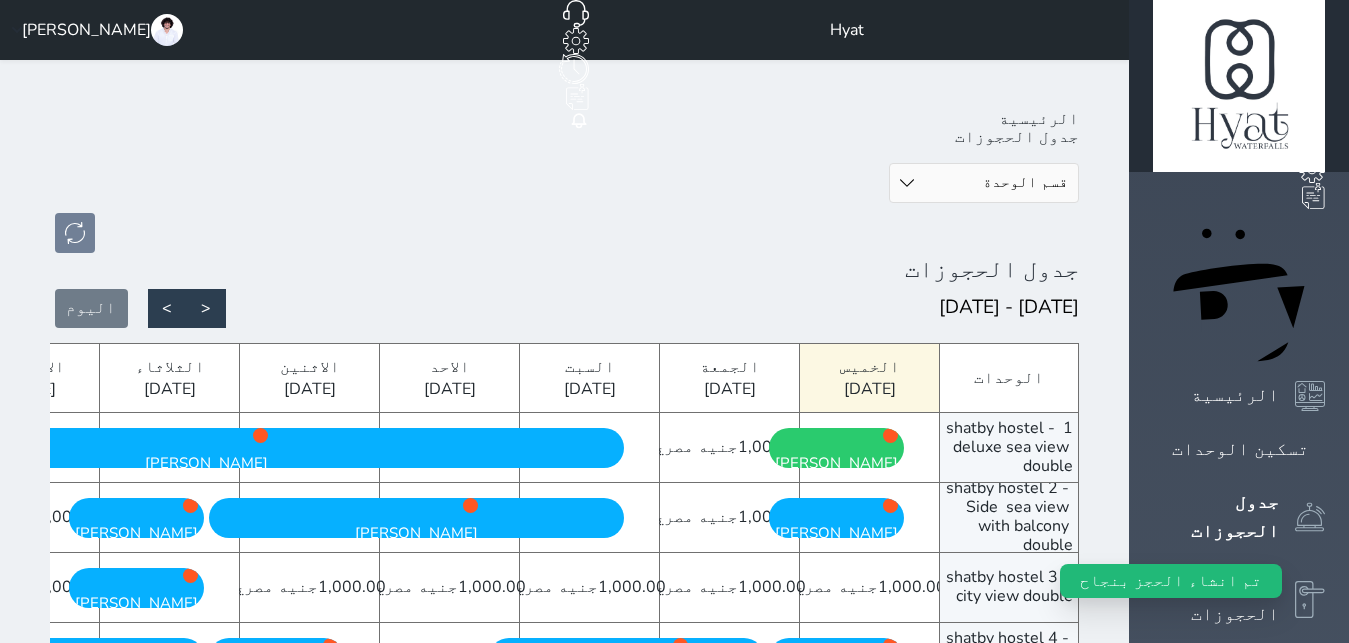 click on "قسم الوحدة
شقق فندقية
Water falls
Hostle
Alex Inn
Shatby" at bounding box center (984, 183) 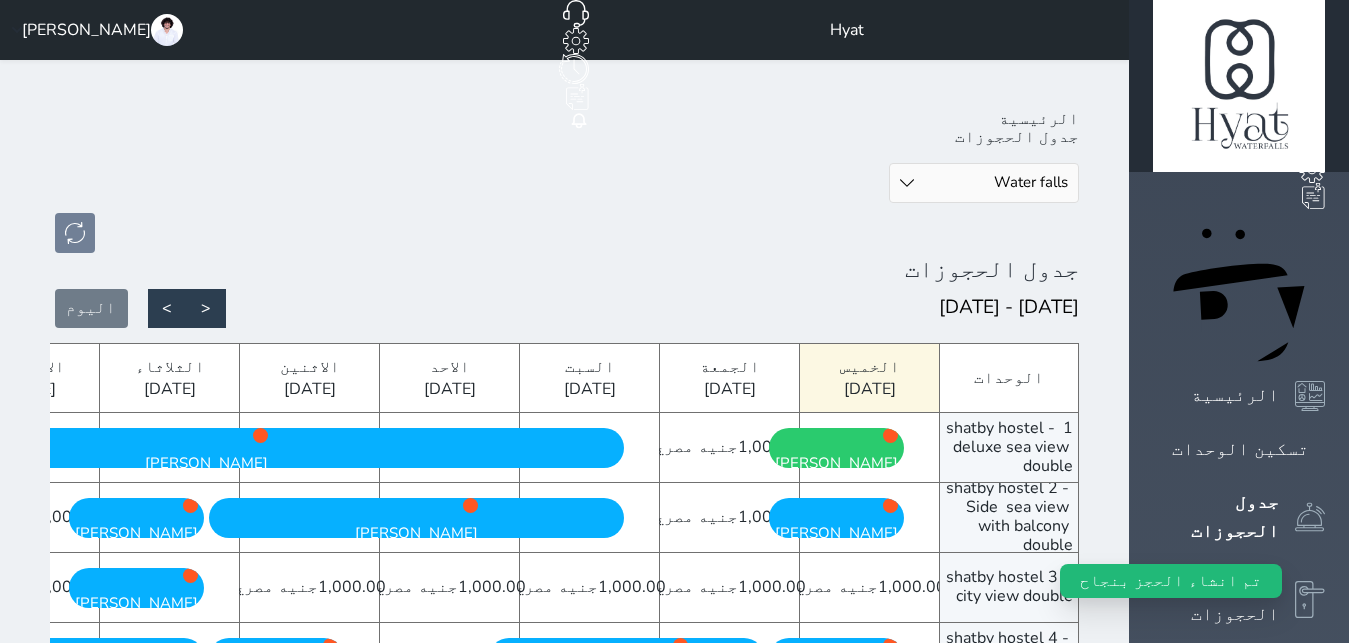 click on "Water falls" at bounding box center [0, 0] 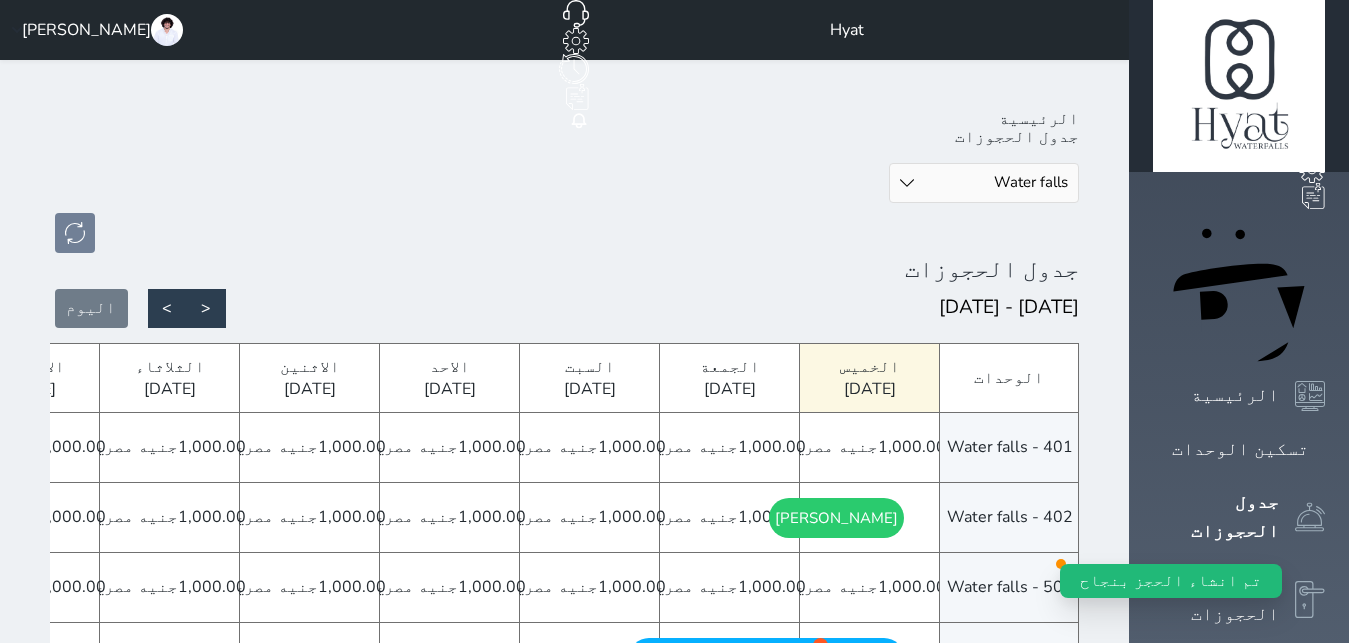 click on "قسم الوحدة
شقق فندقية
Water falls
Hostle
Alex Inn
Shatby" at bounding box center (984, 183) 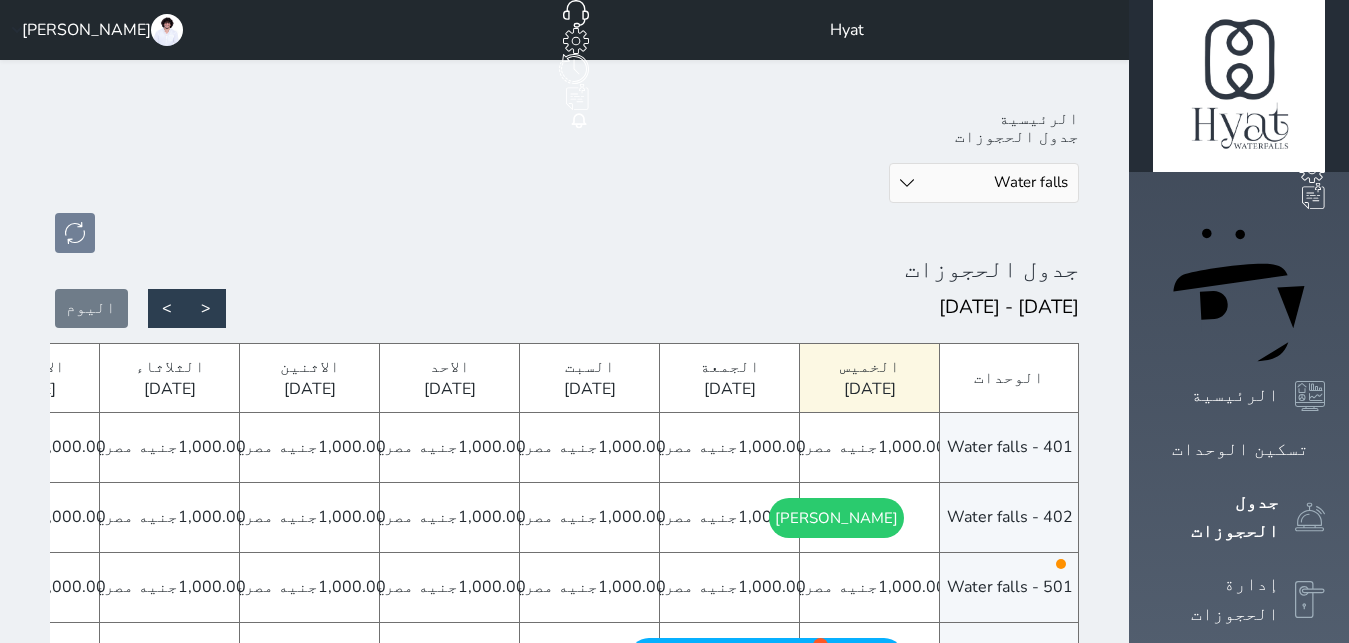 select on "39145213" 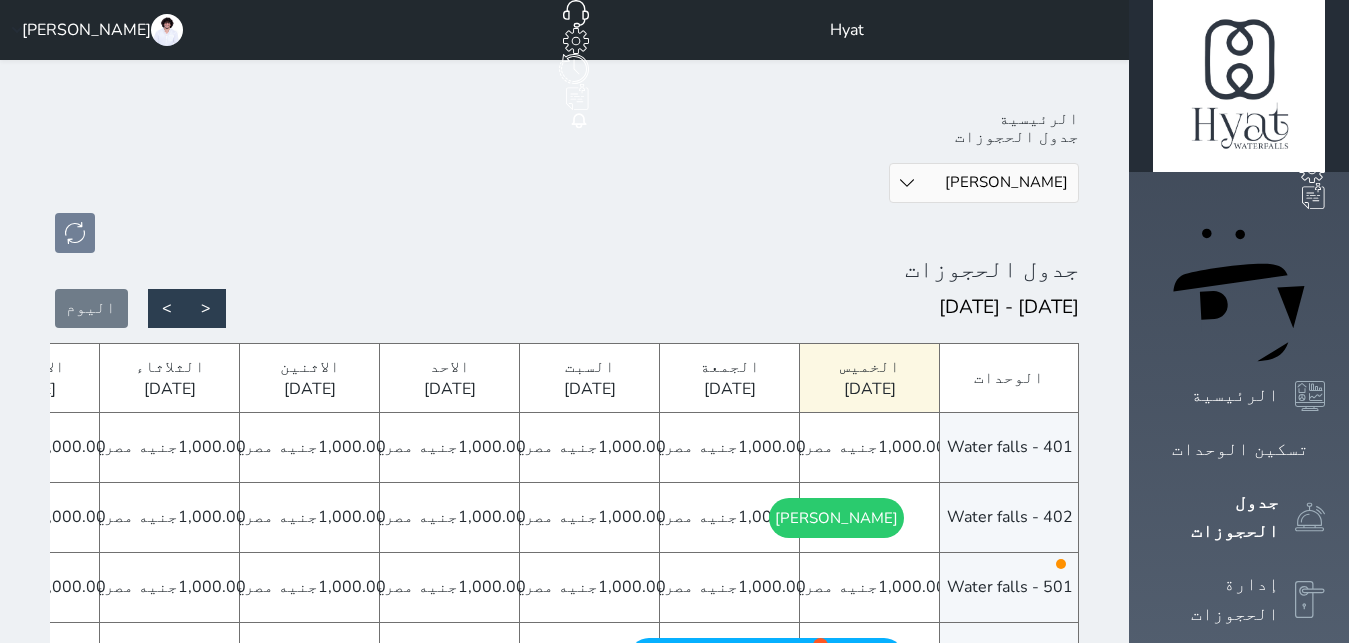 click on "Alex Inn" at bounding box center [0, 0] 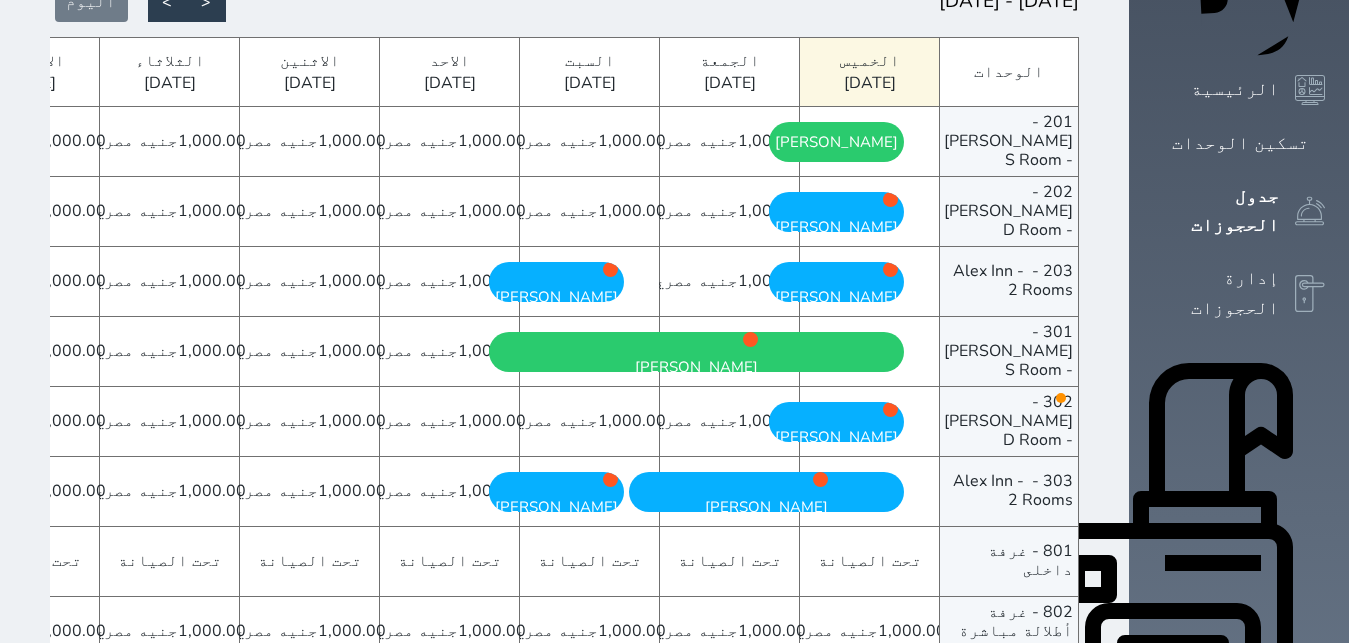 scroll, scrollTop: 204, scrollLeft: 0, axis: vertical 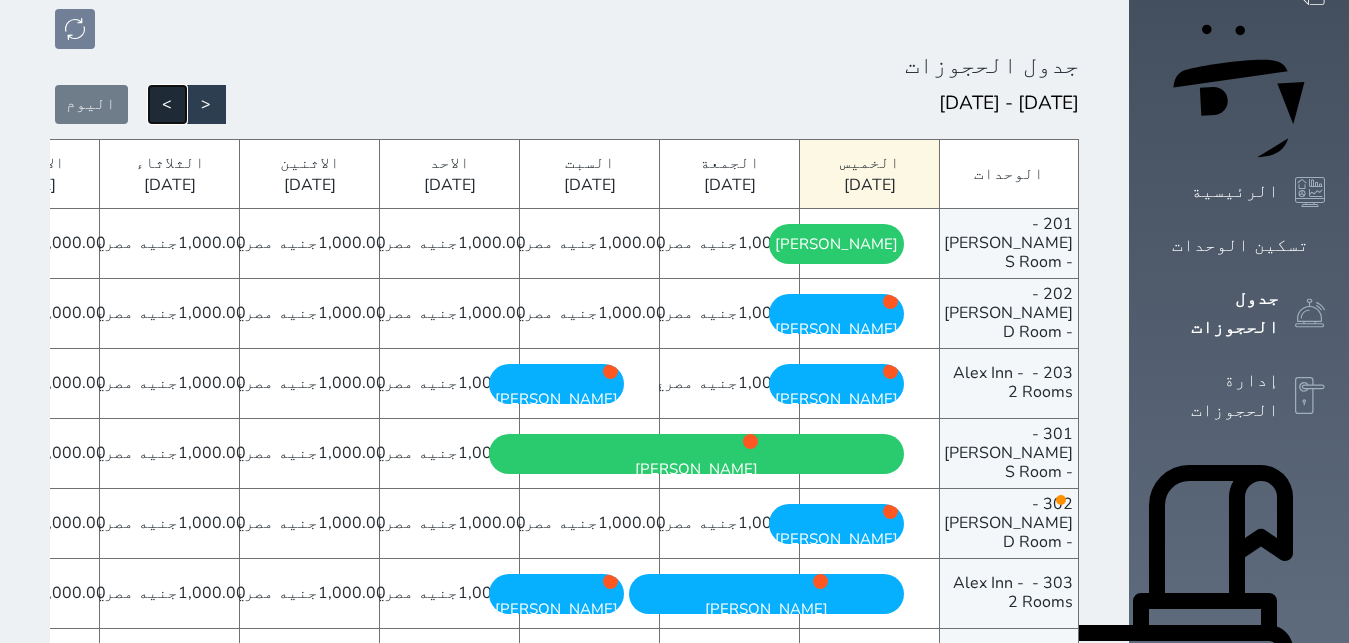 click on ">" at bounding box center (167, 104) 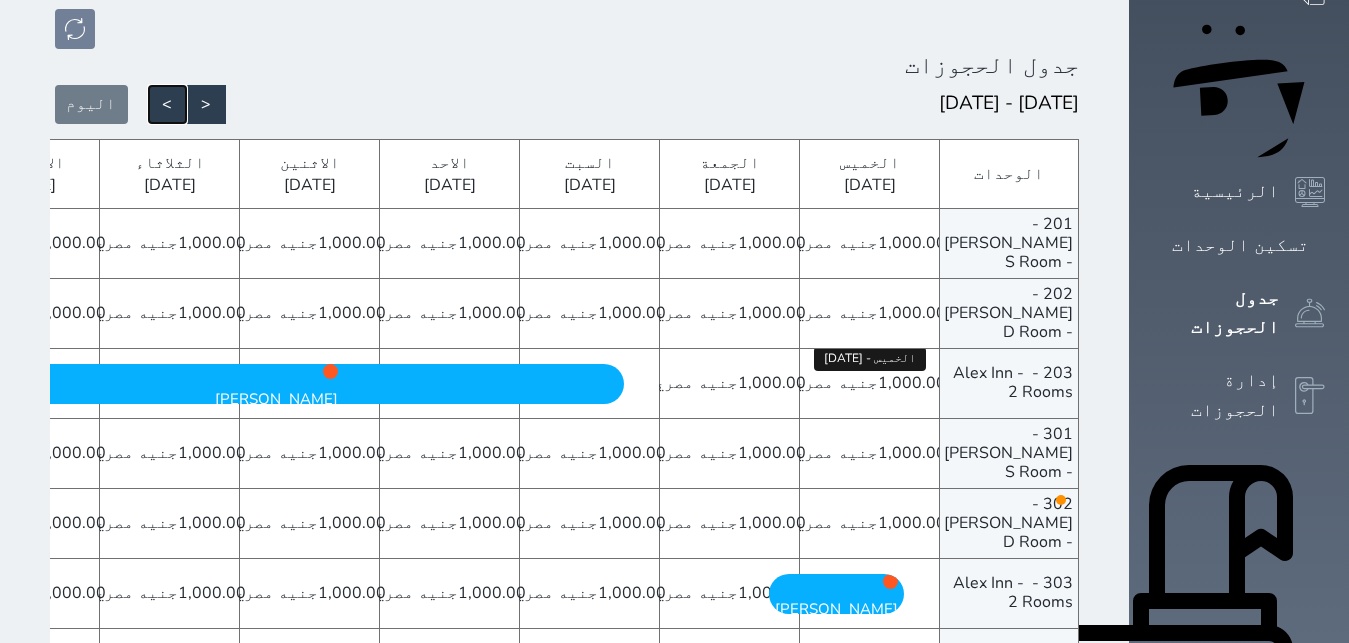 type 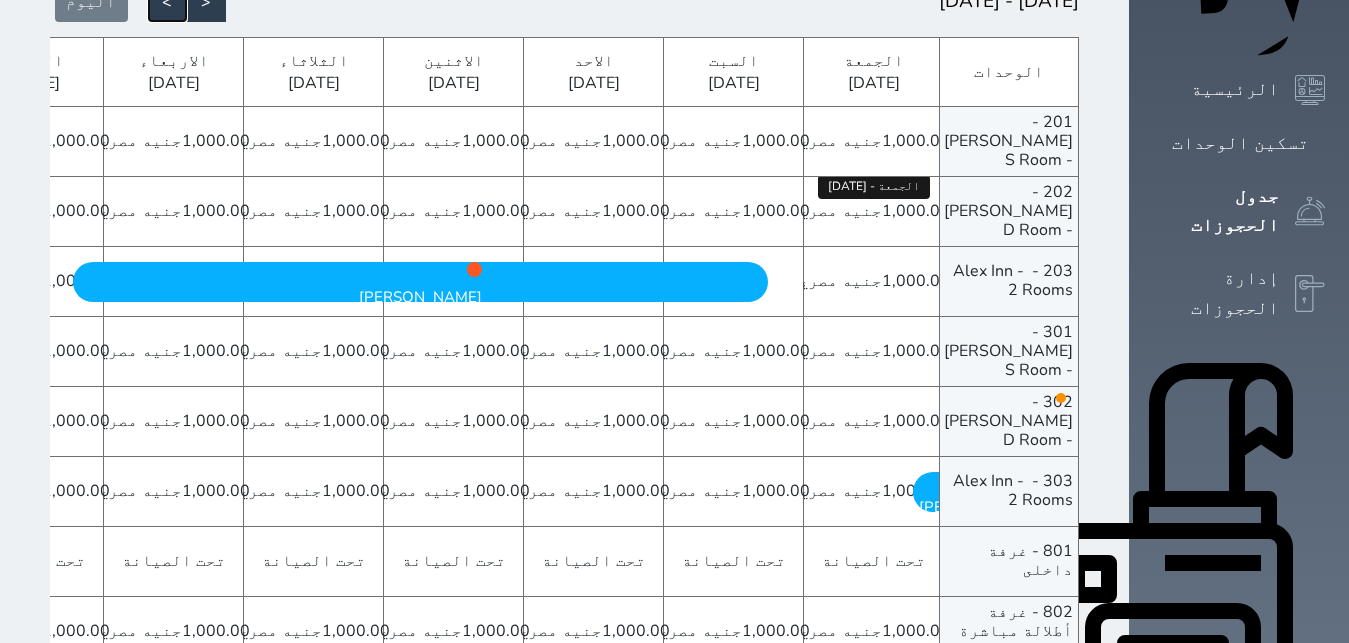 scroll, scrollTop: 0, scrollLeft: 0, axis: both 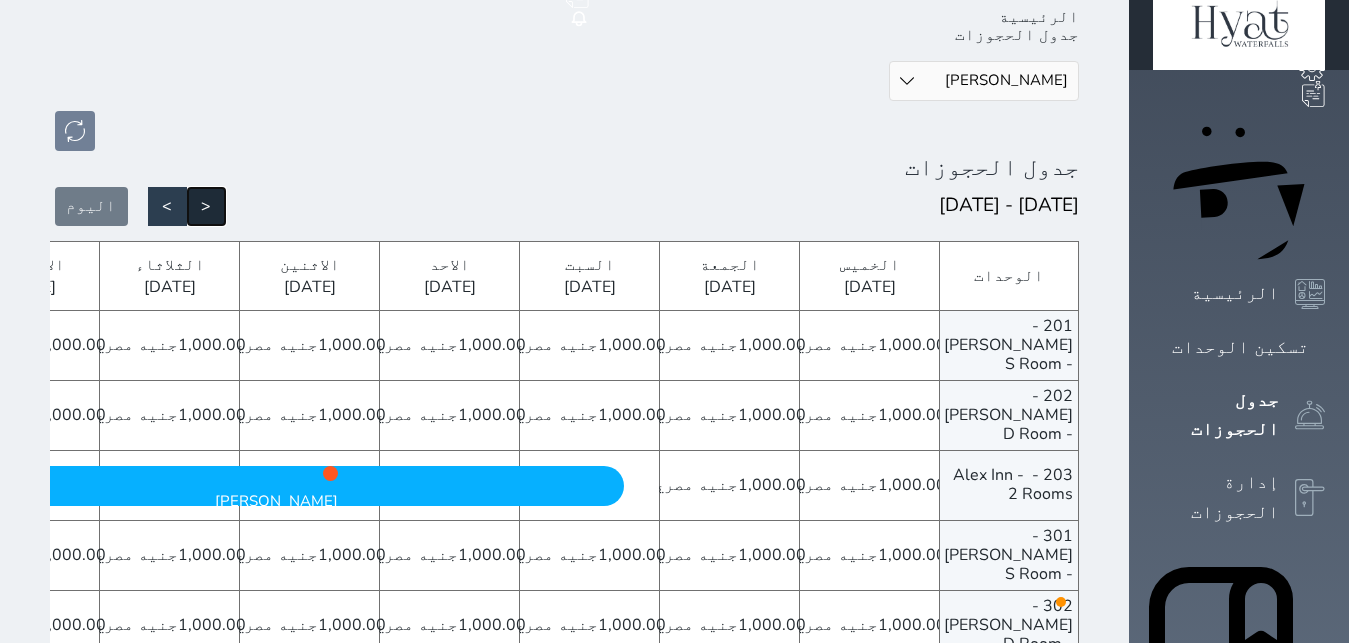 click on "<" at bounding box center (206, 206) 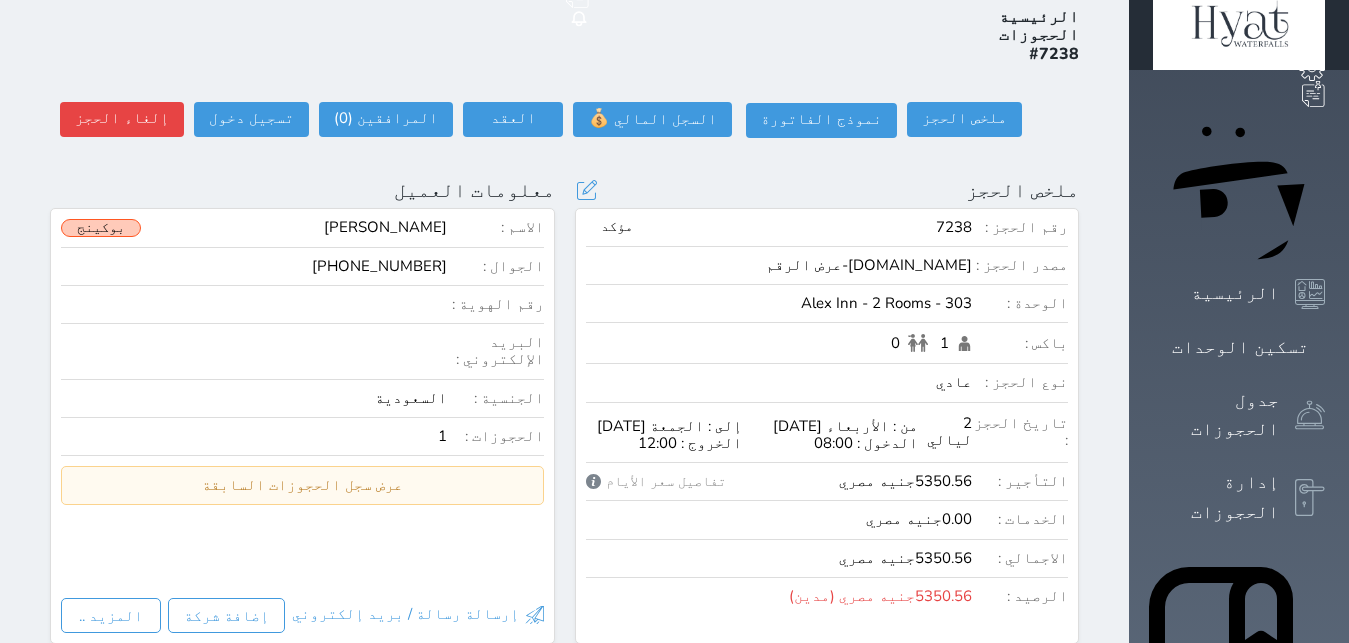 scroll, scrollTop: 204, scrollLeft: 0, axis: vertical 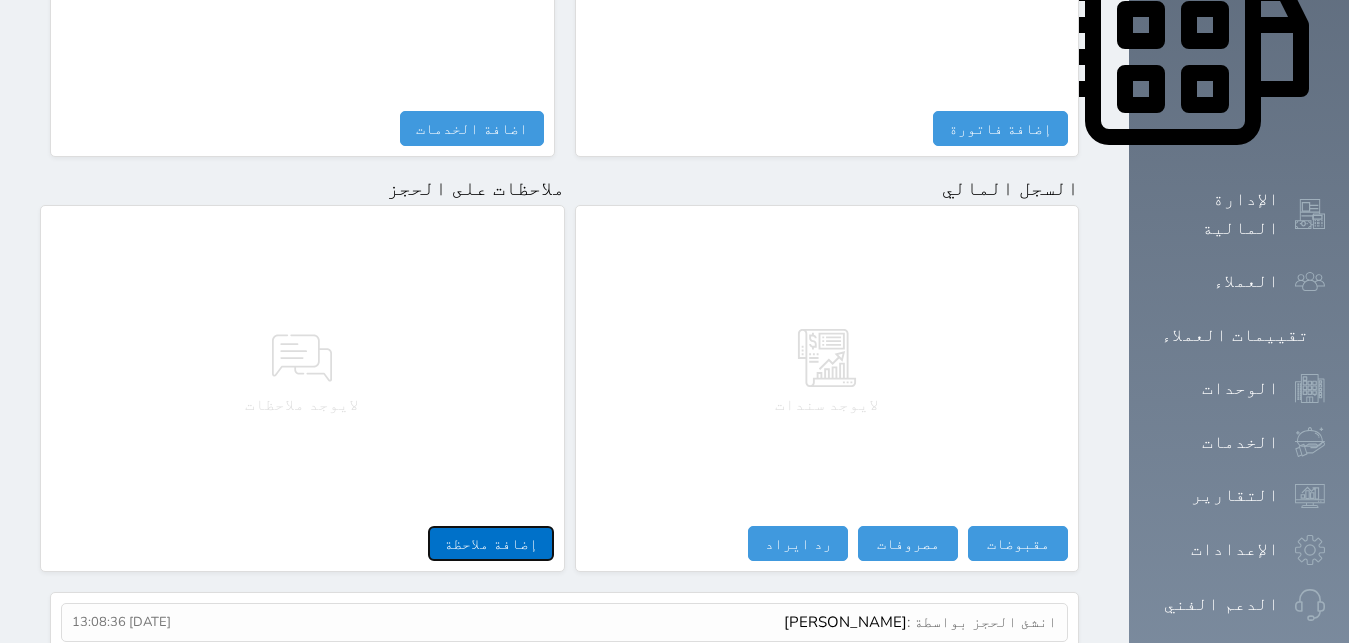 click on "إضافة ملاحظة" at bounding box center (491, 543) 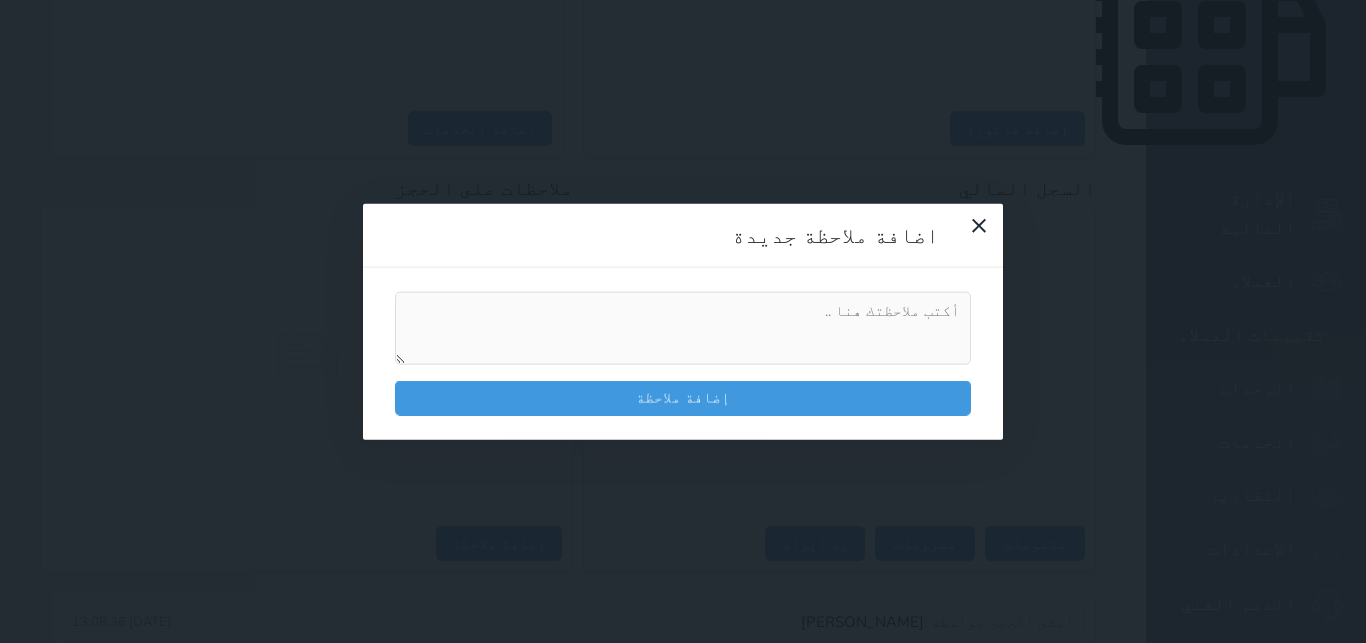 click at bounding box center [683, 328] 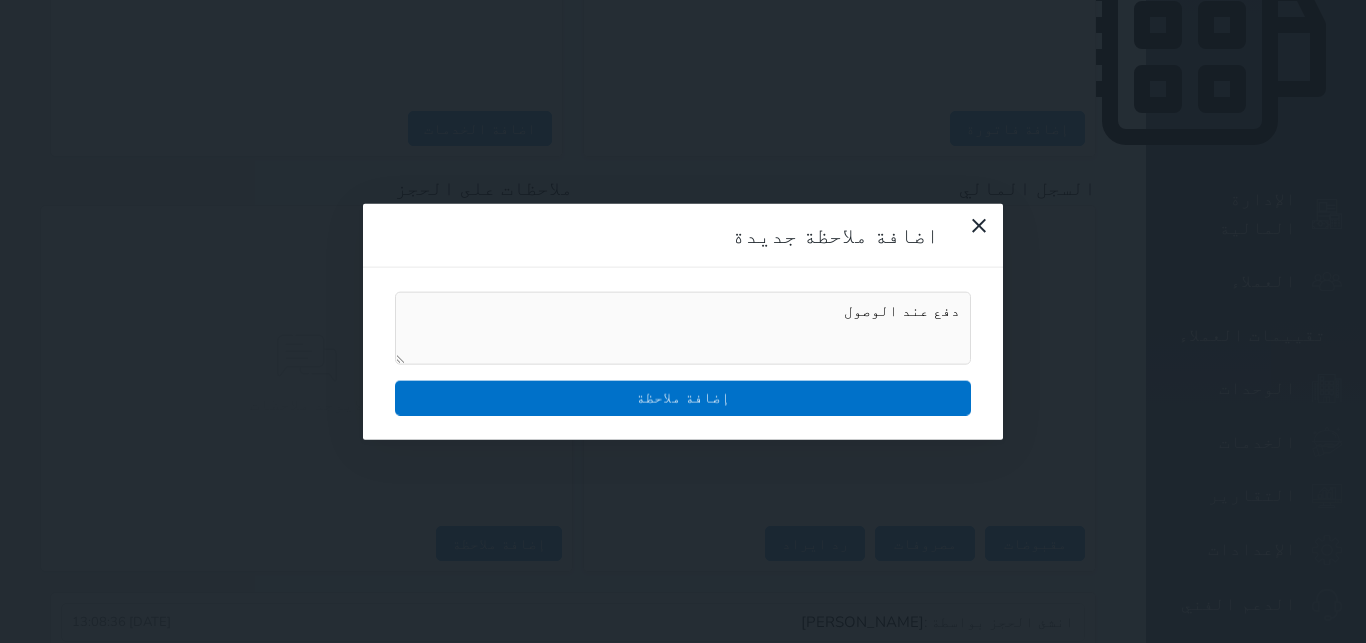 type on "دفع عند الوصول" 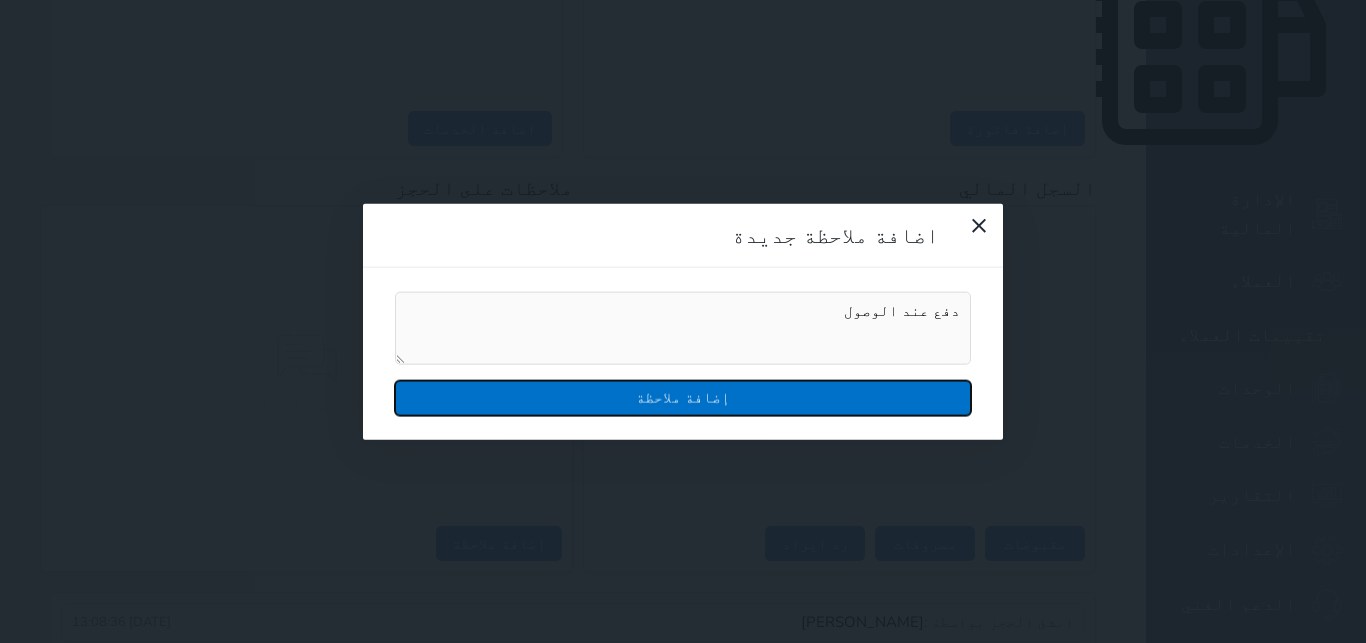click on "إضافة ملاحظة" at bounding box center (683, 398) 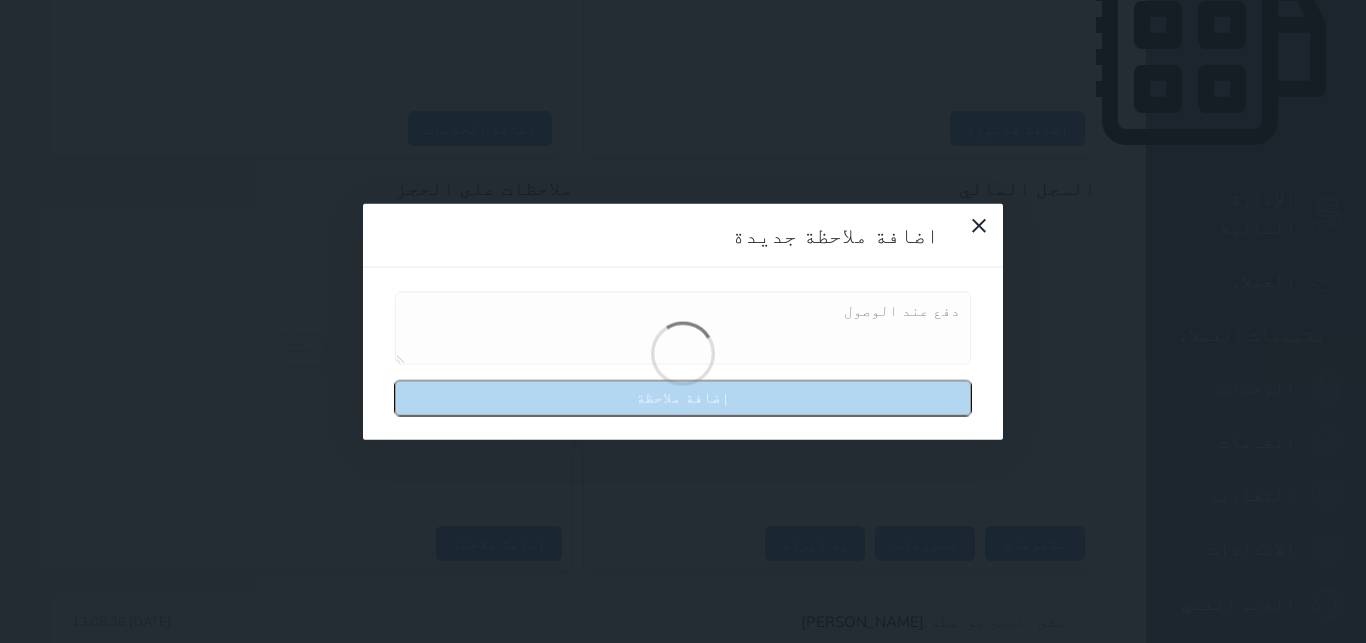 type 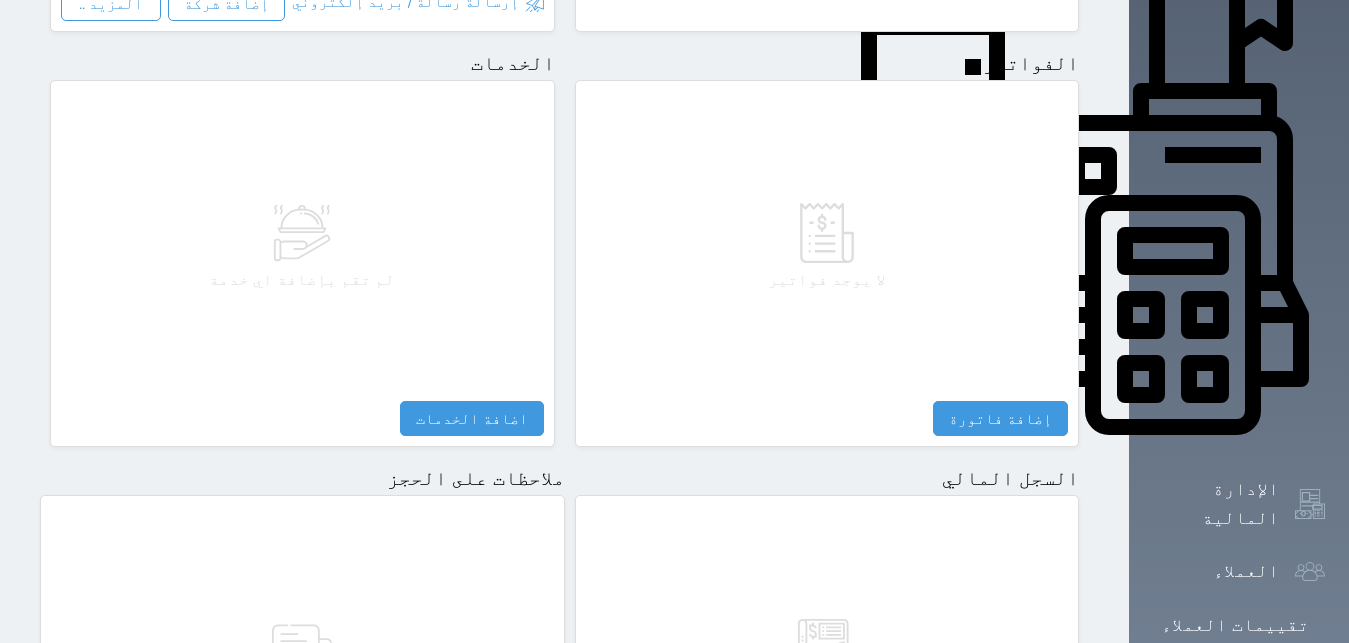 scroll, scrollTop: 918, scrollLeft: 0, axis: vertical 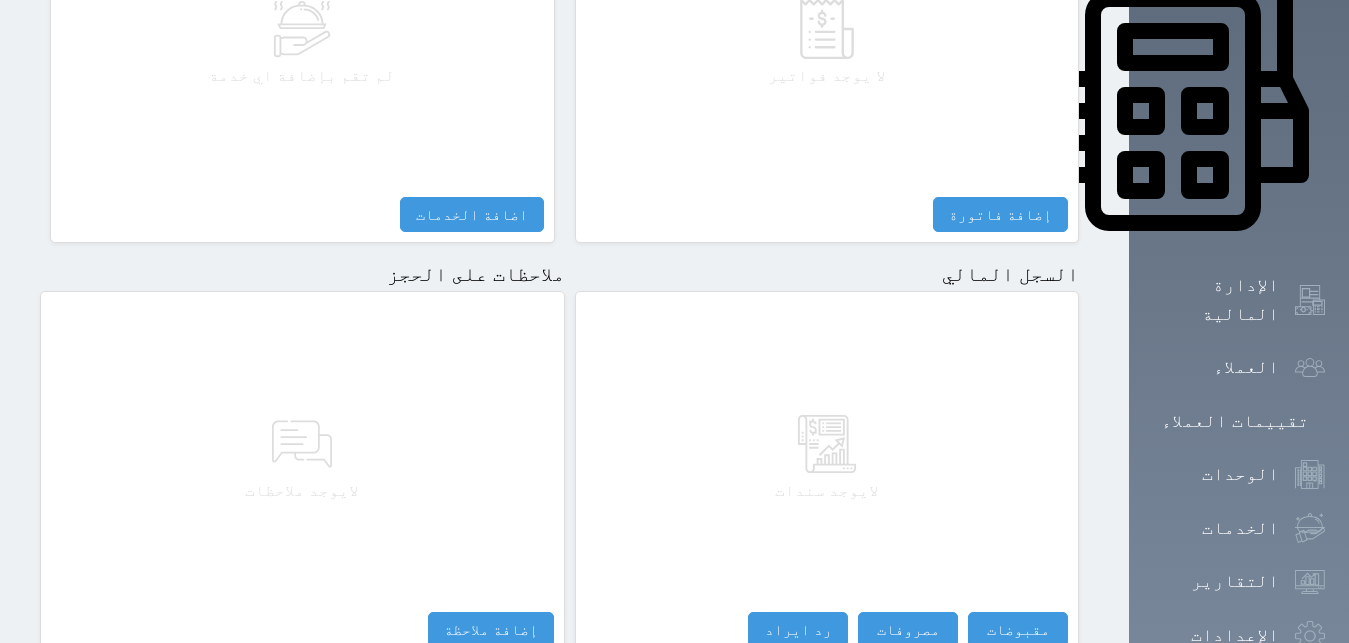 drag, startPoint x: 540, startPoint y: 534, endPoint x: 539, endPoint y: 561, distance: 27.018513 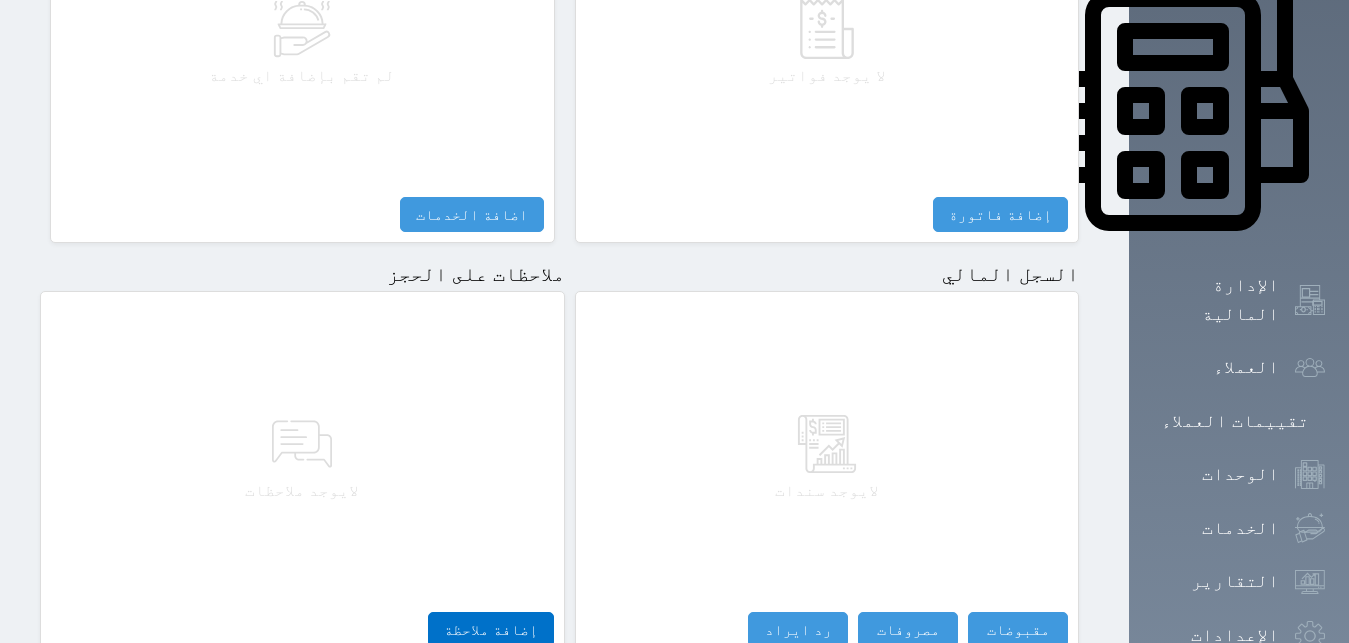 click on "لايوجد ملاحظات" at bounding box center [302, 457] 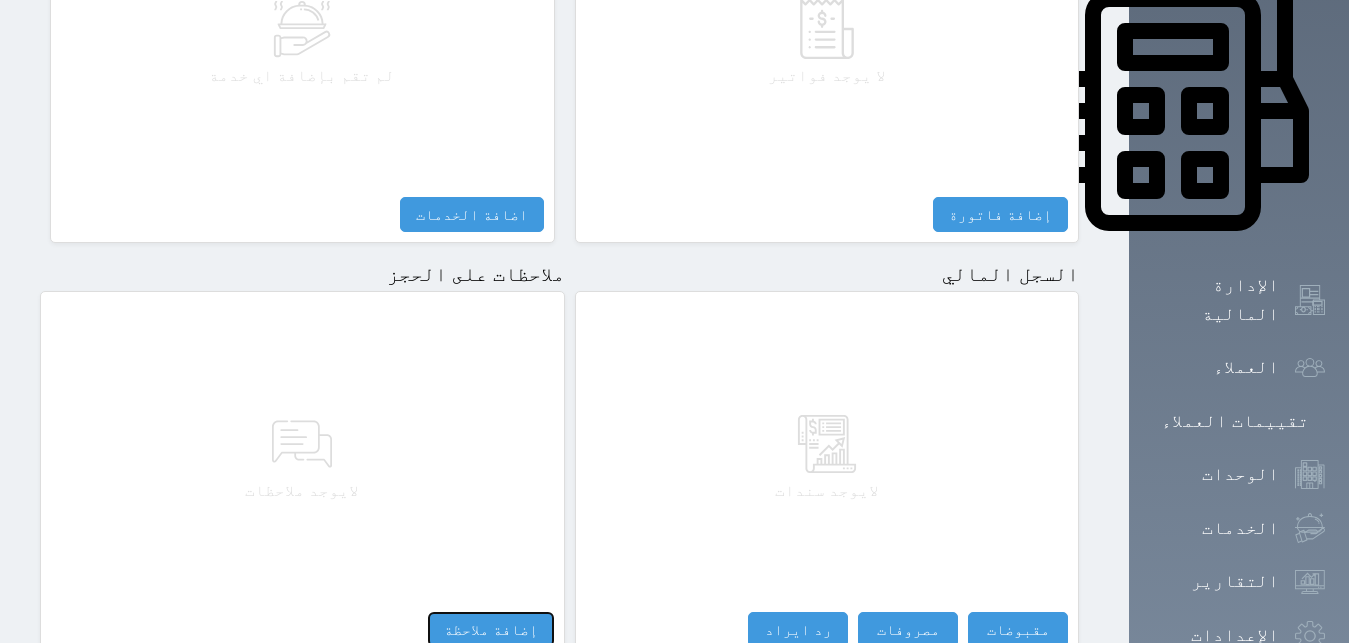 click on "إضافة ملاحظة" at bounding box center (491, 629) 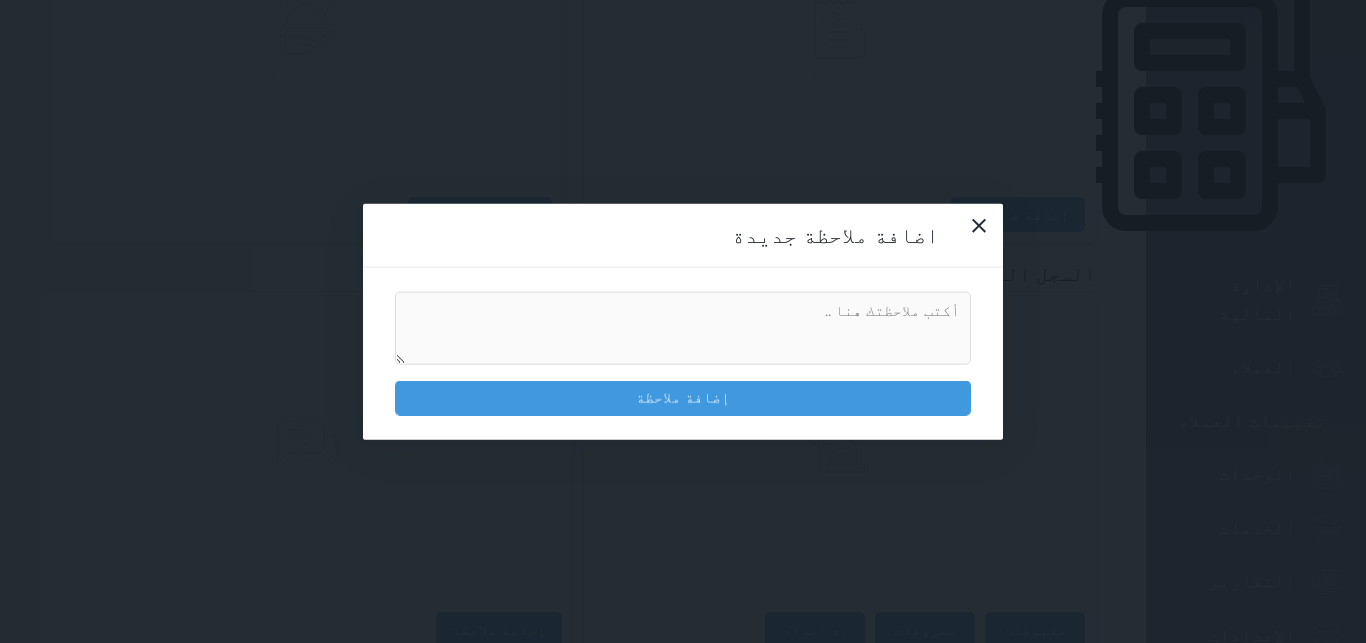 click at bounding box center [683, 328] 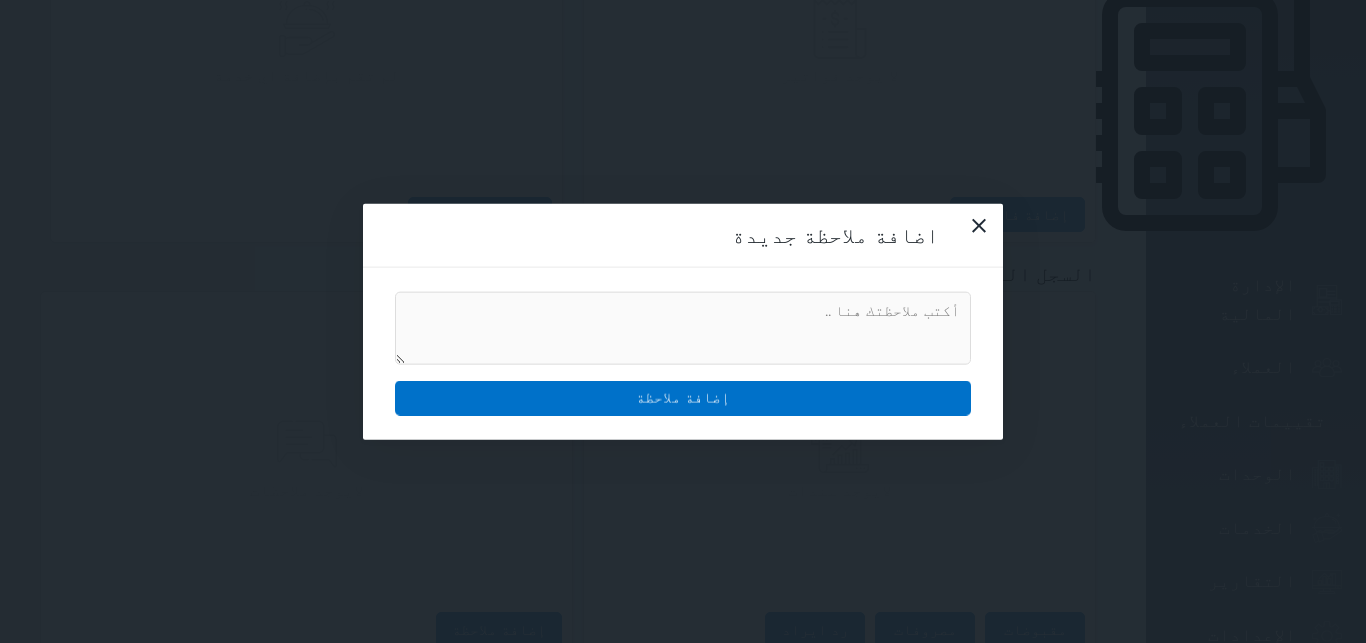 paste on "دفع عند الوصول" 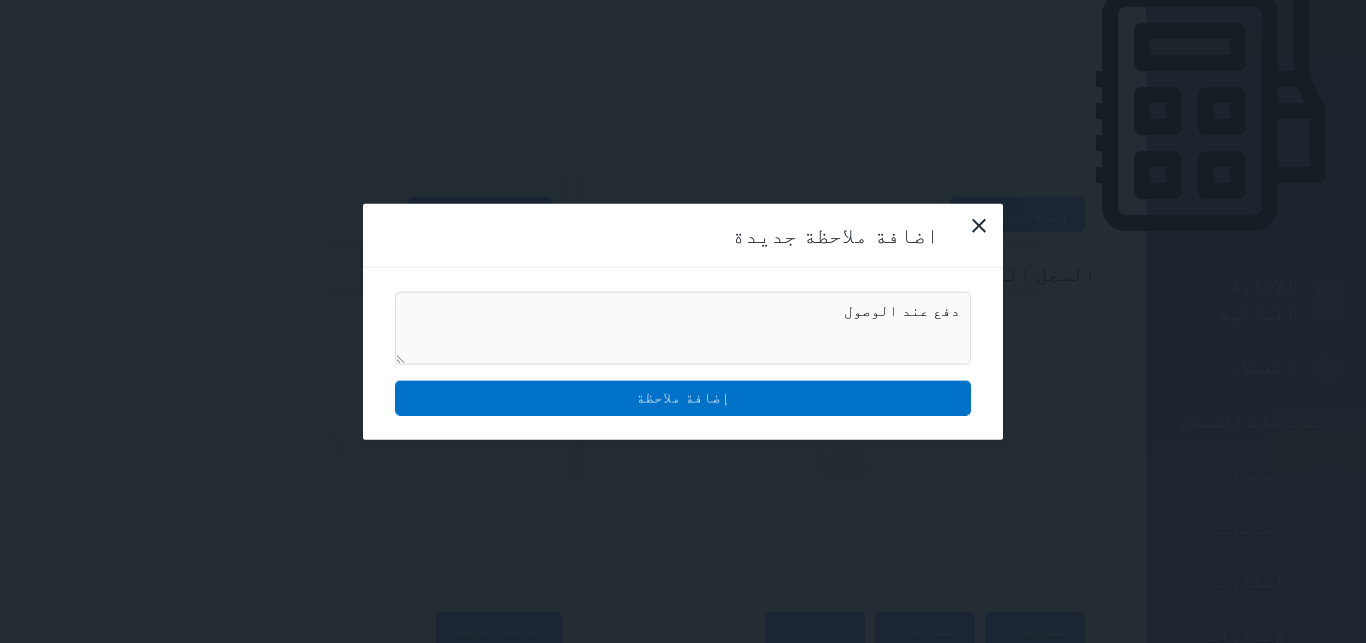 type on "دفع عند الوصول" 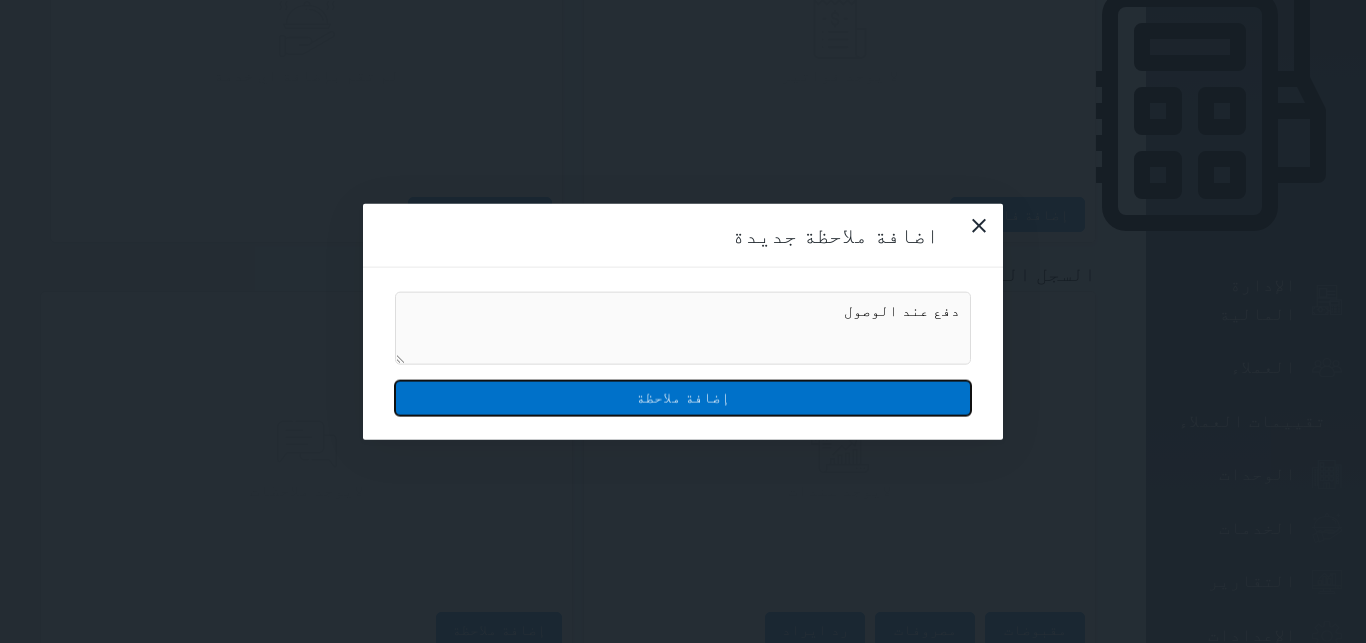 click on "إضافة ملاحظة" at bounding box center (683, 398) 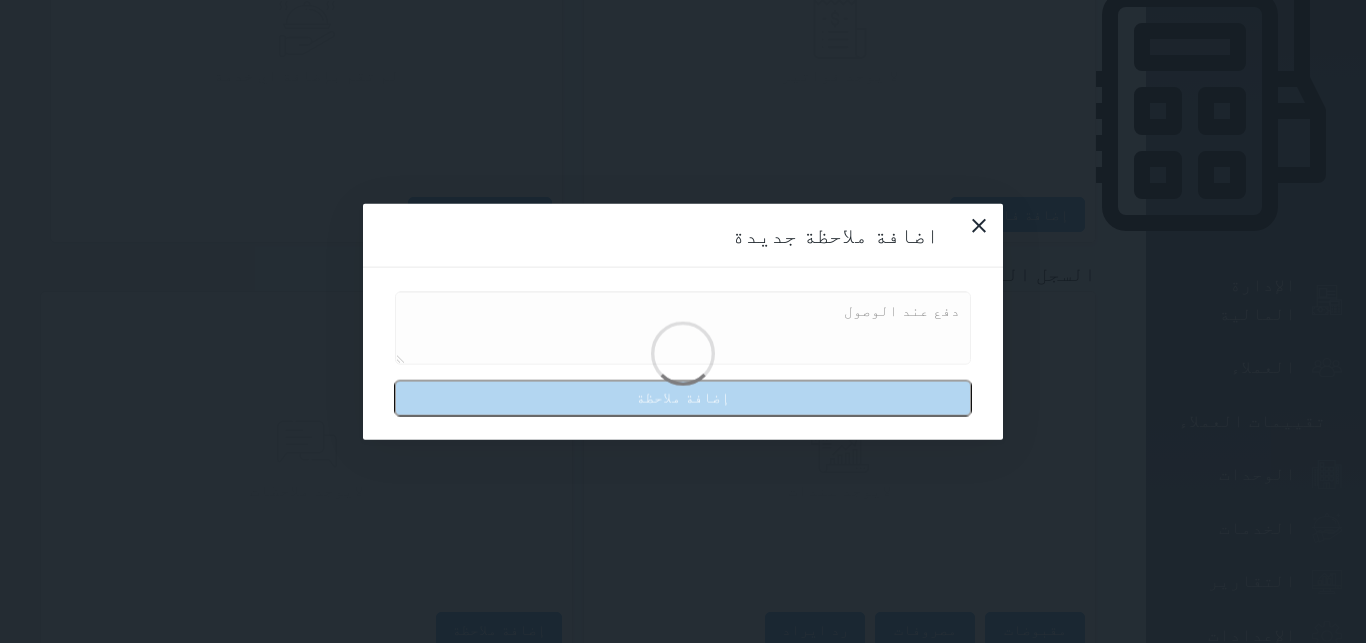 type 